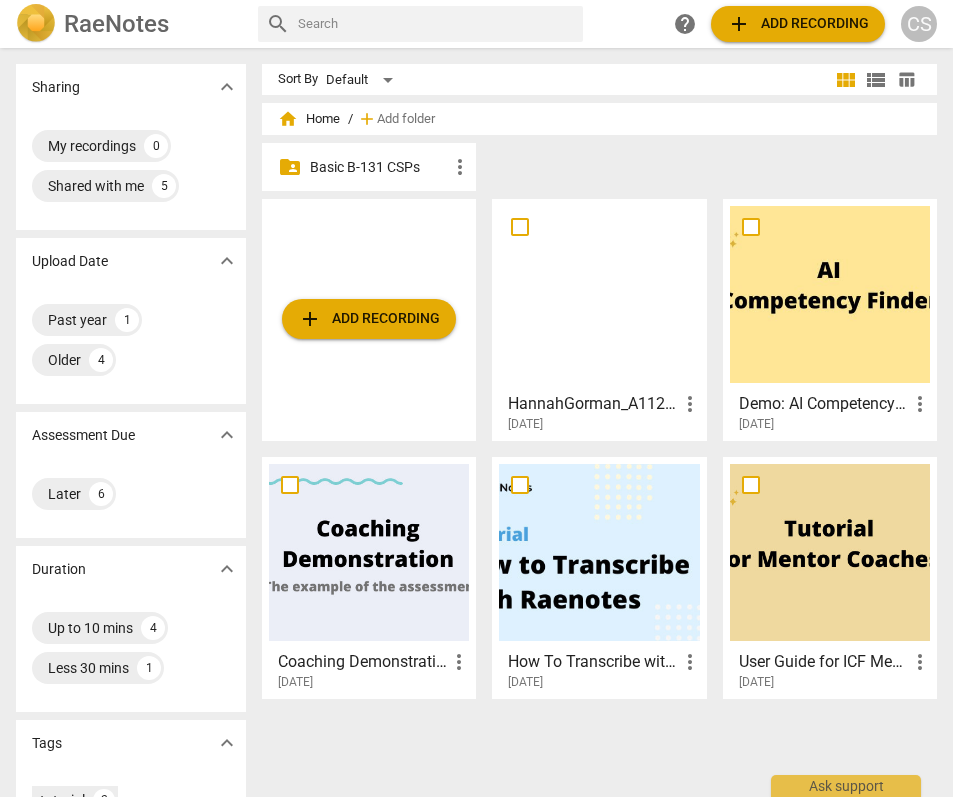 scroll, scrollTop: 0, scrollLeft: 0, axis: both 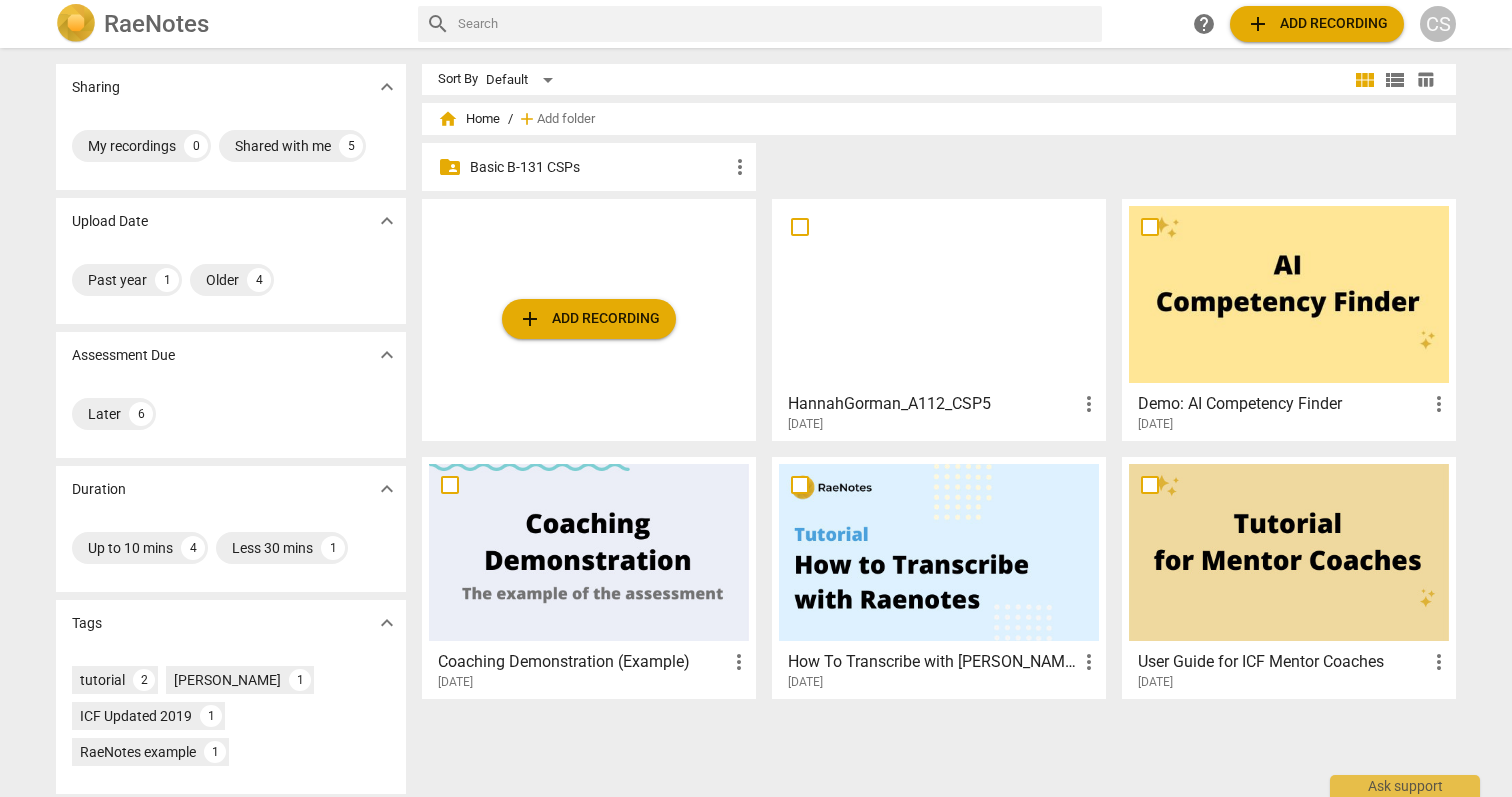 click on "Basic B-131 CSPs" at bounding box center [599, 167] 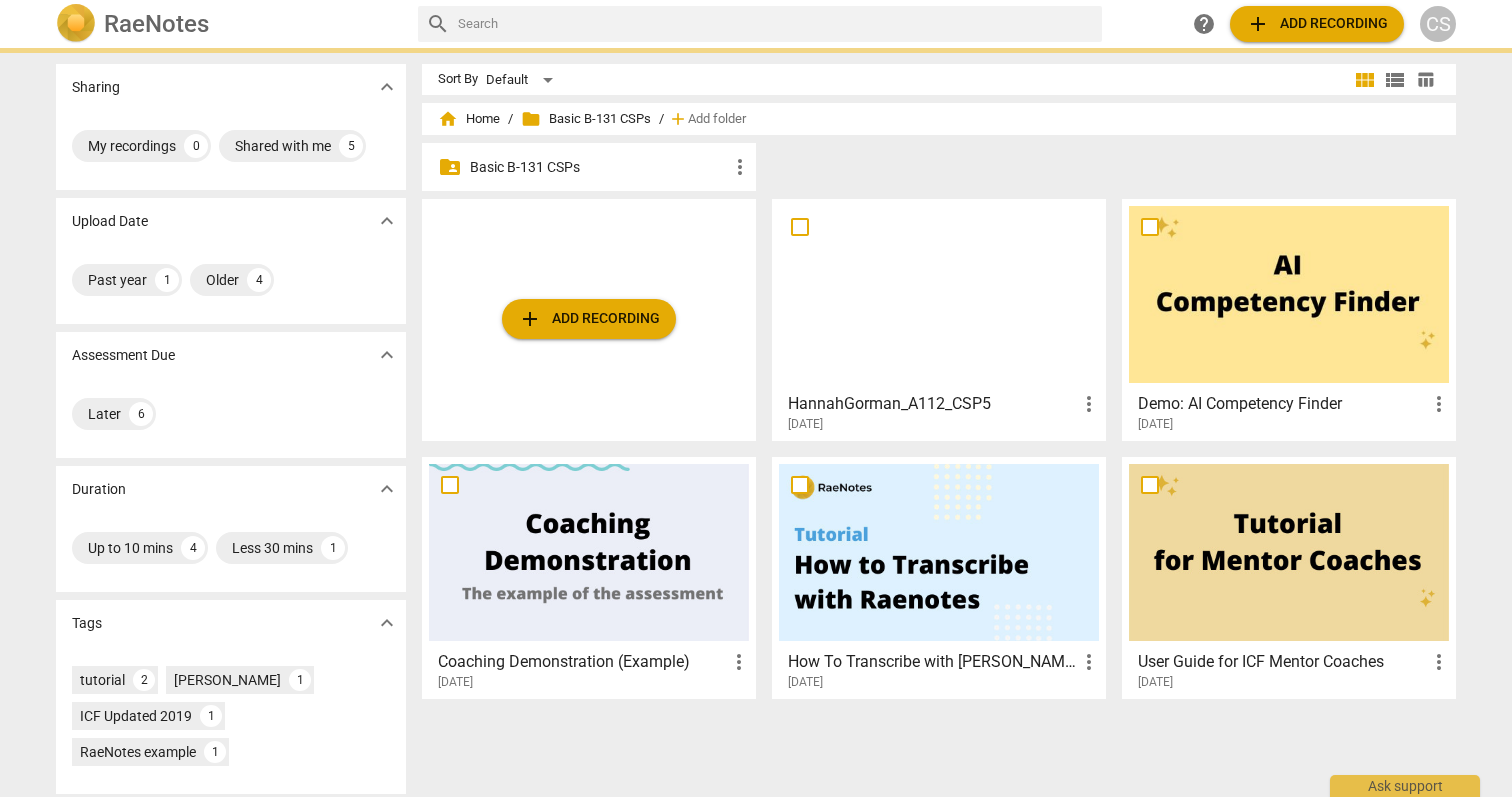 click on "Basic B-131 CSPs" at bounding box center [599, 167] 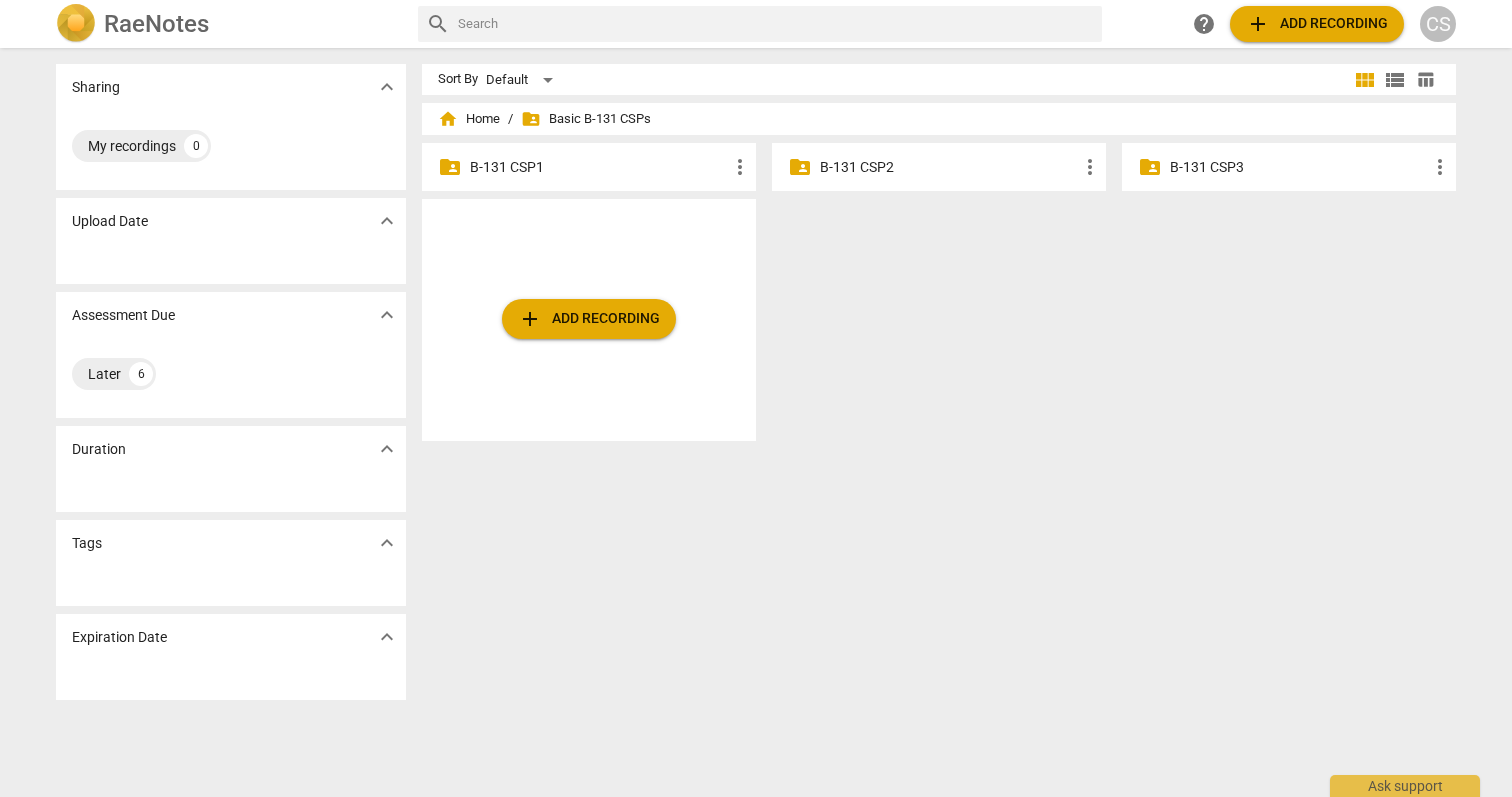 click on "B-131 CSP1" at bounding box center [599, 167] 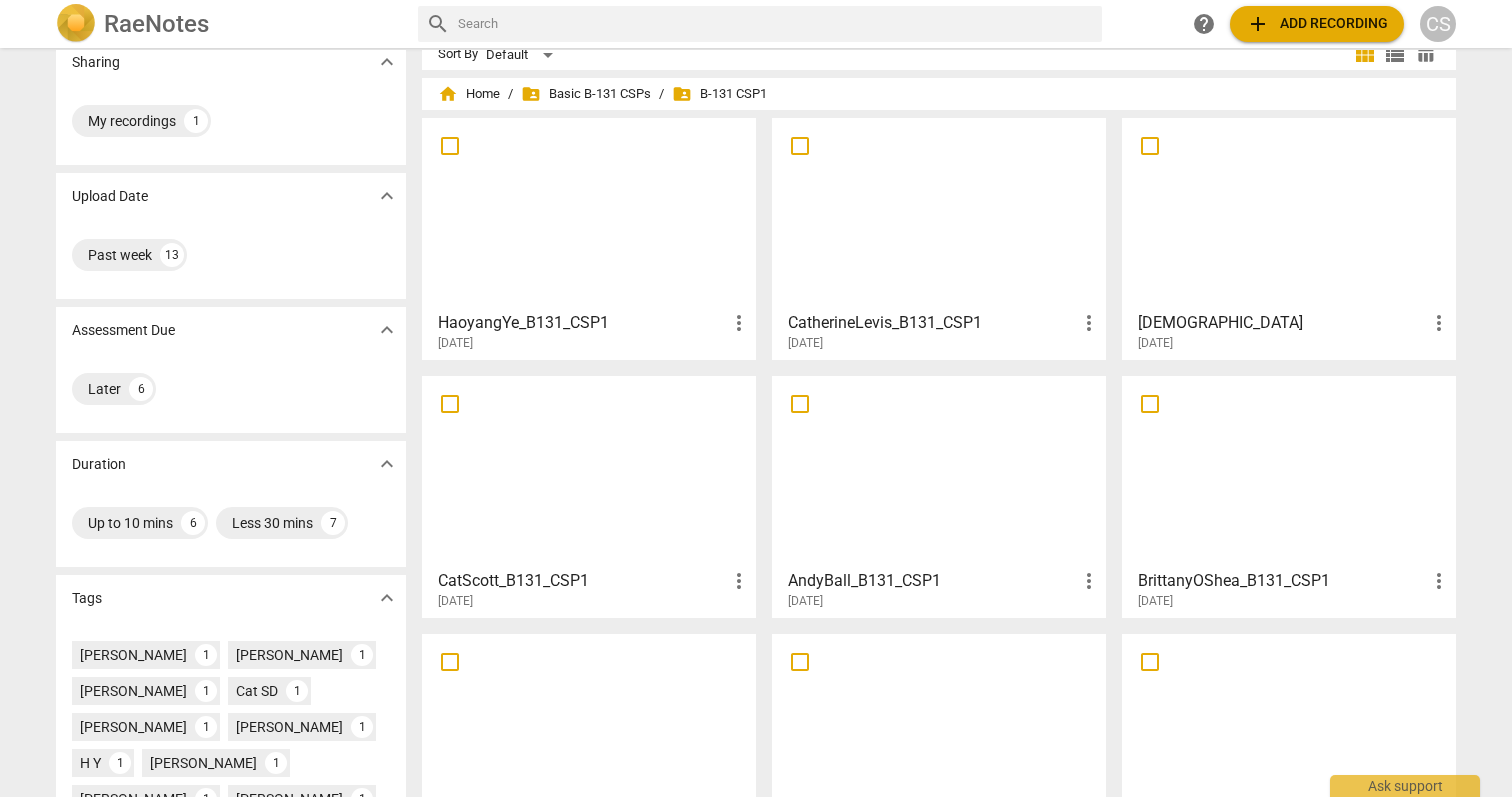 scroll, scrollTop: 20, scrollLeft: 0, axis: vertical 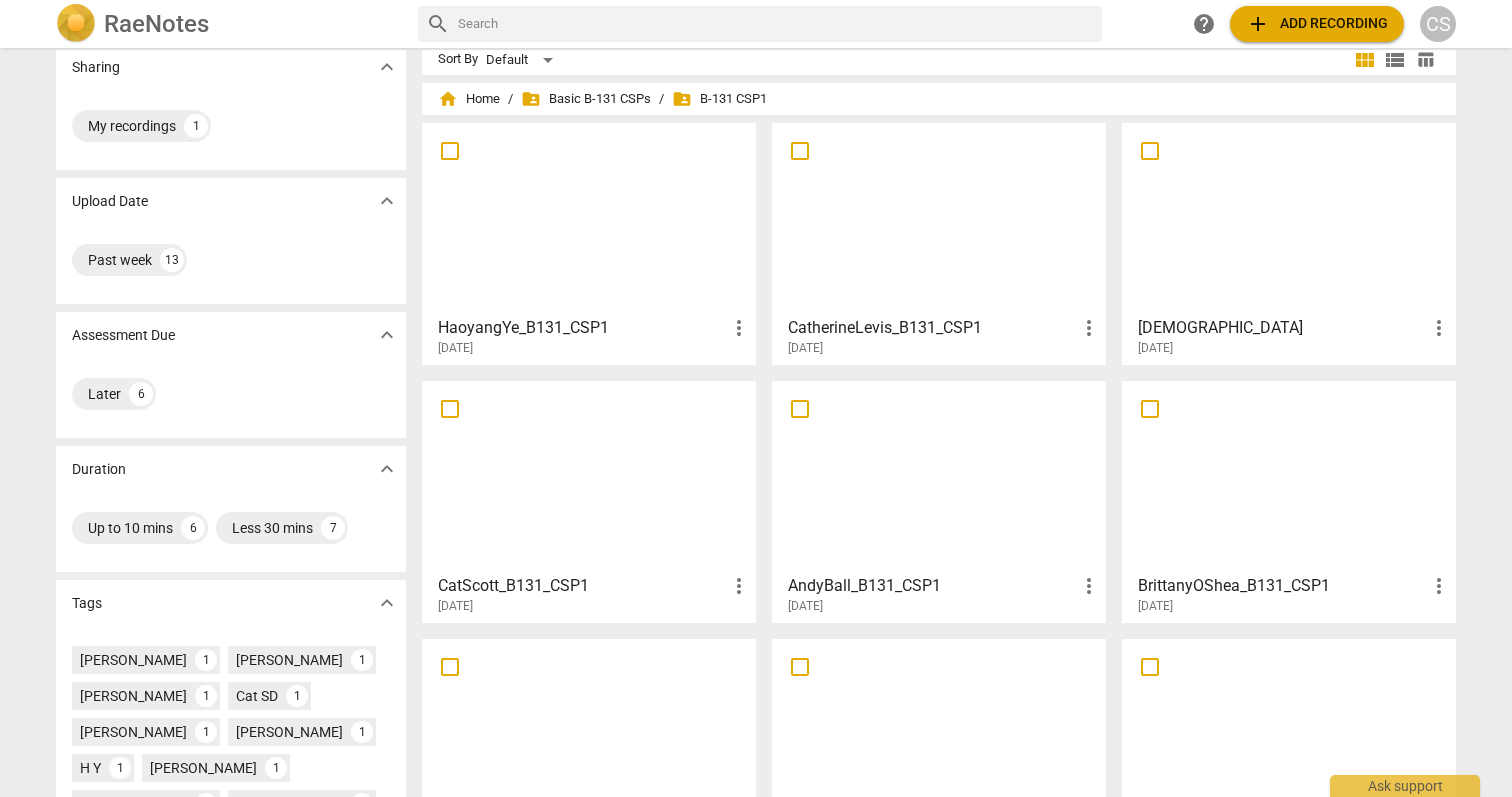 click at bounding box center [939, 476] 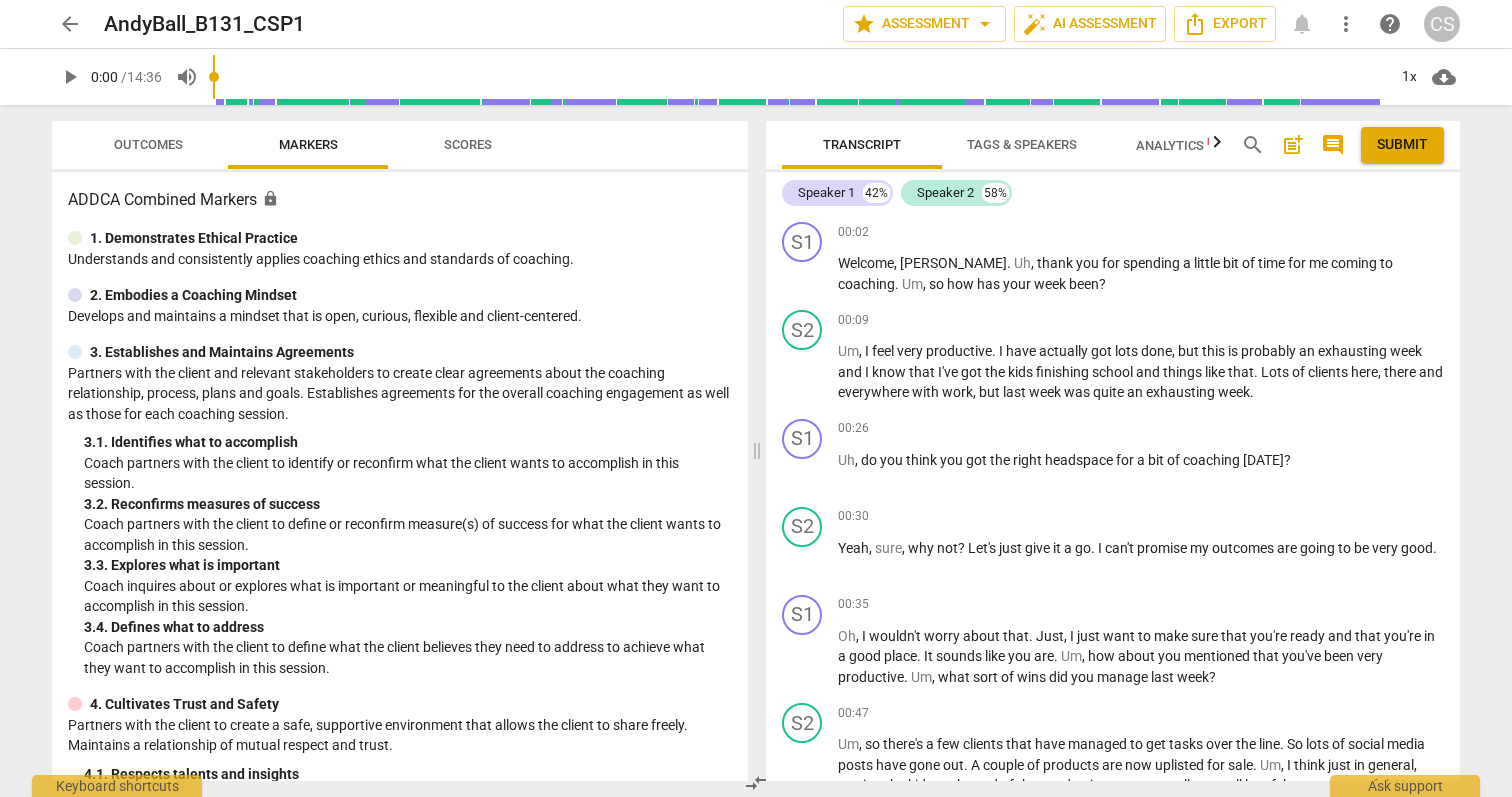 click on "play_arrow" at bounding box center (70, 77) 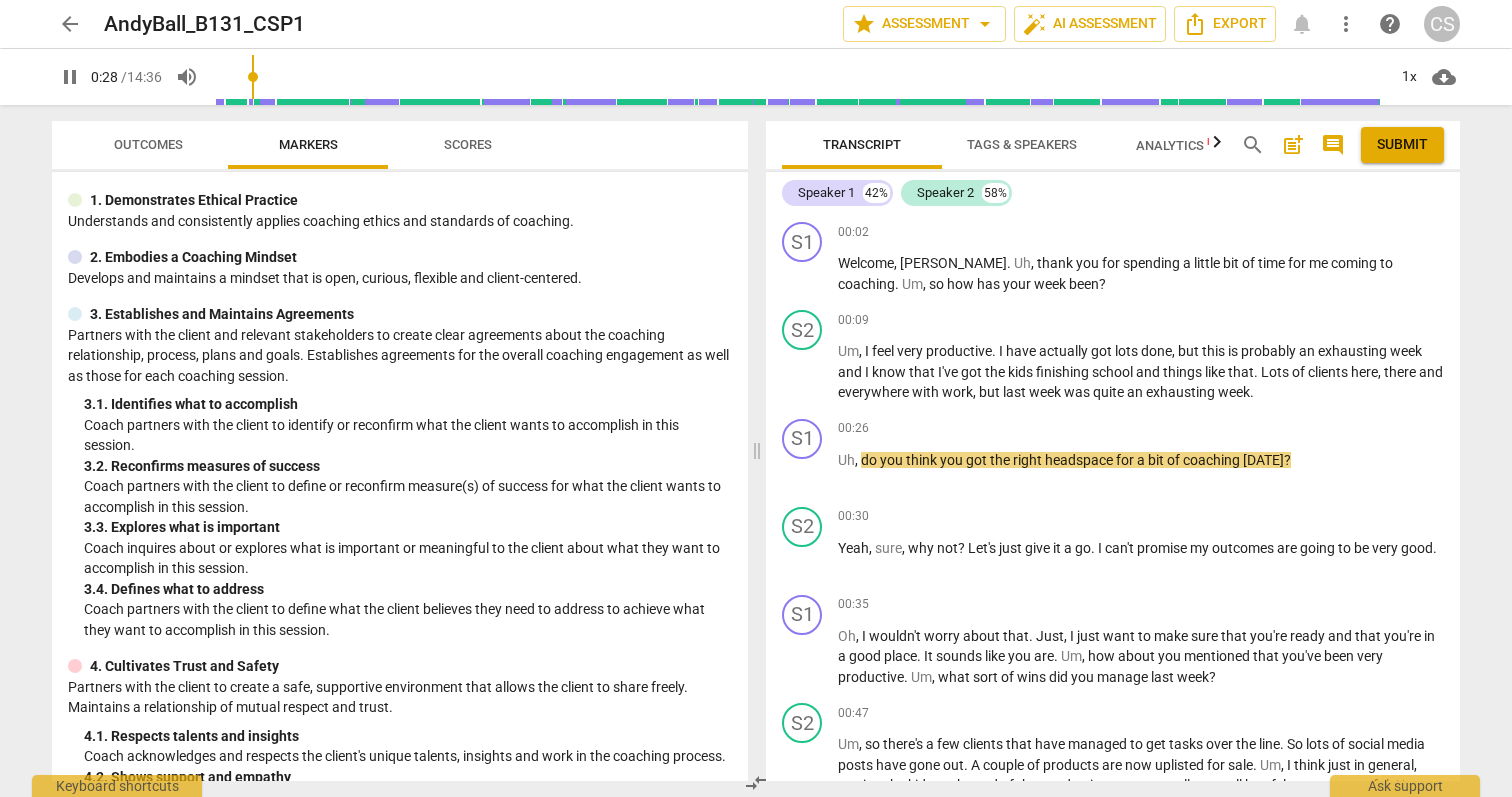 scroll, scrollTop: 23, scrollLeft: 0, axis: vertical 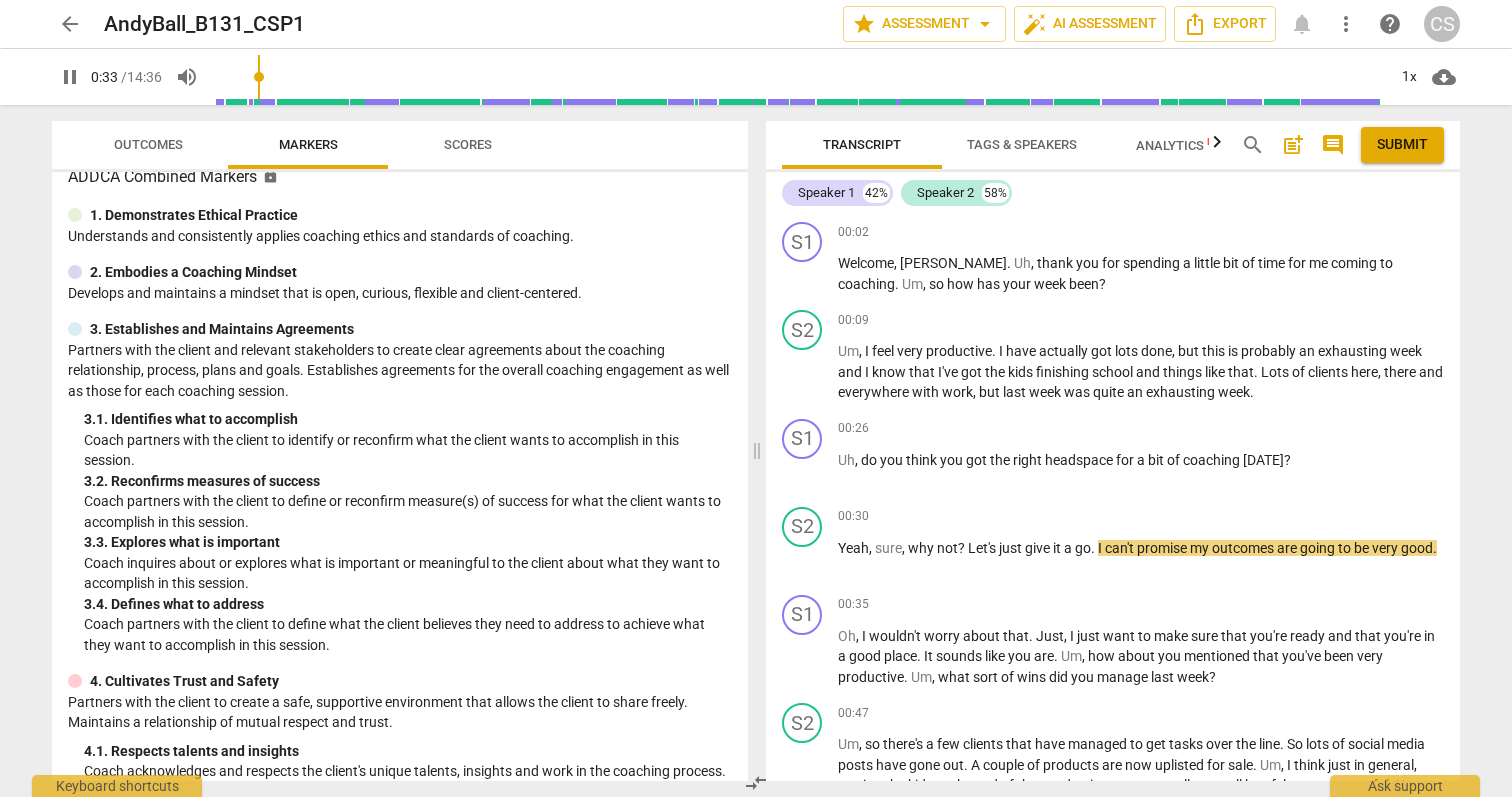 click on "pause" at bounding box center [70, 77] 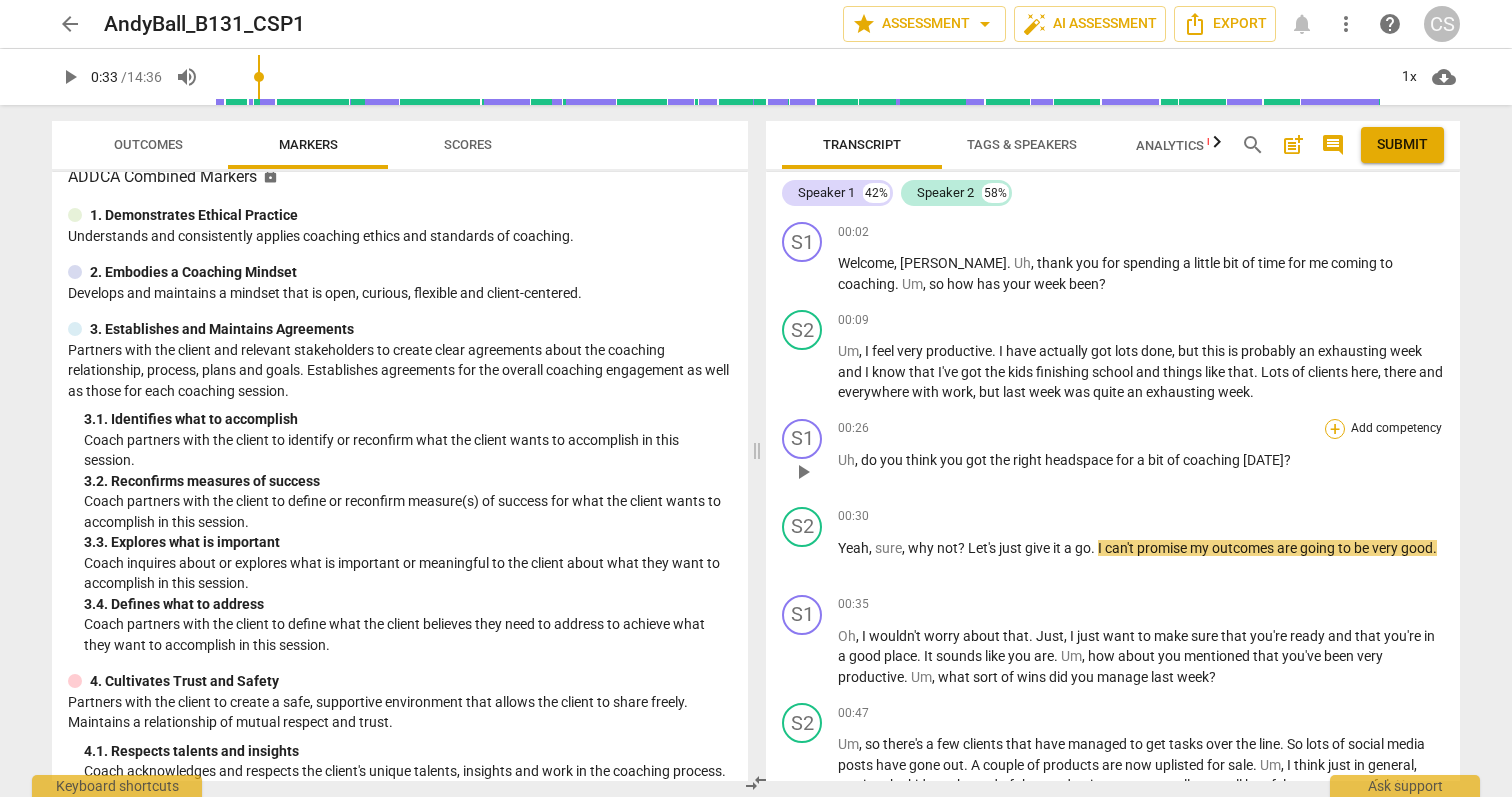 click on "+" at bounding box center [1335, 429] 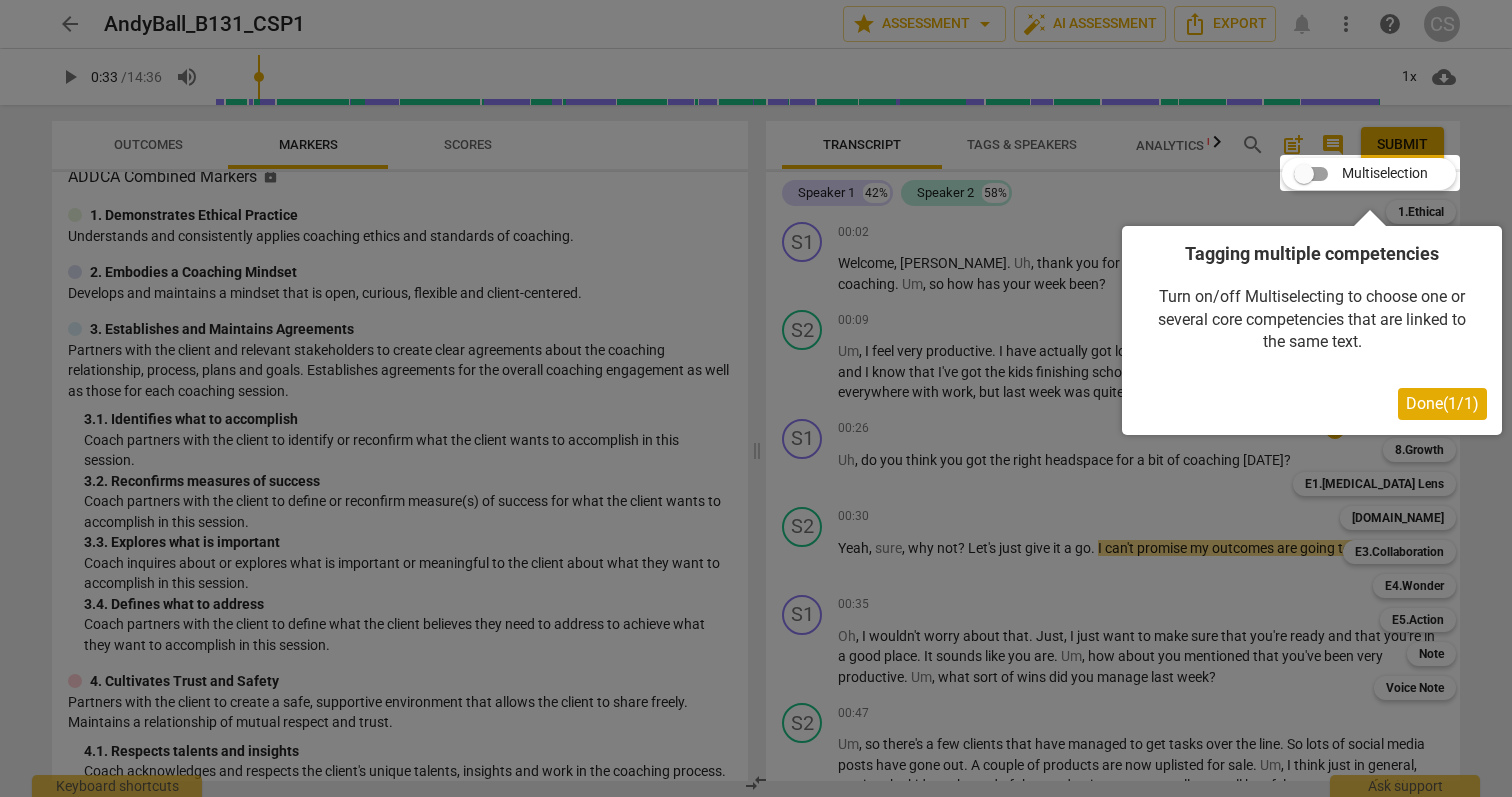 click on "Done  ( 1 / 1 )" at bounding box center (1442, 404) 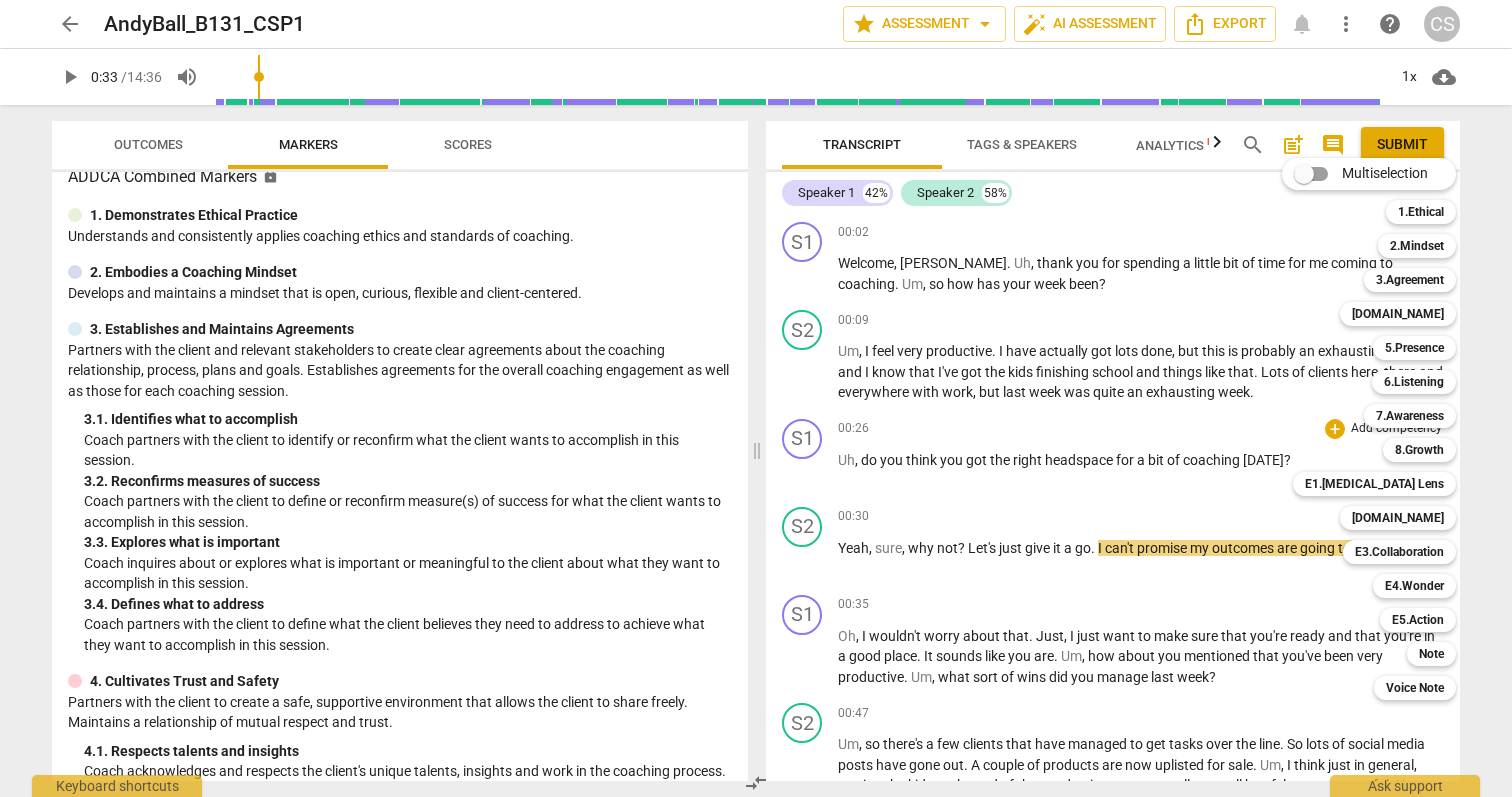 click at bounding box center [756, 398] 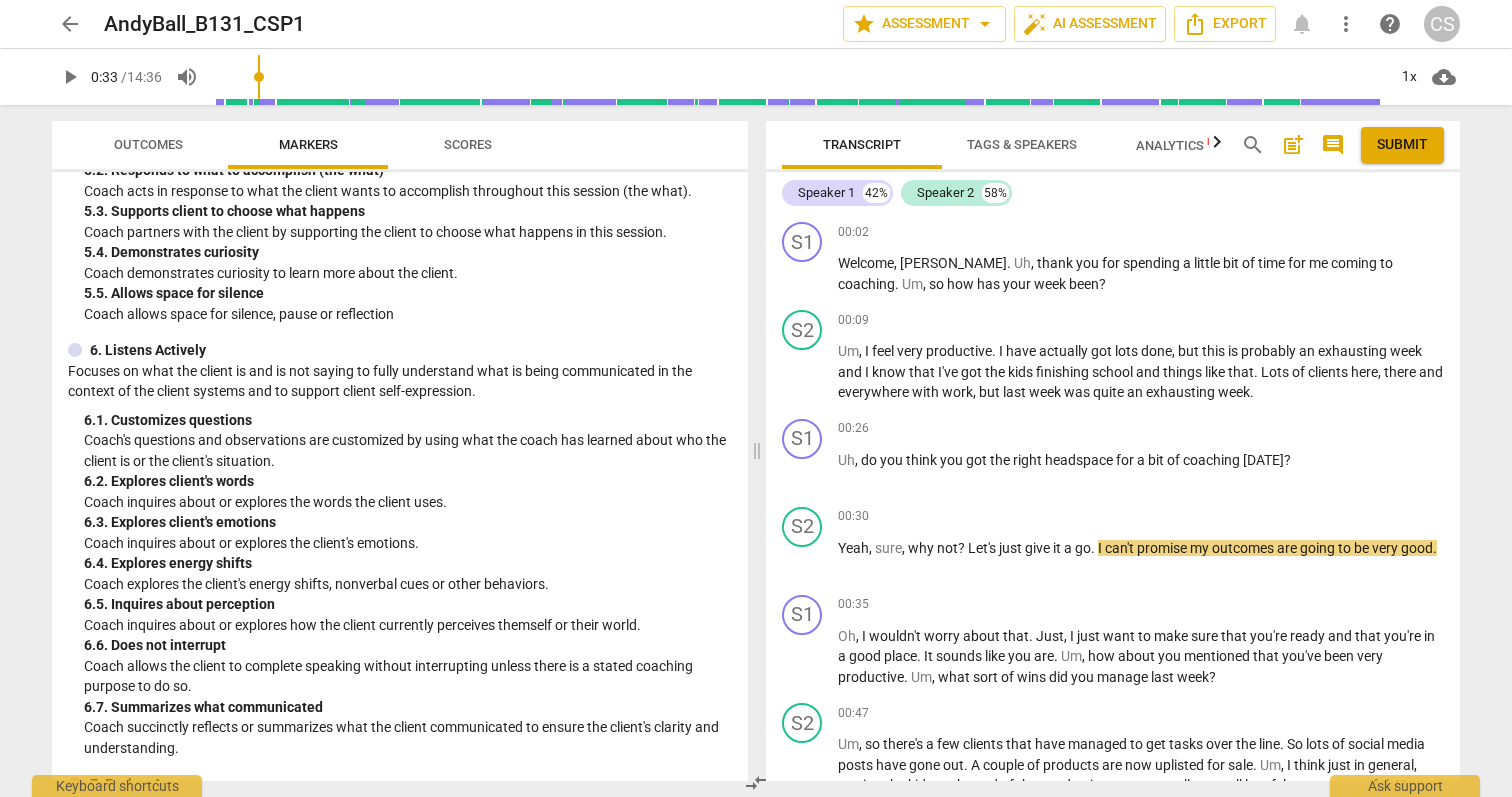 scroll, scrollTop: 942, scrollLeft: 0, axis: vertical 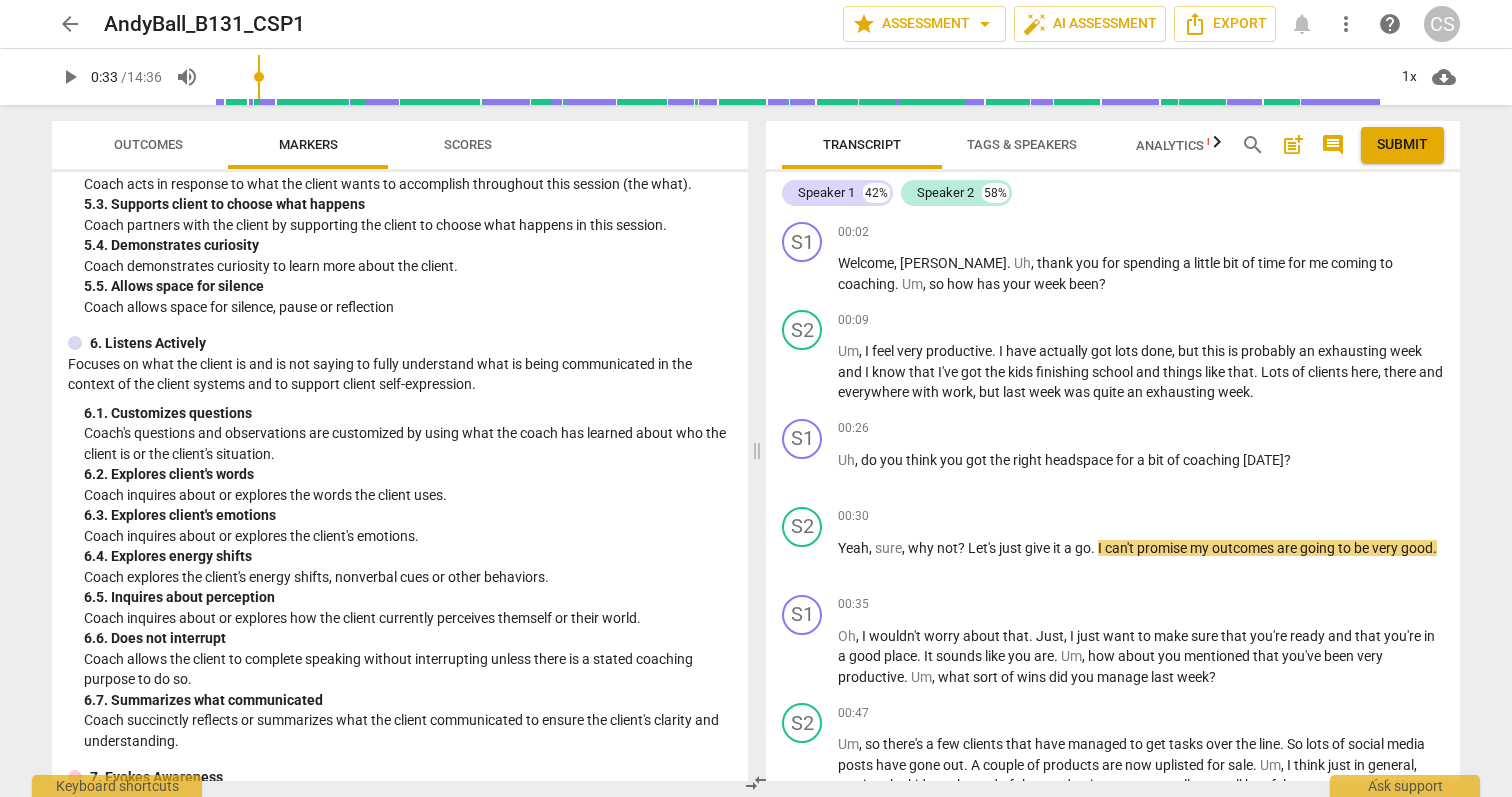click on "play_arrow" at bounding box center (70, 77) 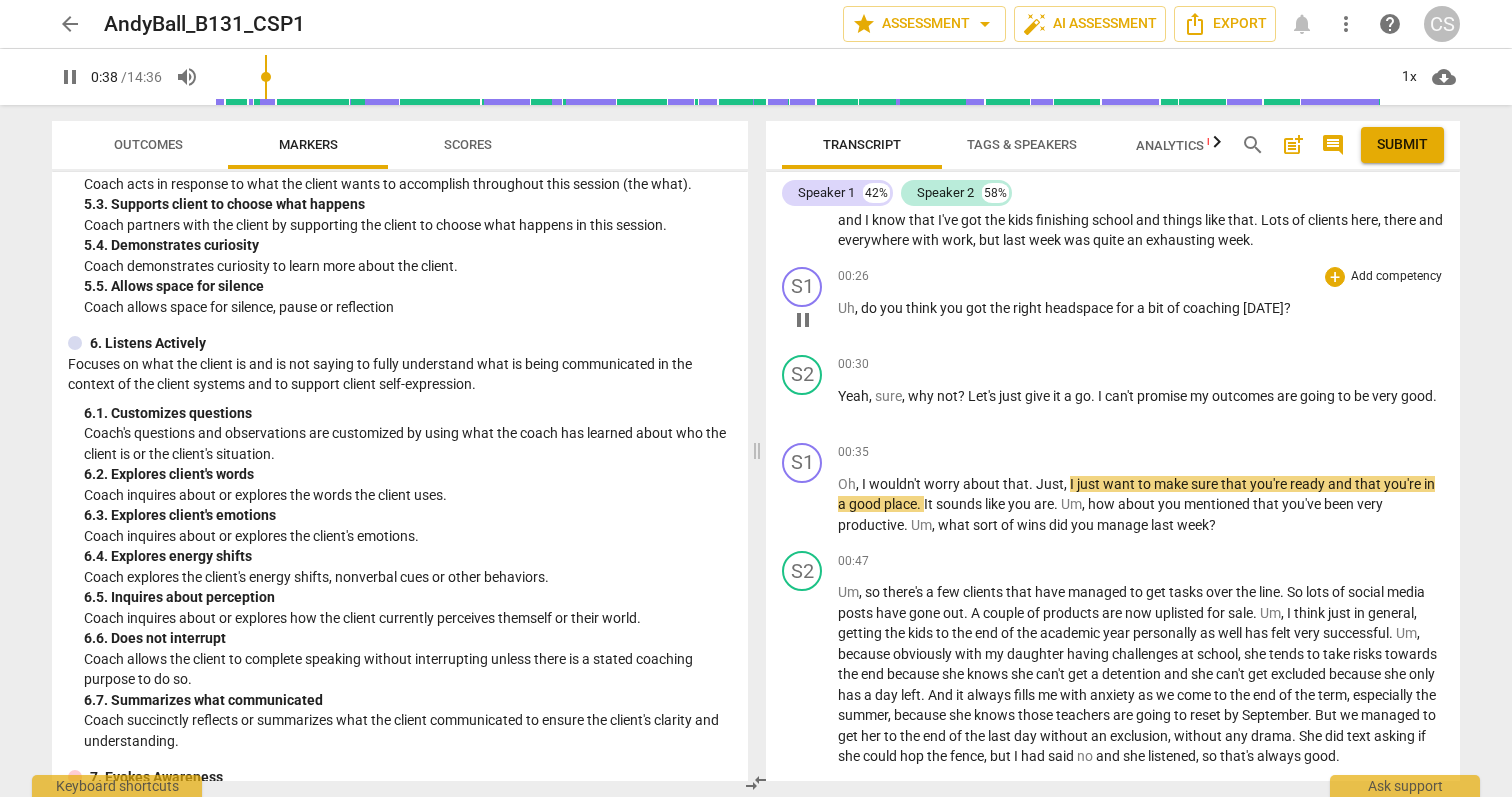 scroll, scrollTop: 158, scrollLeft: 0, axis: vertical 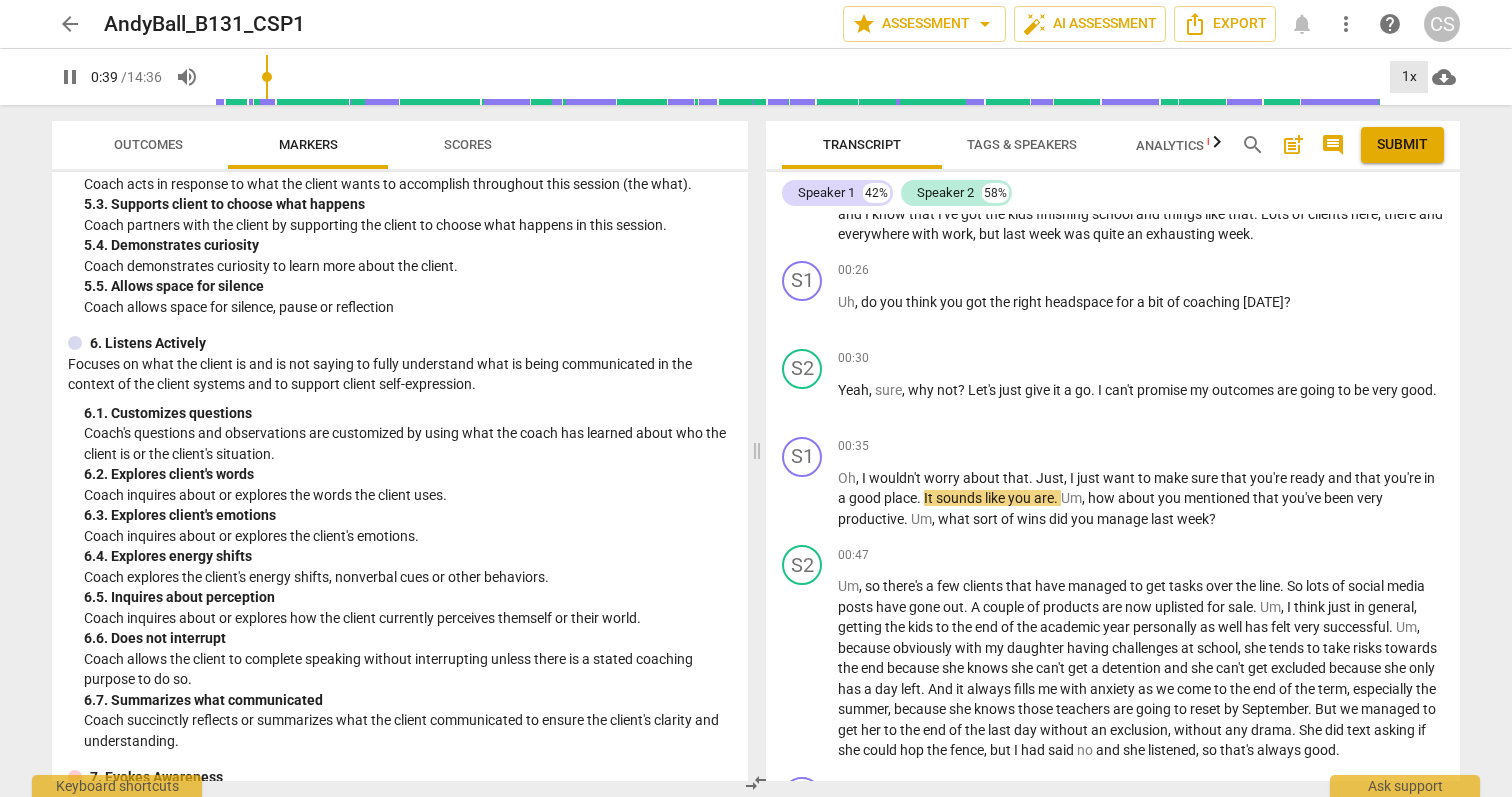 click on "1x" at bounding box center (1409, 77) 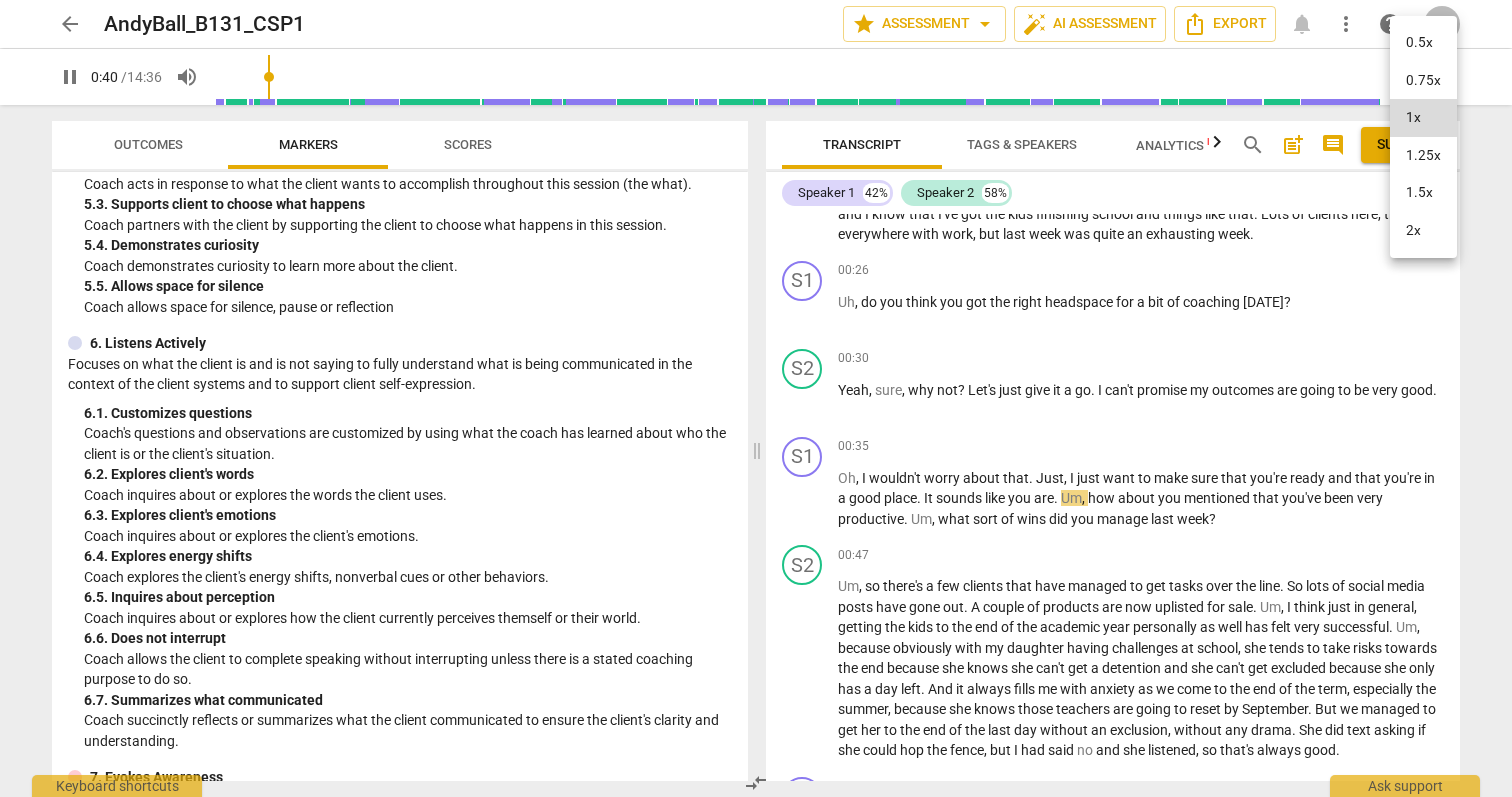 click on "1.5x" at bounding box center [1423, 193] 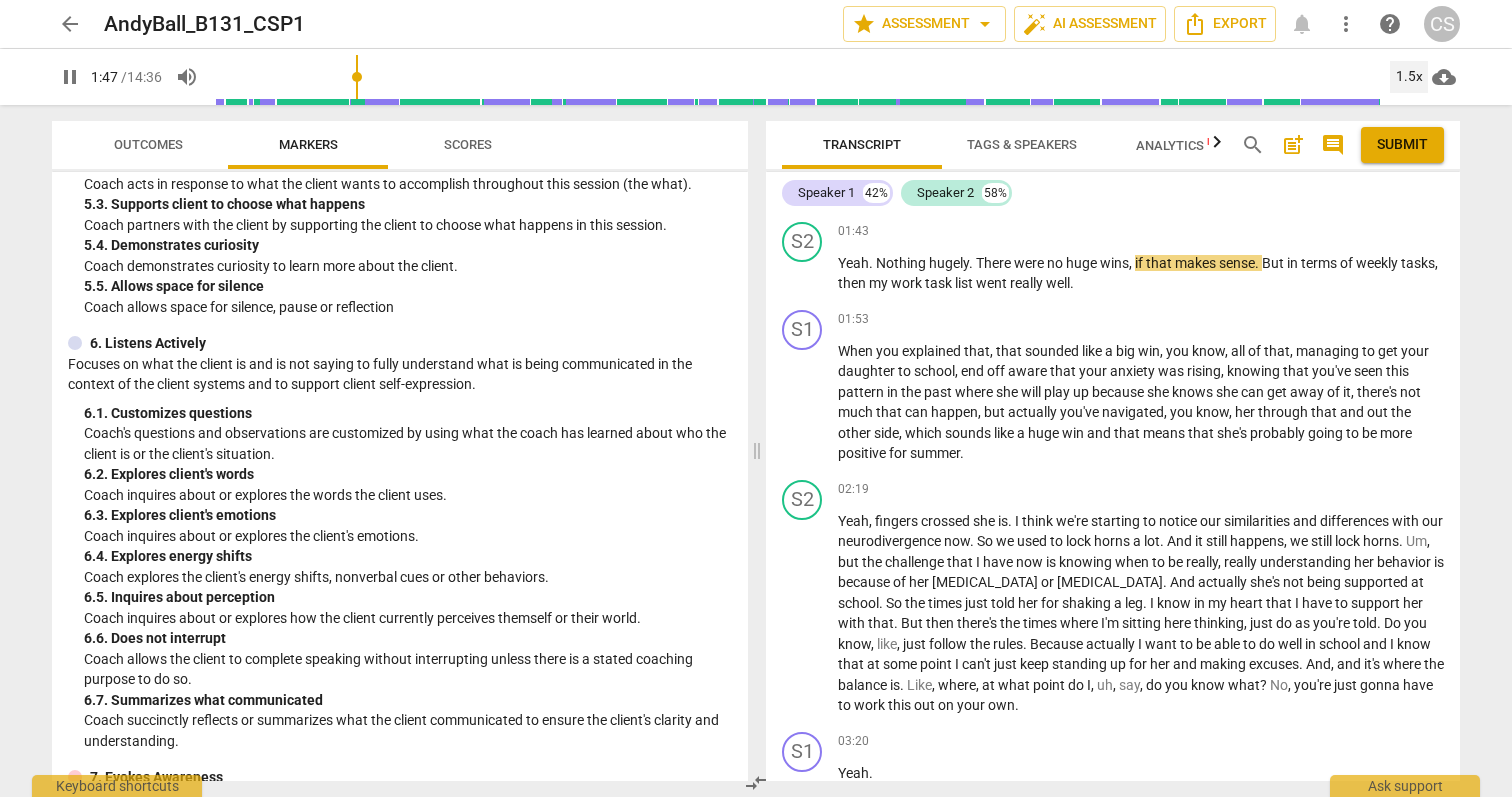 scroll, scrollTop: 805, scrollLeft: 0, axis: vertical 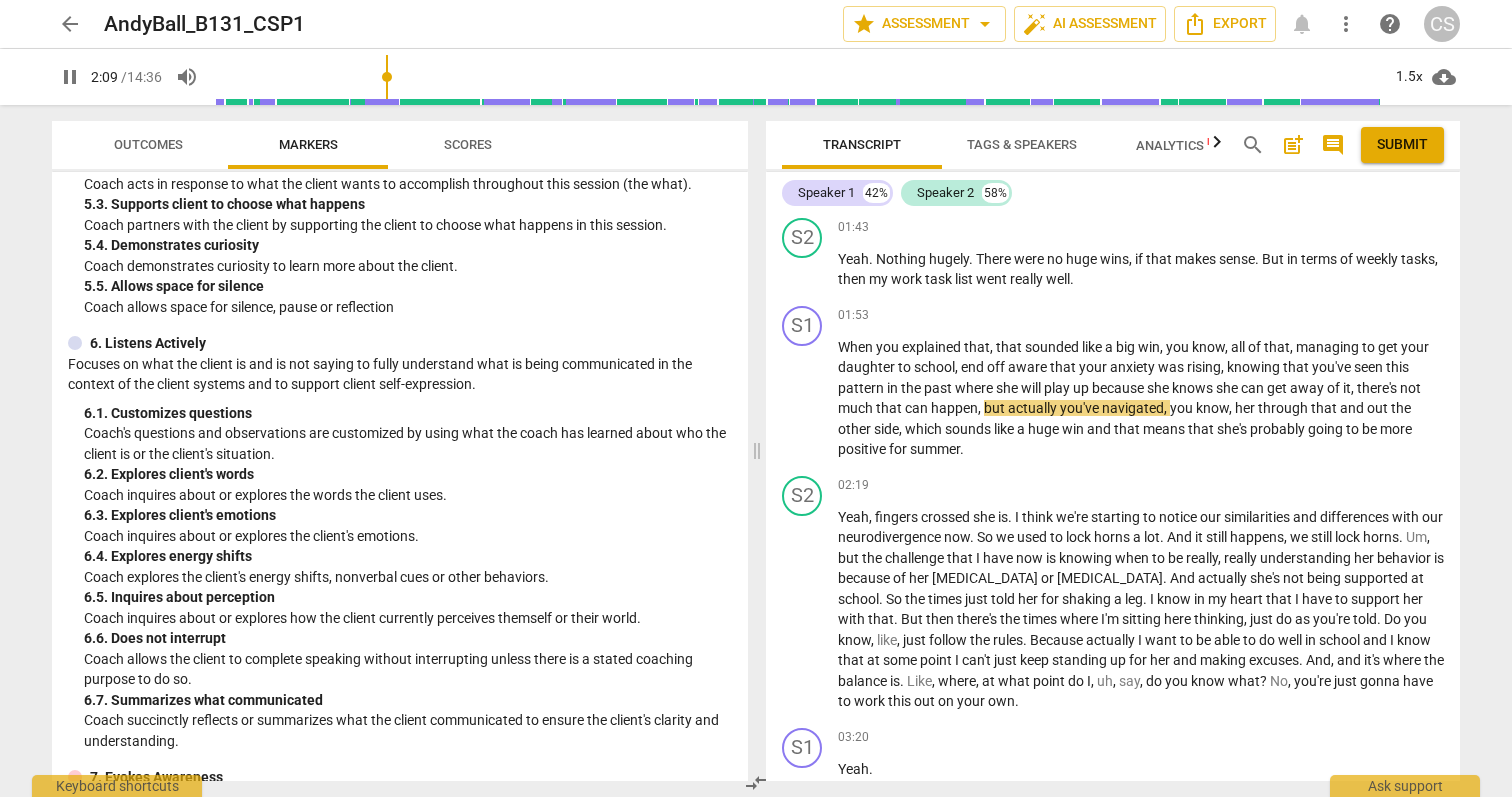 click on "pause" at bounding box center [70, 77] 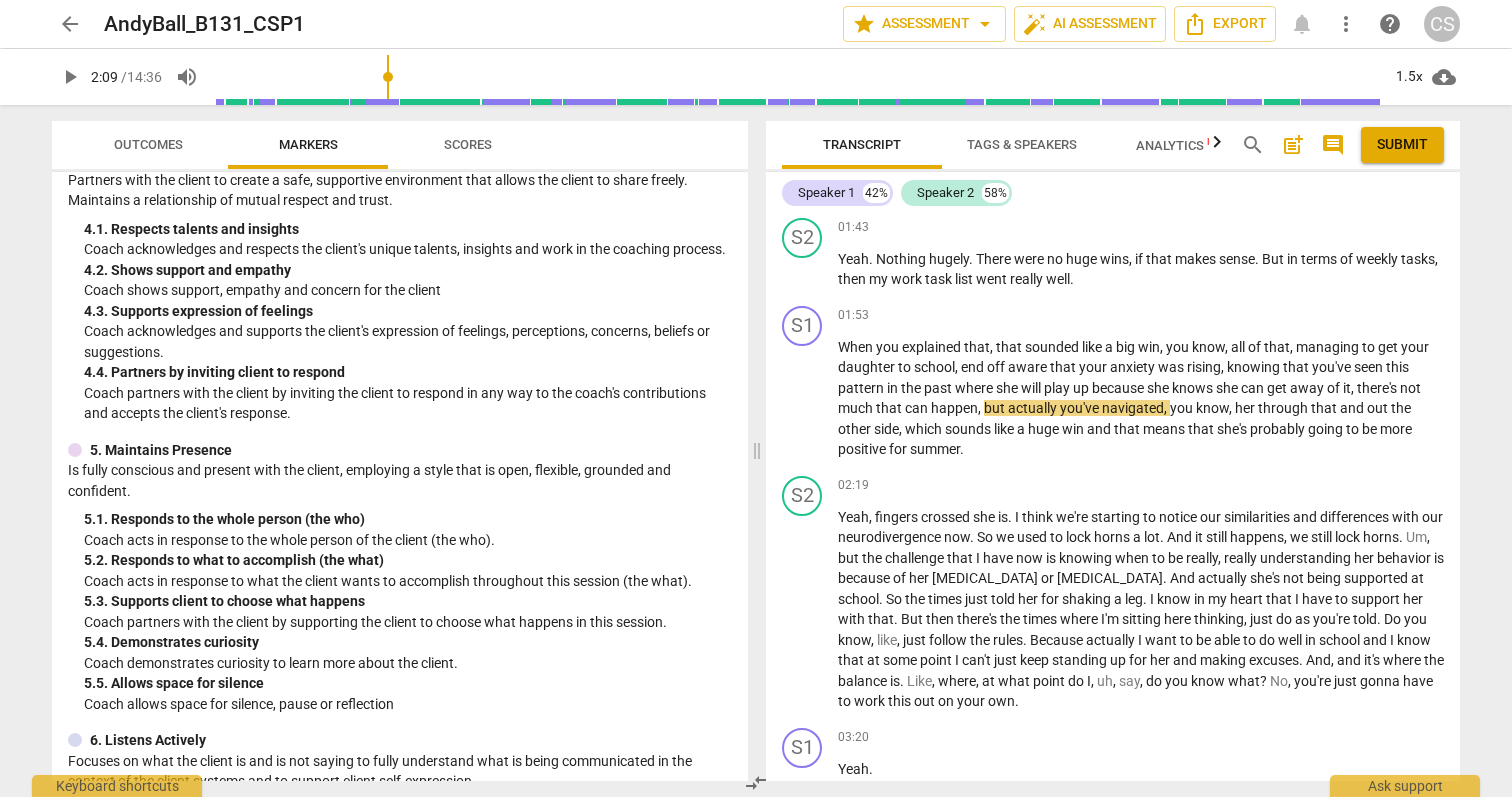 scroll, scrollTop: 540, scrollLeft: 0, axis: vertical 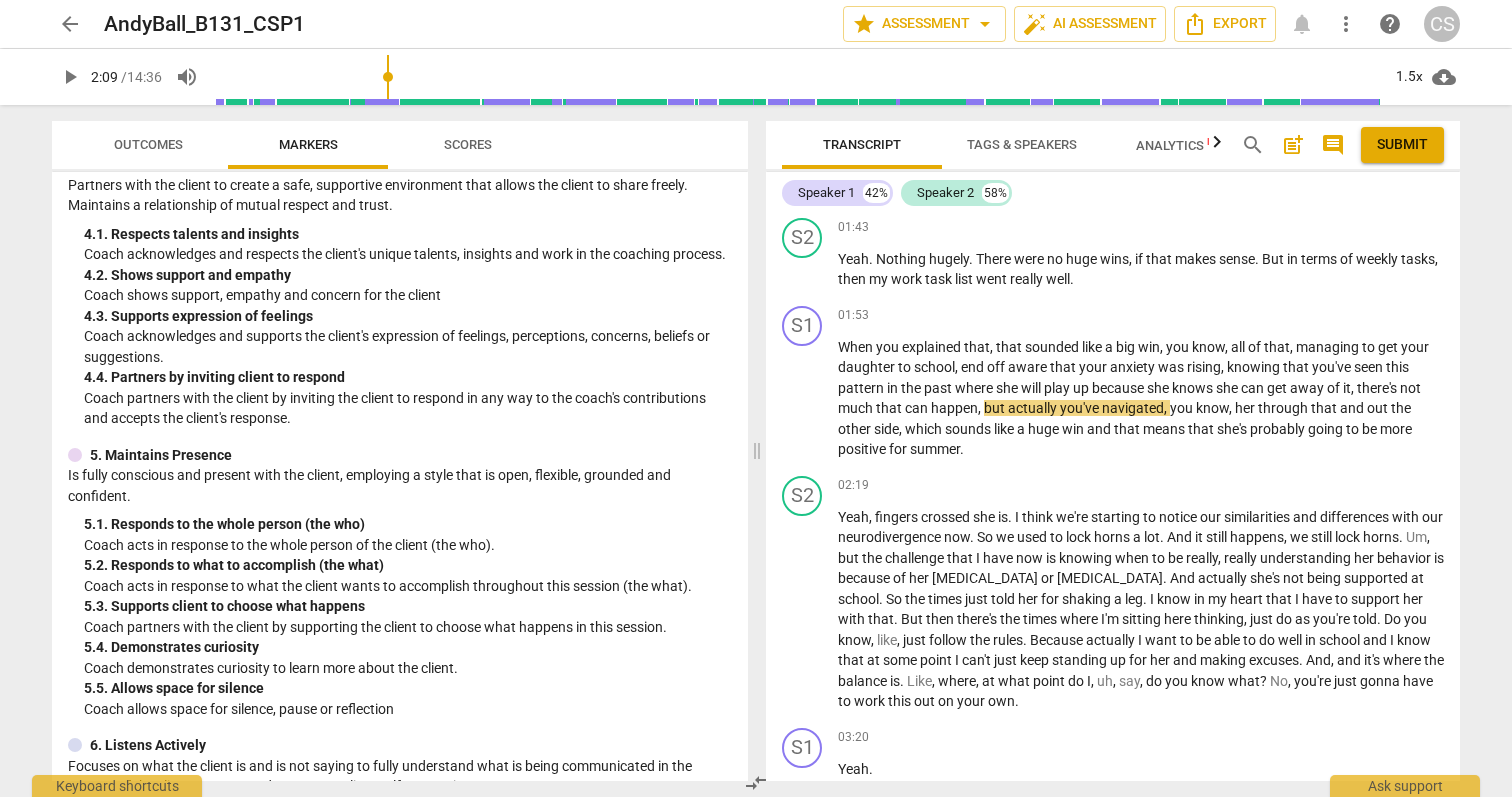 click on "play_arrow" at bounding box center (70, 77) 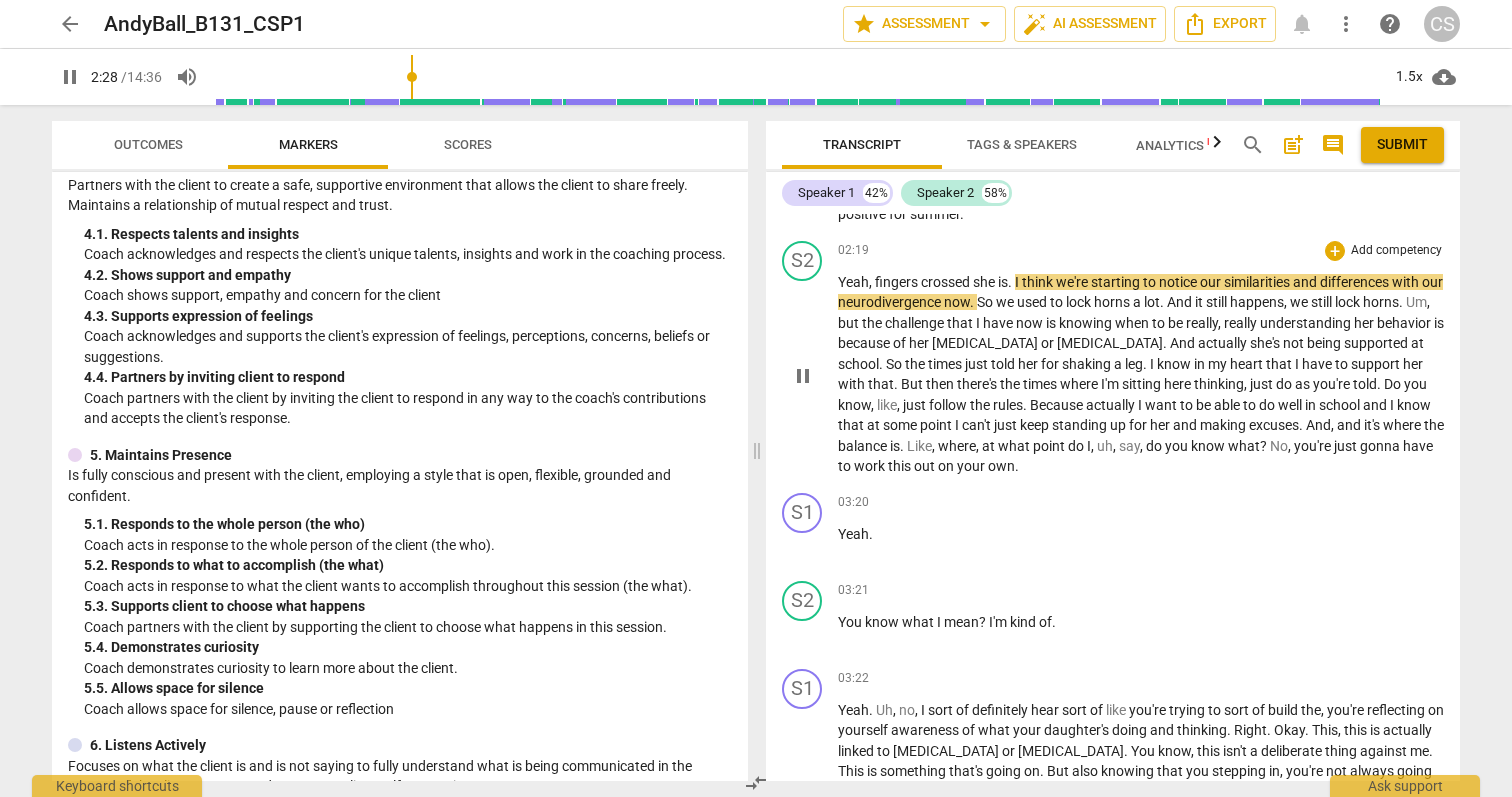 scroll, scrollTop: 1045, scrollLeft: 0, axis: vertical 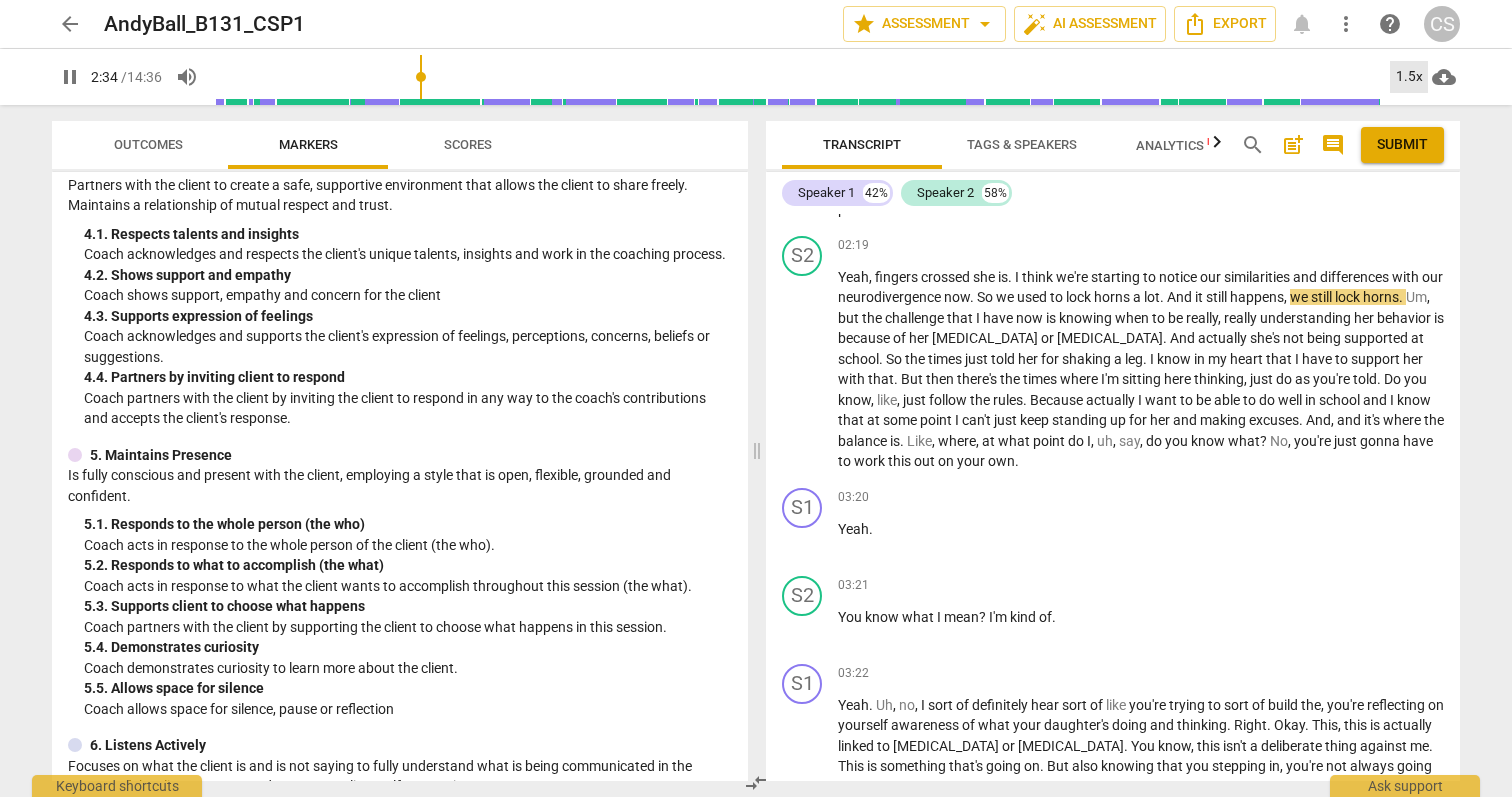 click on "1.5x" at bounding box center (1409, 77) 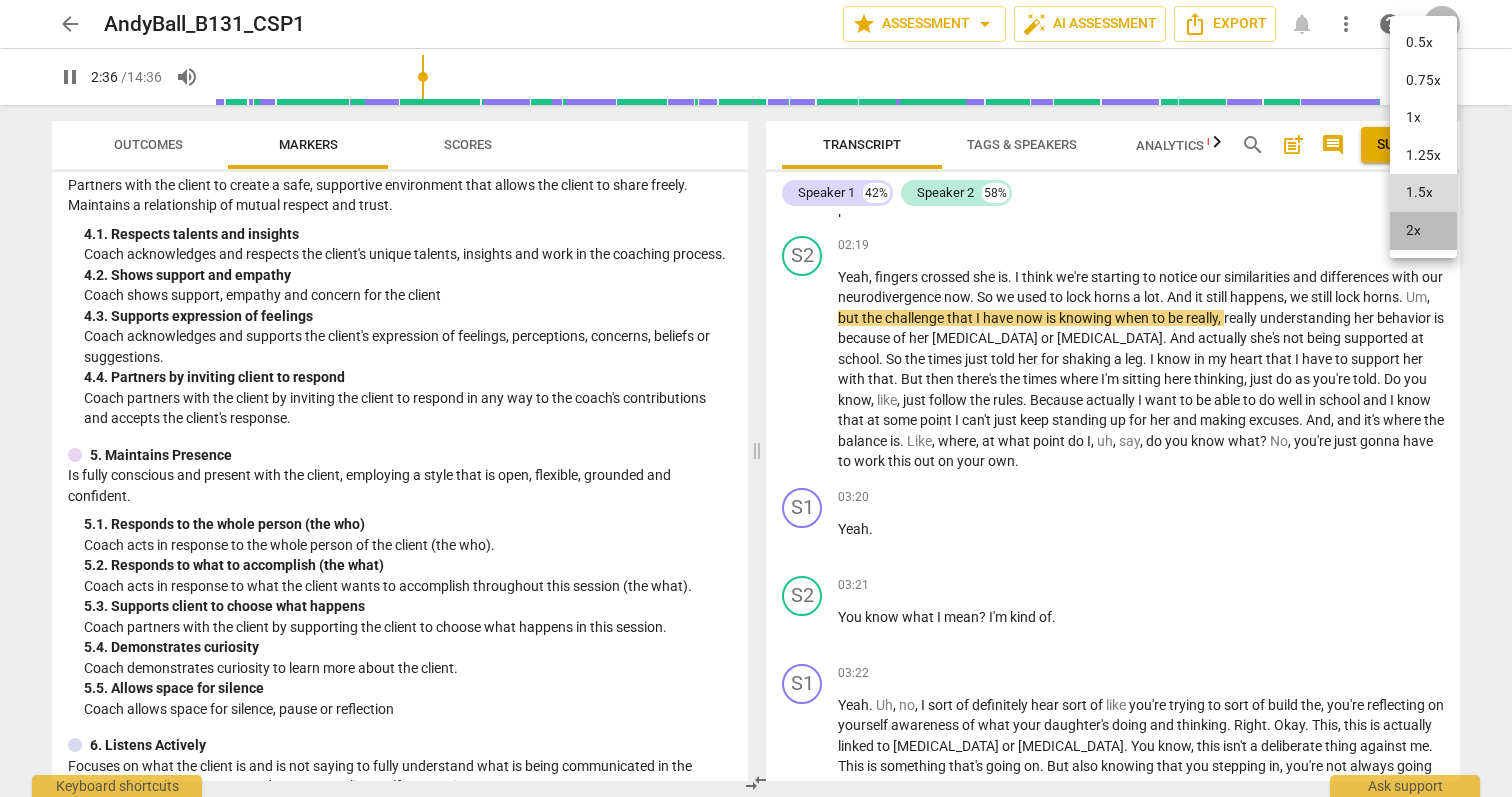 click on "2x" at bounding box center (1423, 231) 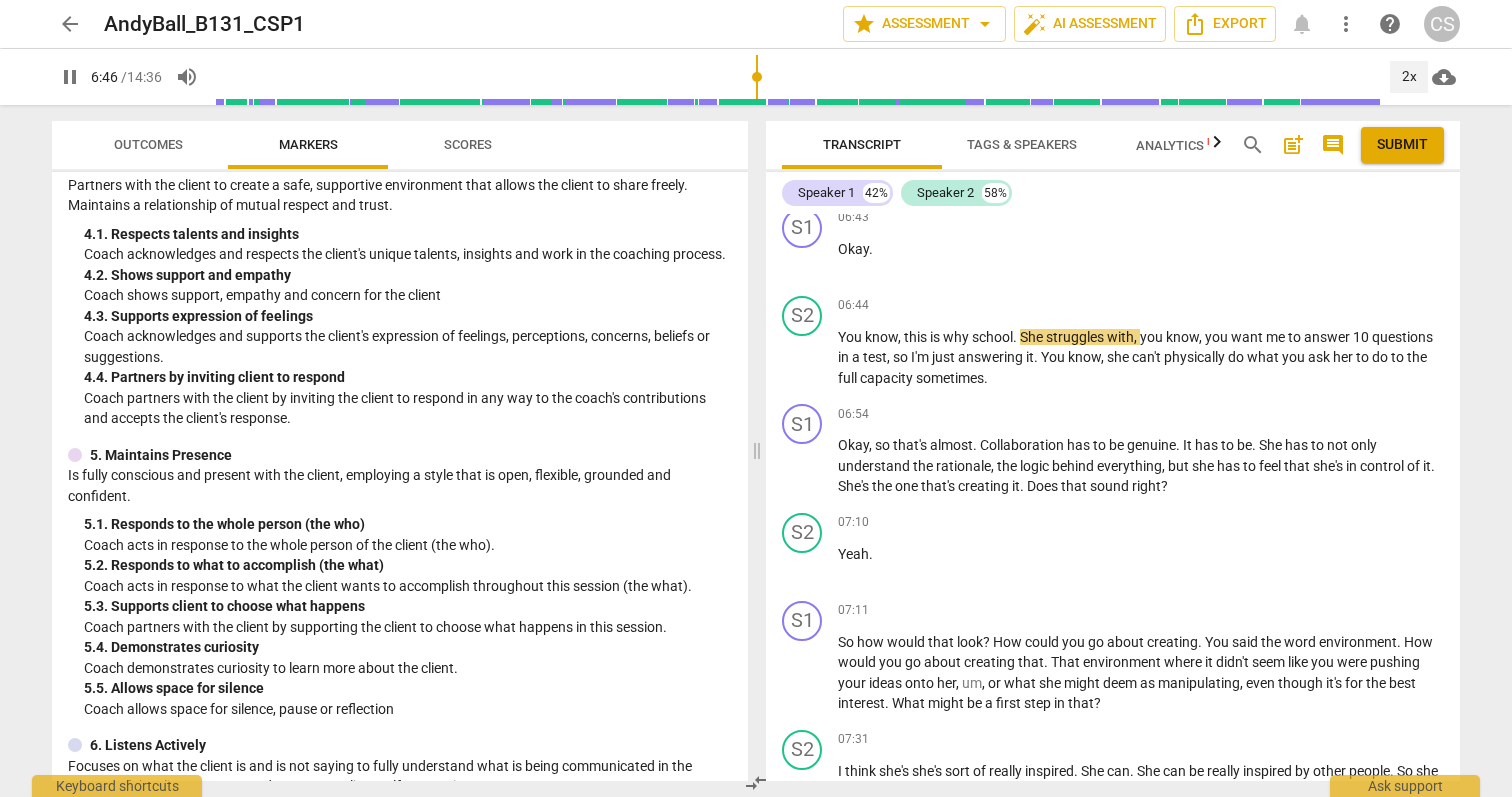 scroll, scrollTop: 2858, scrollLeft: 0, axis: vertical 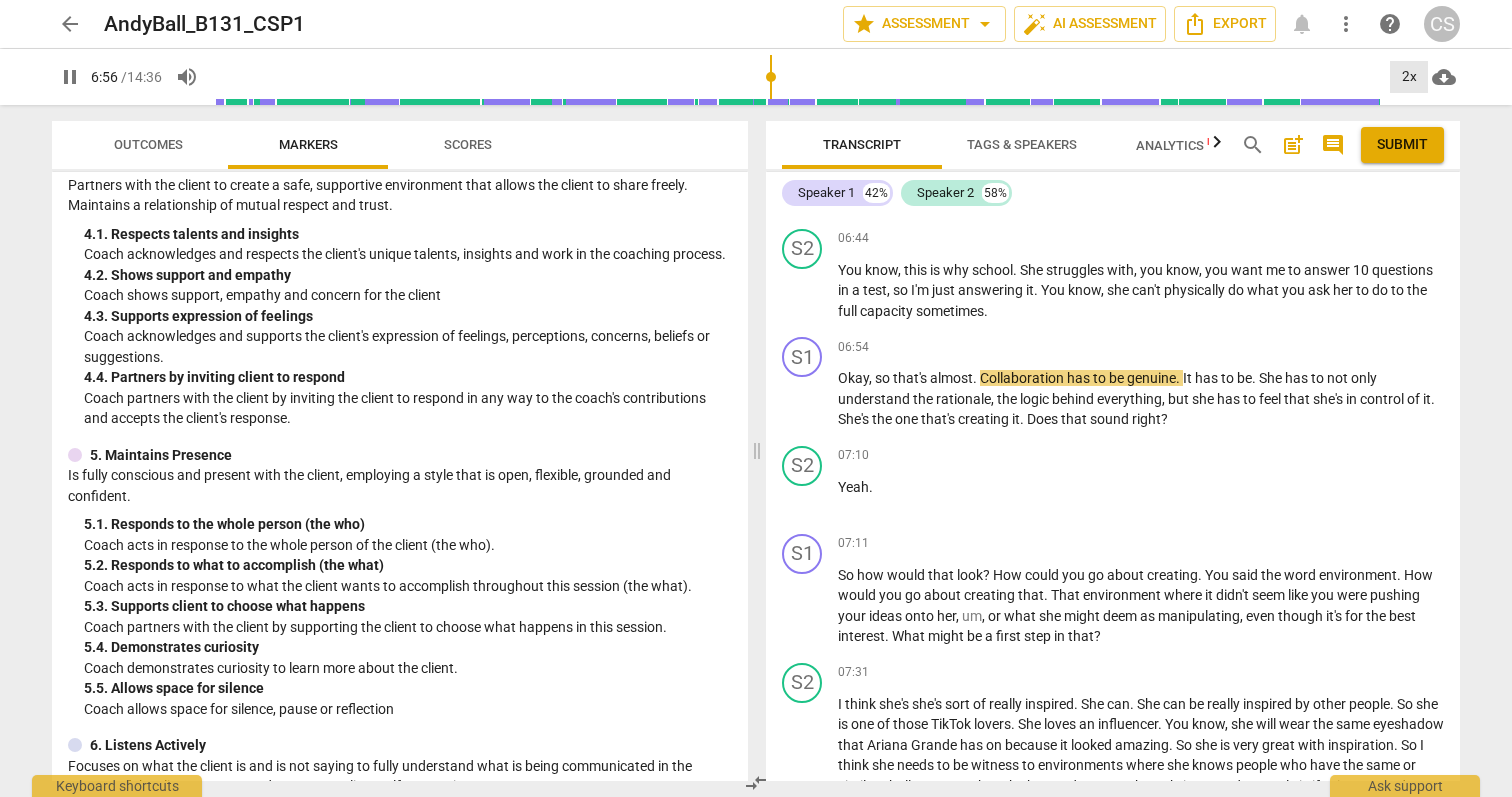 click on "2x" at bounding box center (1409, 77) 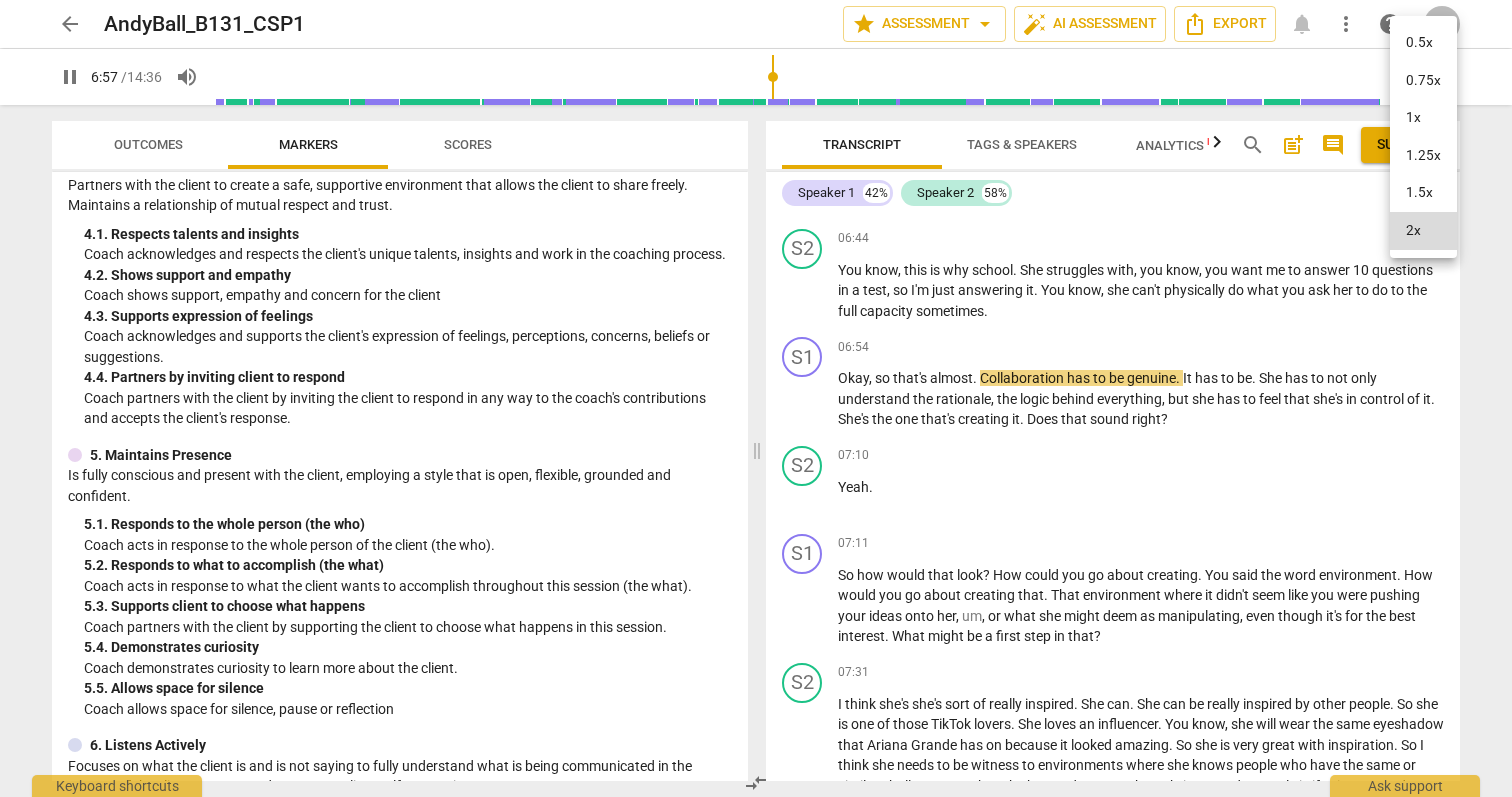 click on "1.5x" at bounding box center [1423, 193] 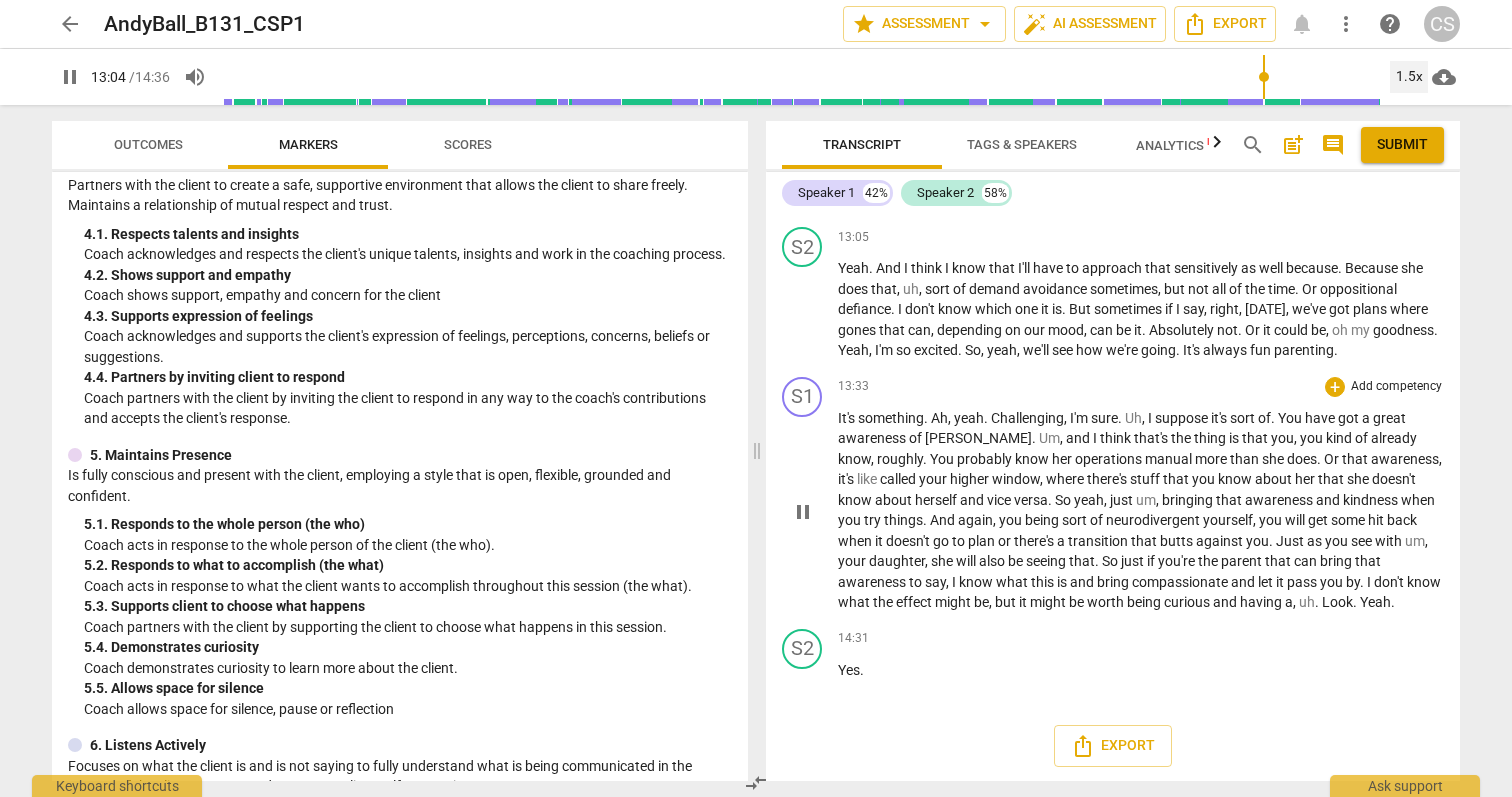 scroll, scrollTop: 5461, scrollLeft: 0, axis: vertical 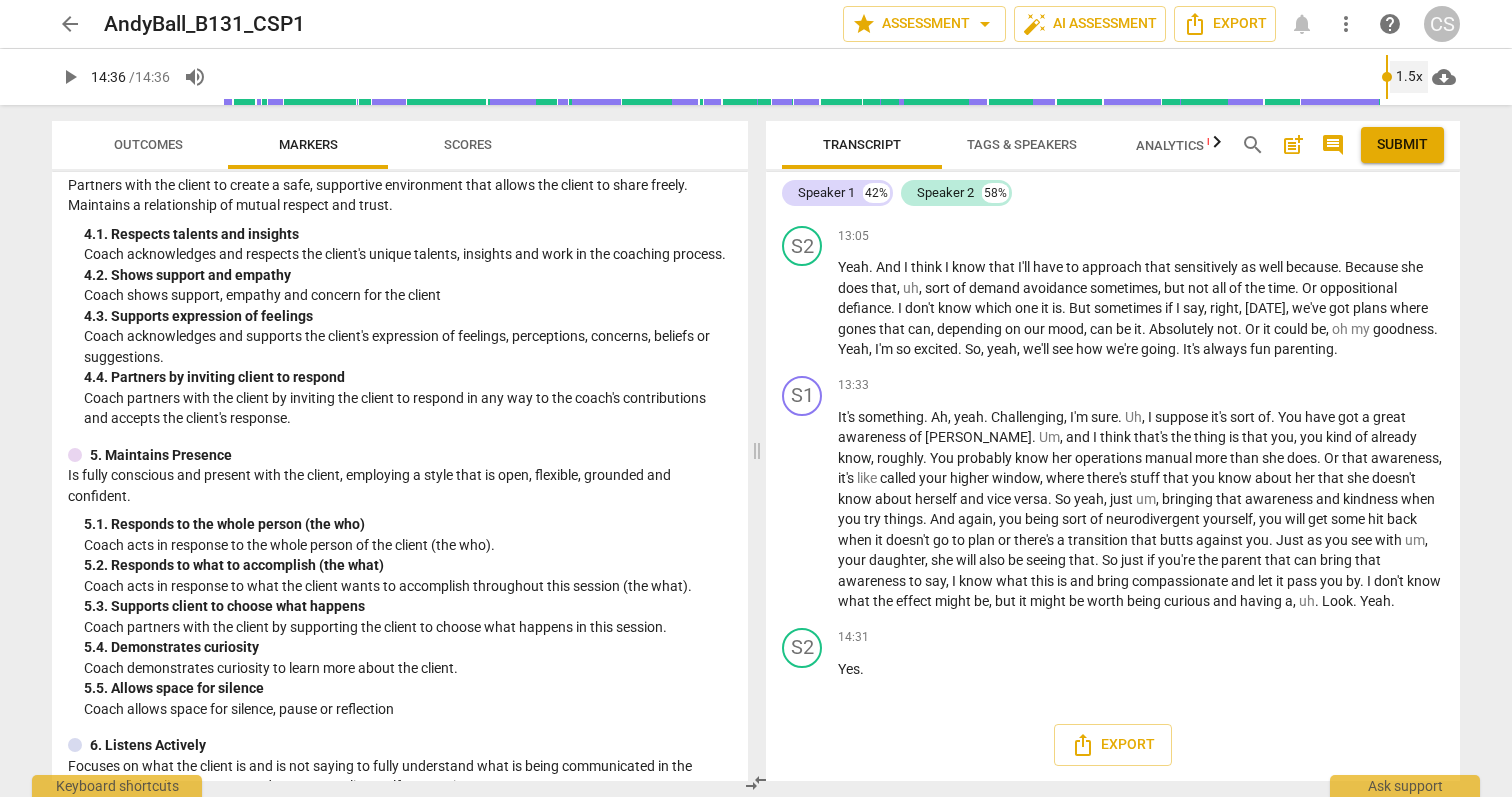 type on "876" 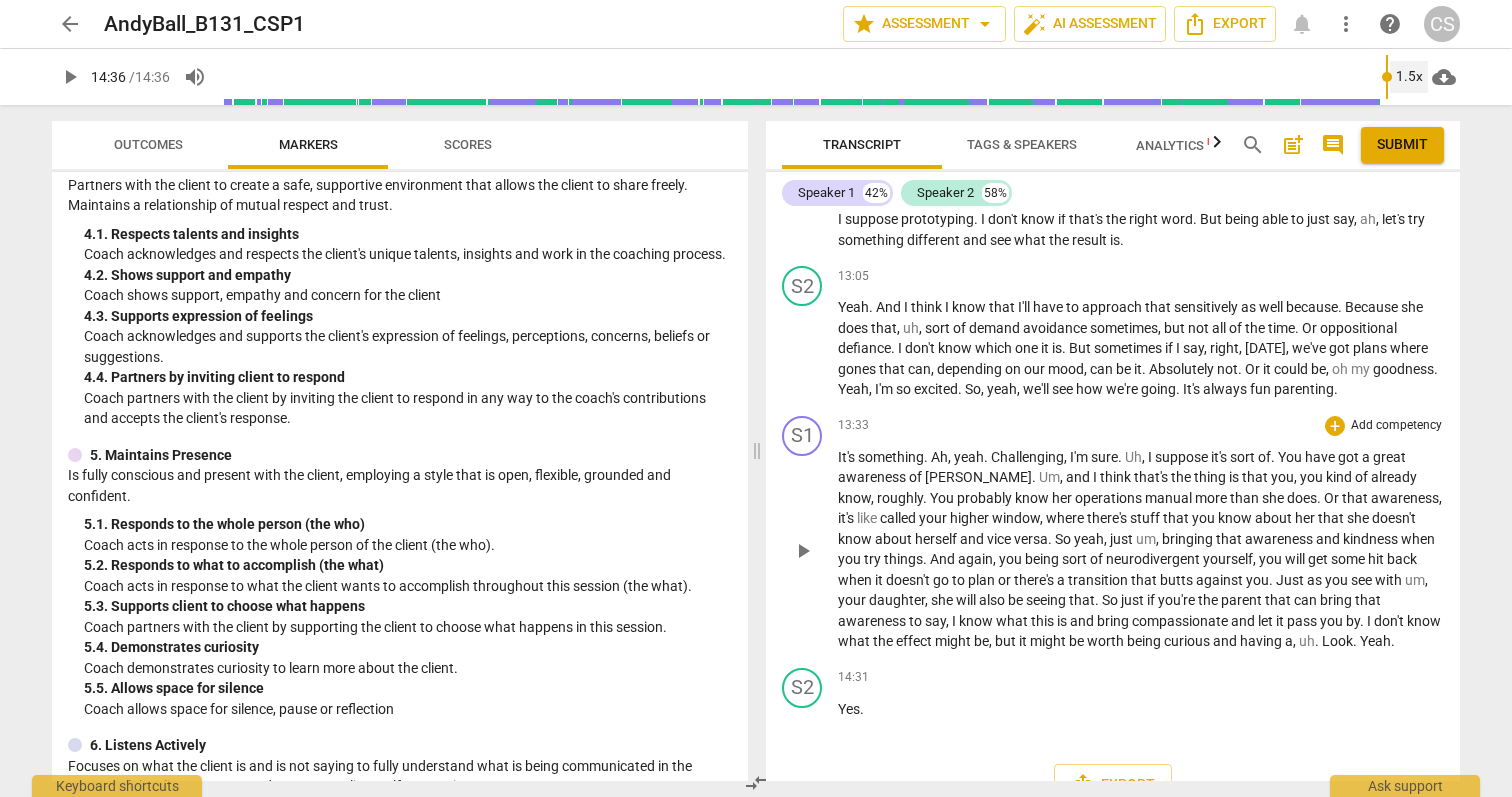 scroll, scrollTop: 5417, scrollLeft: 0, axis: vertical 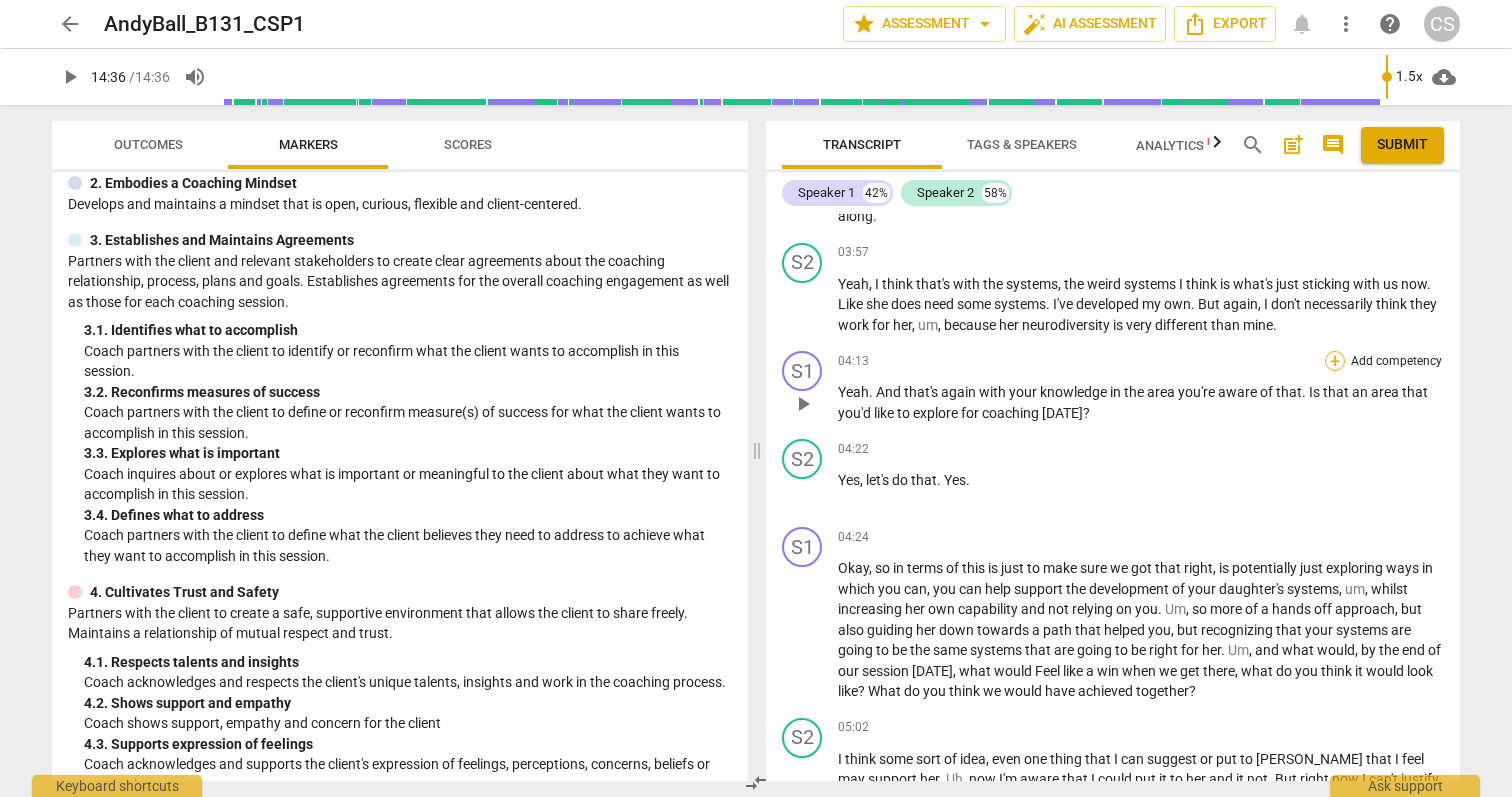 click on "+" at bounding box center (1335, 361) 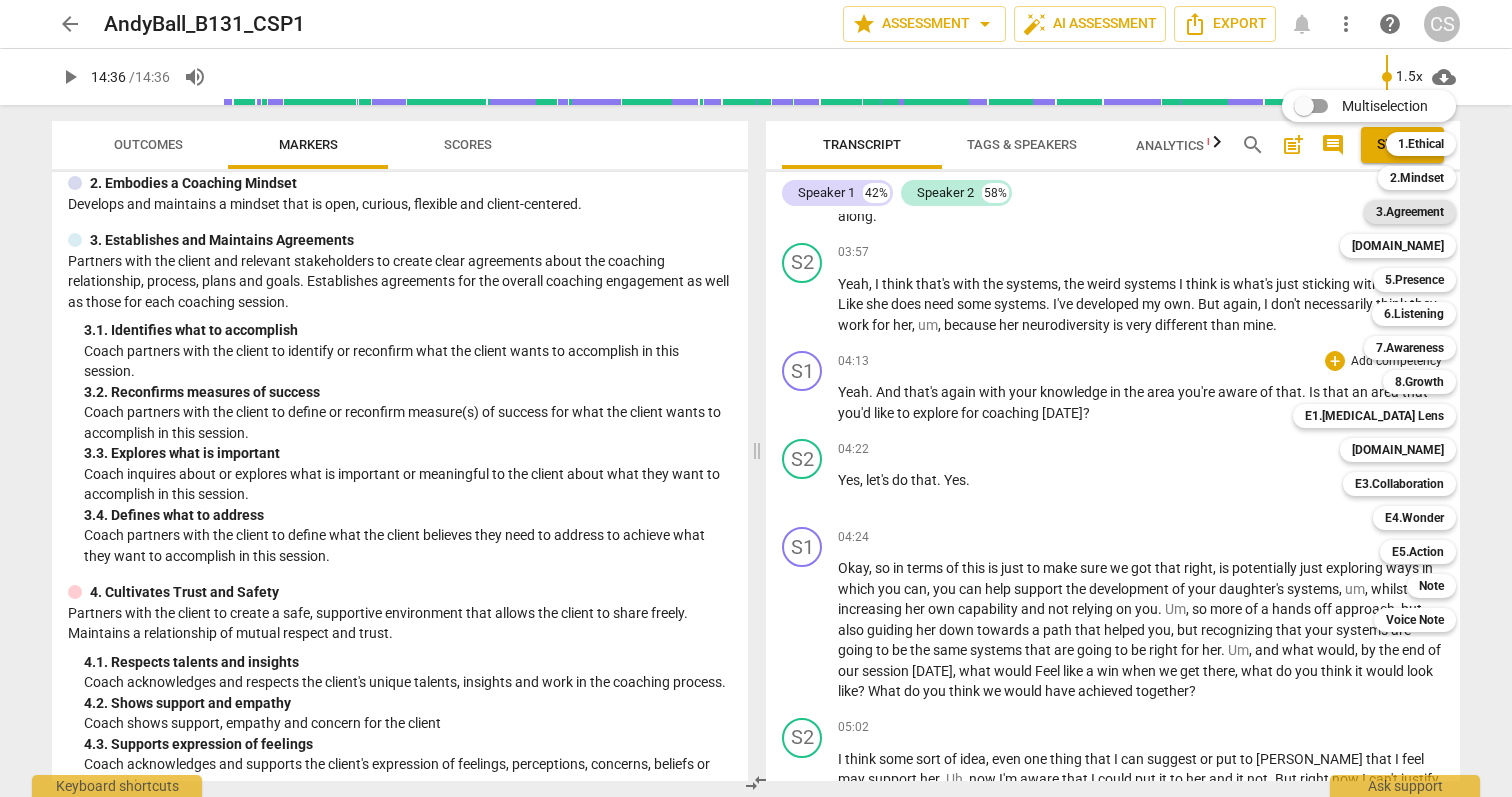 click on "3.Agreement" at bounding box center [1410, 212] 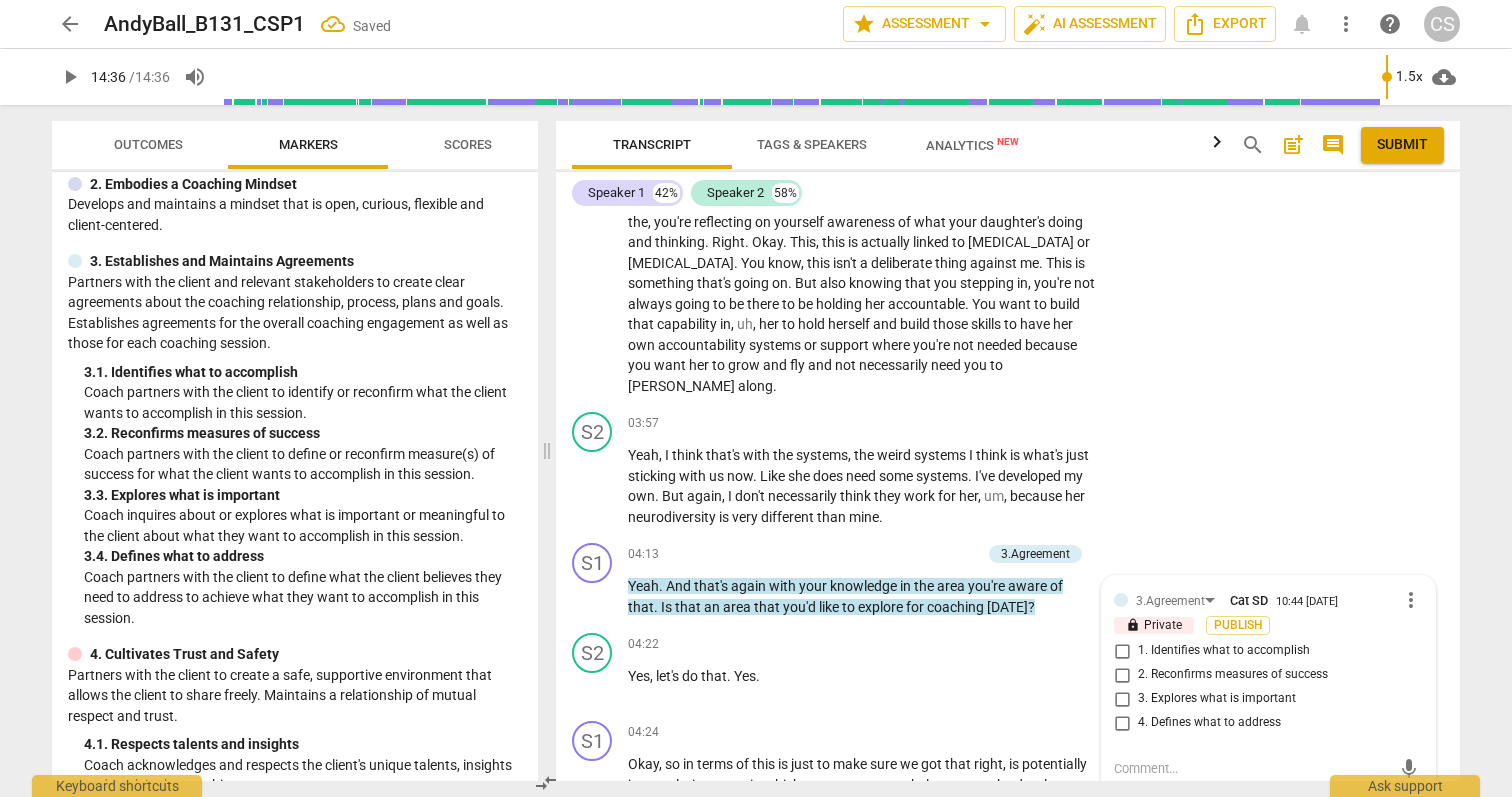 scroll, scrollTop: 1738, scrollLeft: 0, axis: vertical 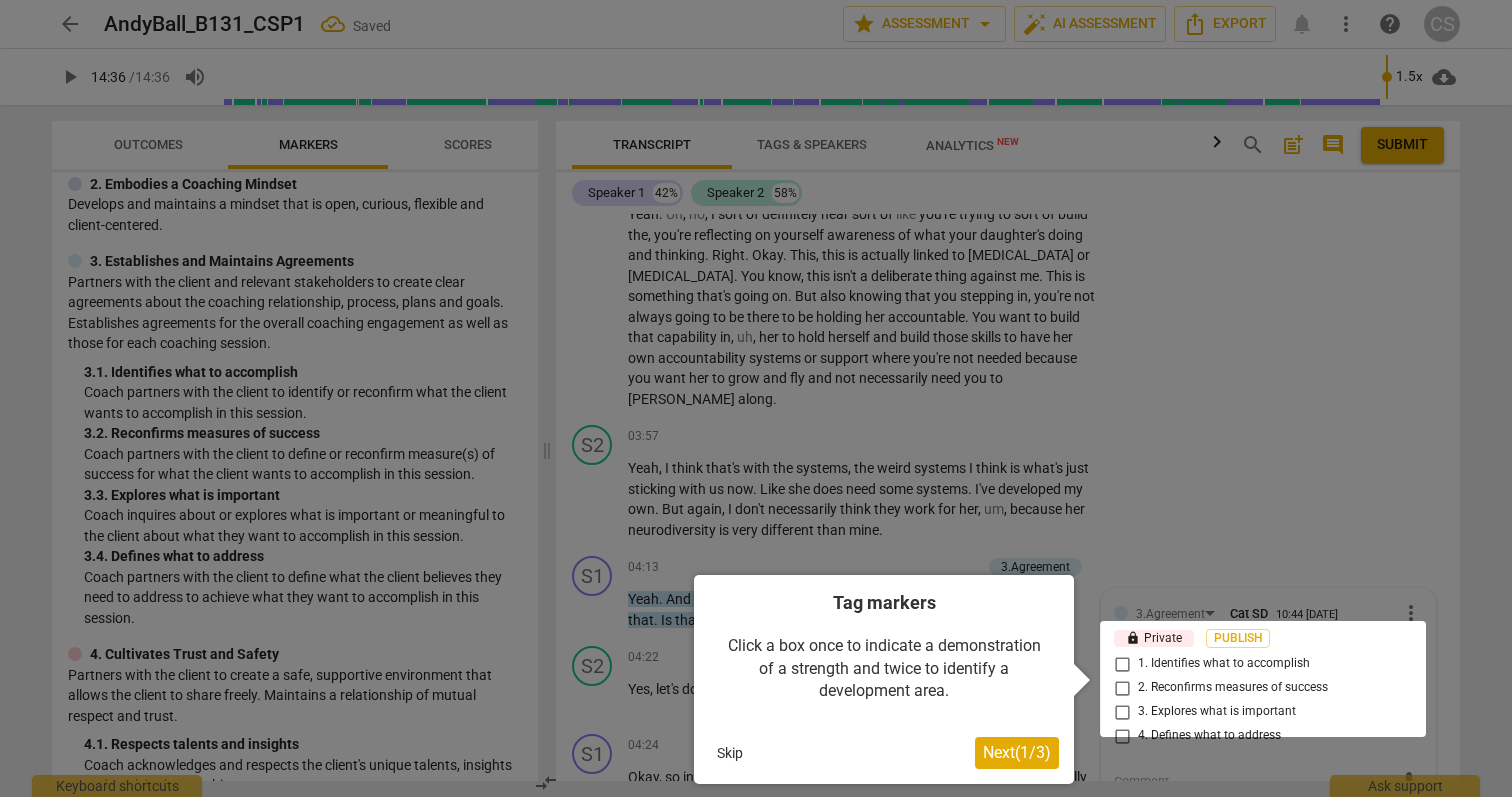 click at bounding box center [1263, 679] 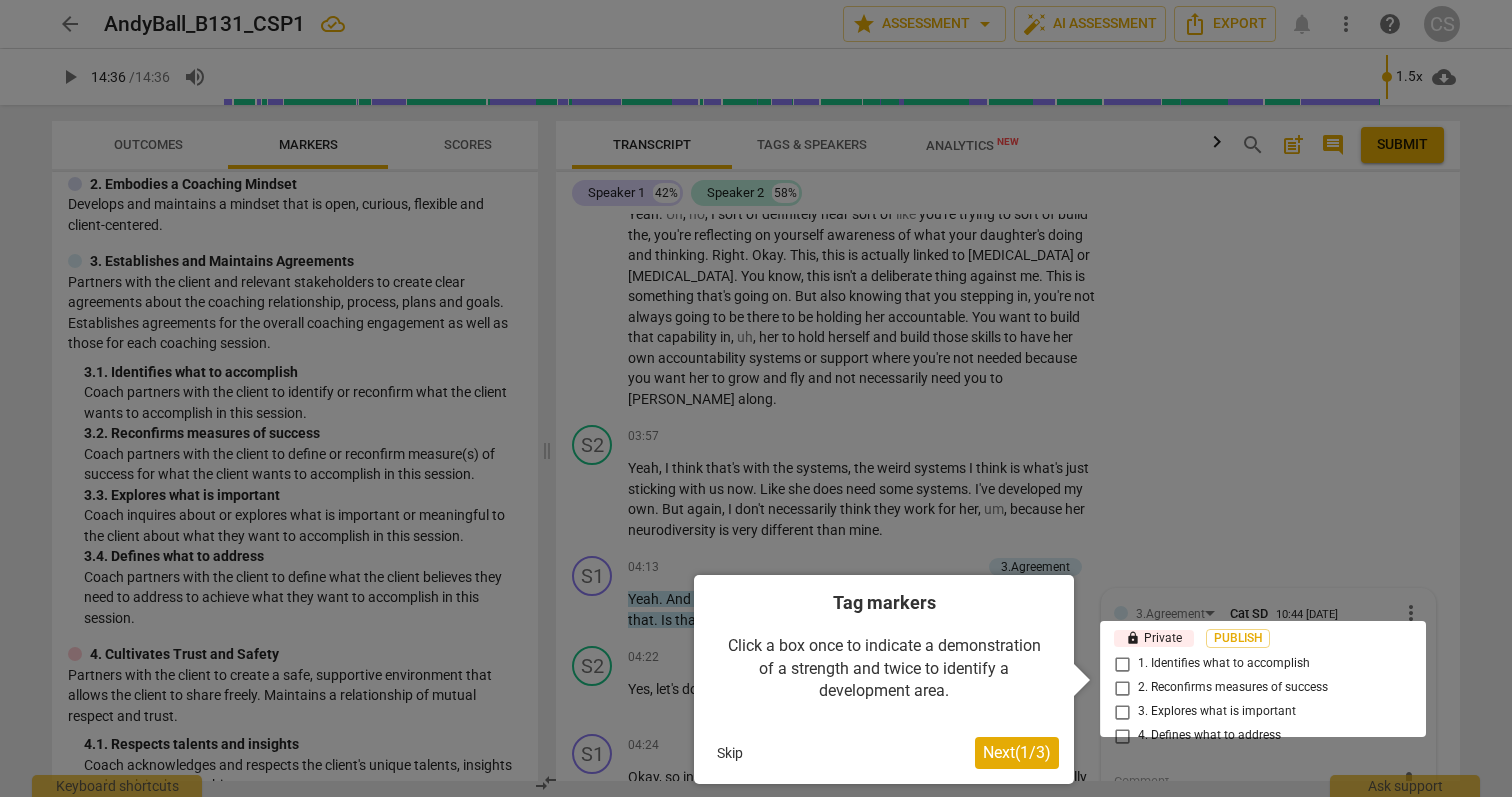 click on "Next  ( 1 / 3 )" at bounding box center (1017, 752) 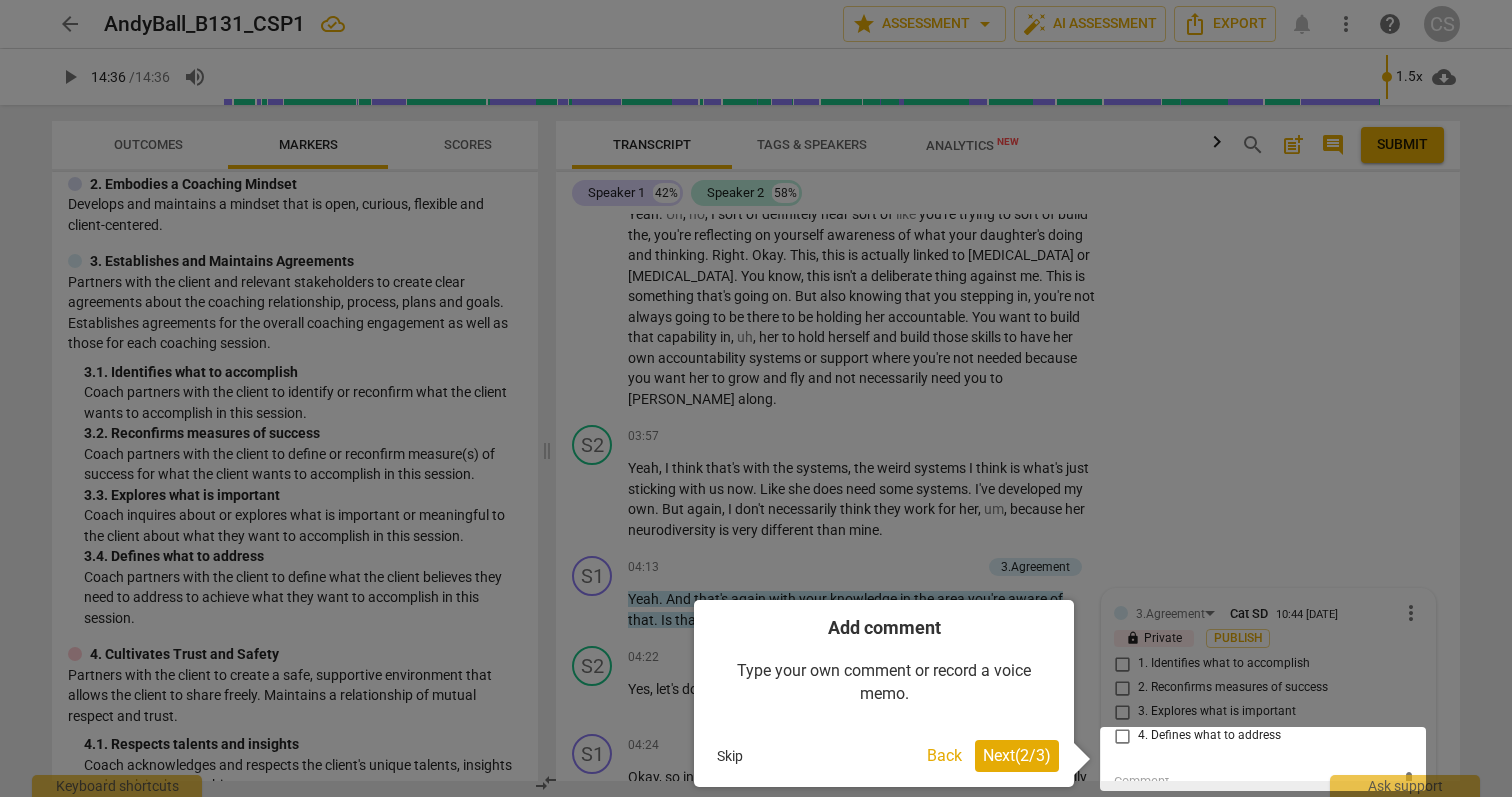 click on "Next  ( 2 / 3 )" at bounding box center [1017, 755] 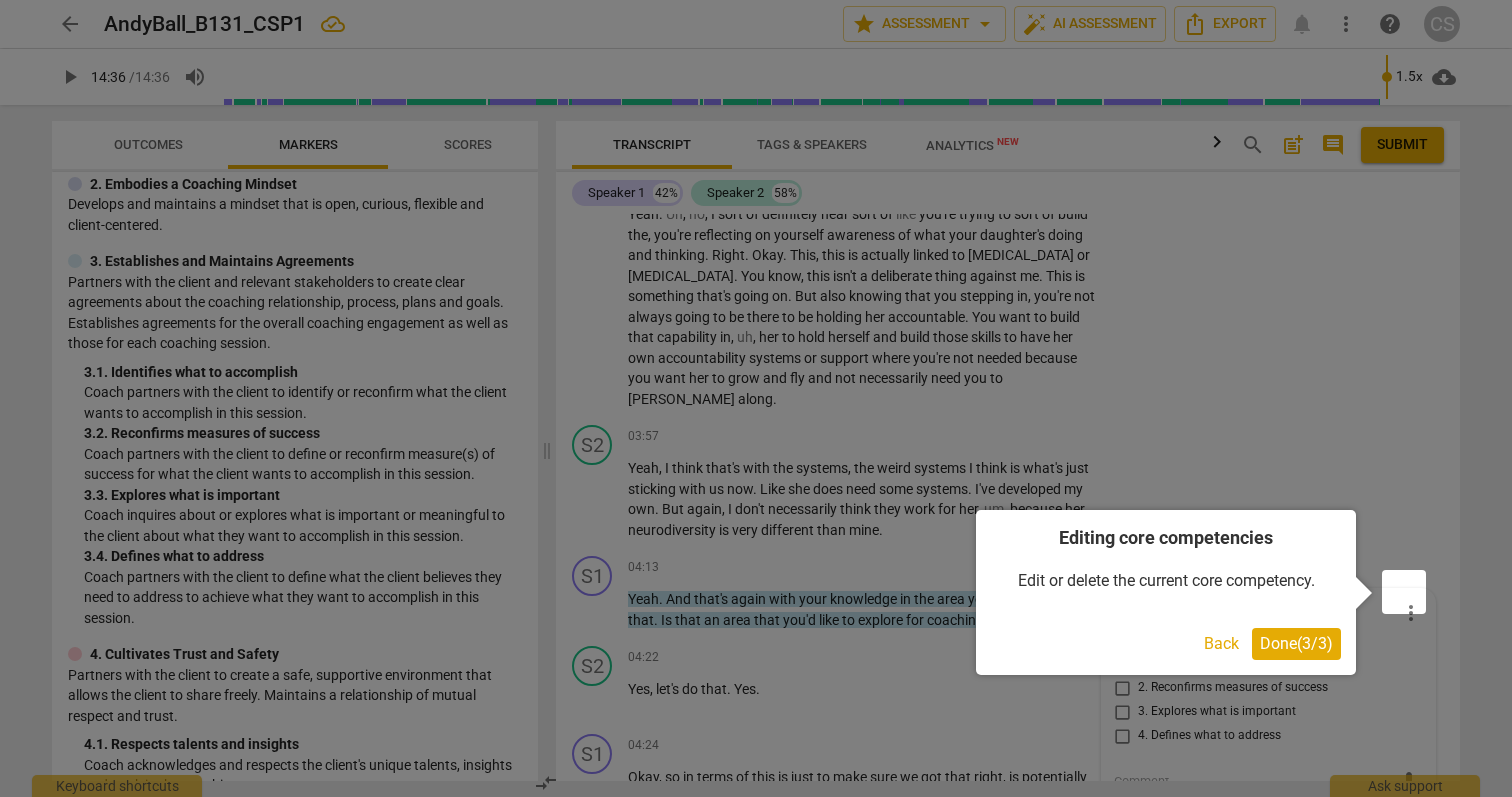 click on "Done  ( 3 / 3 )" at bounding box center (1296, 643) 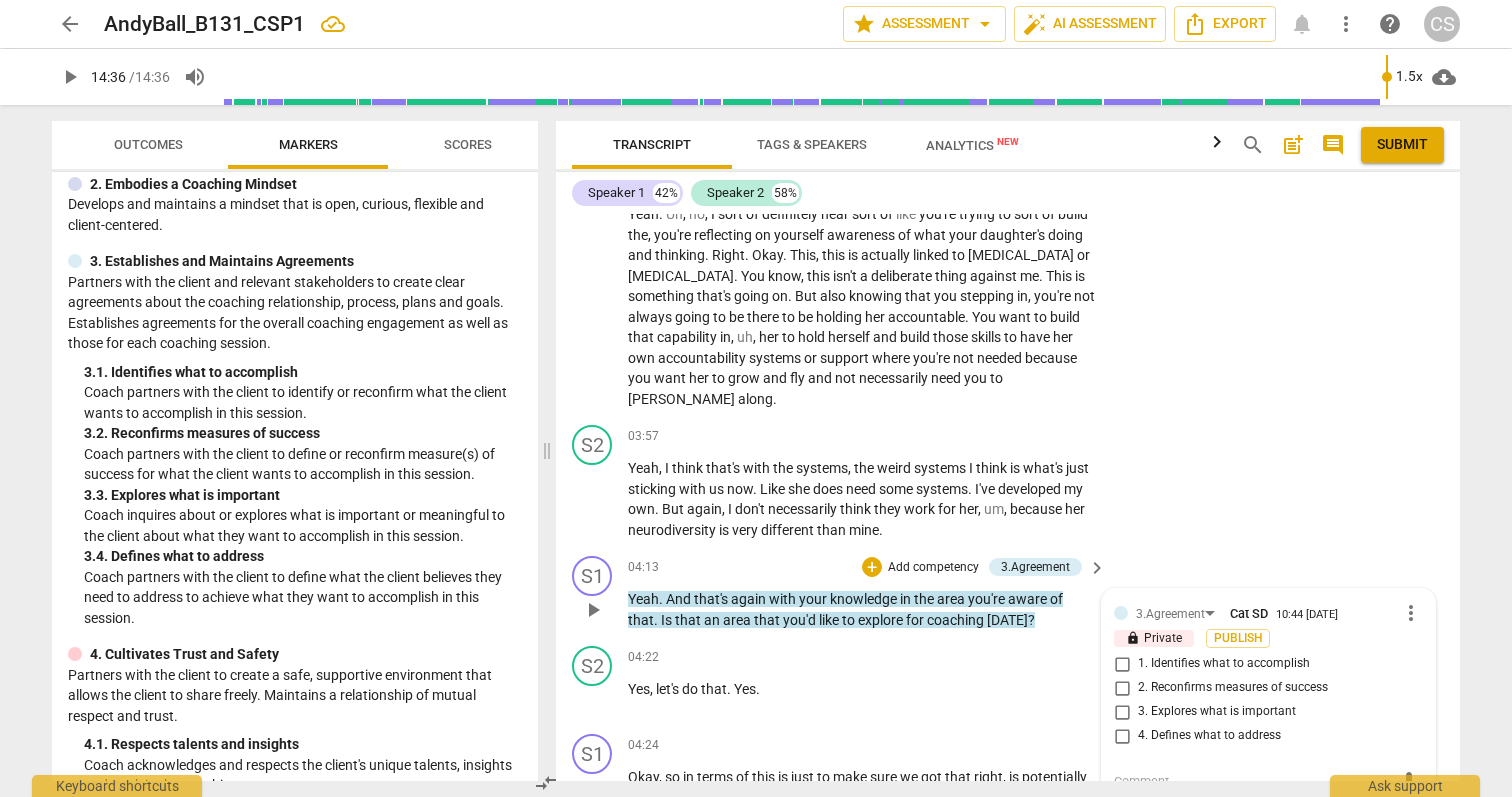 click on "lock Private" at bounding box center (1154, 639) 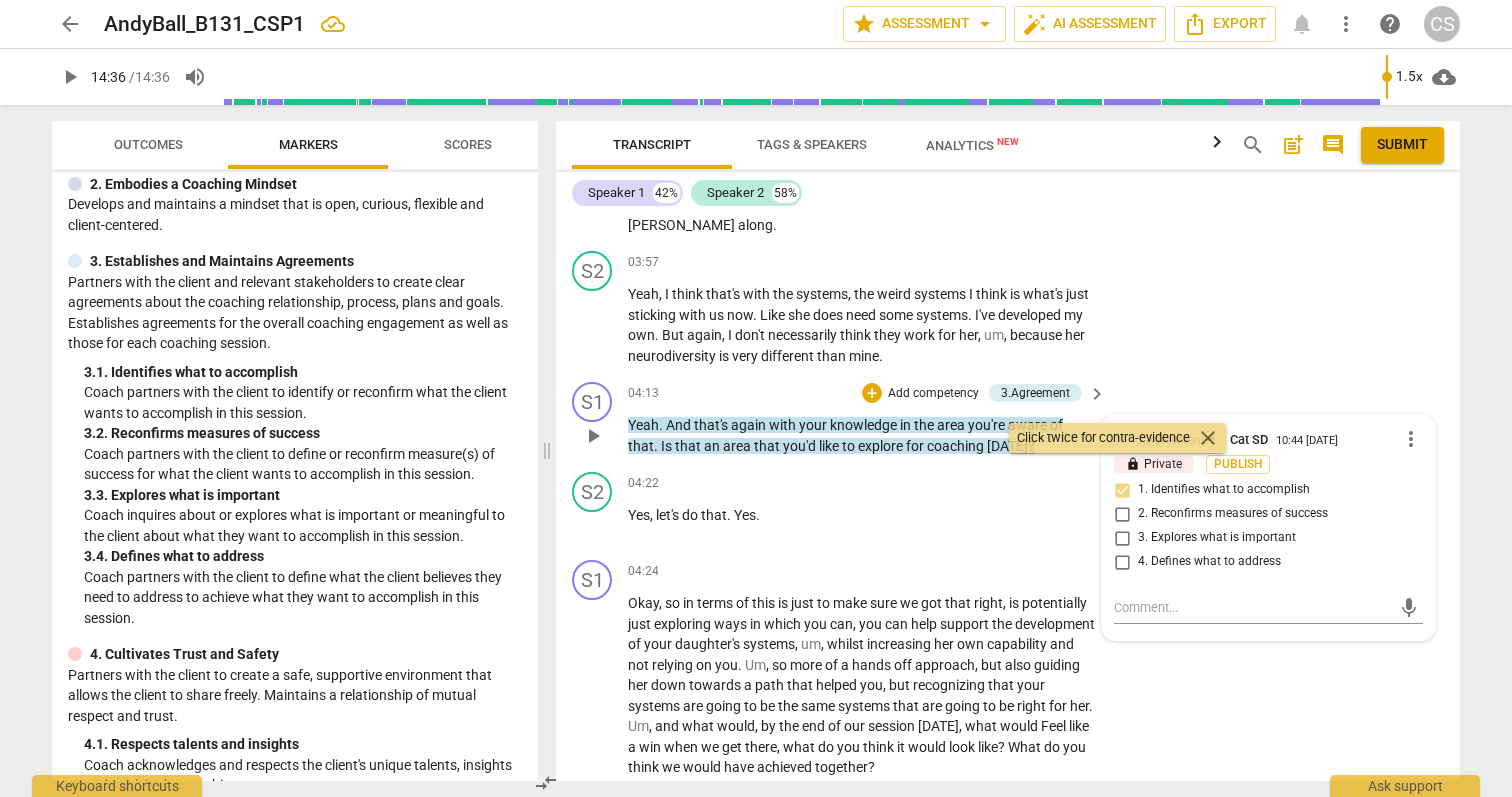 scroll, scrollTop: 1916, scrollLeft: 0, axis: vertical 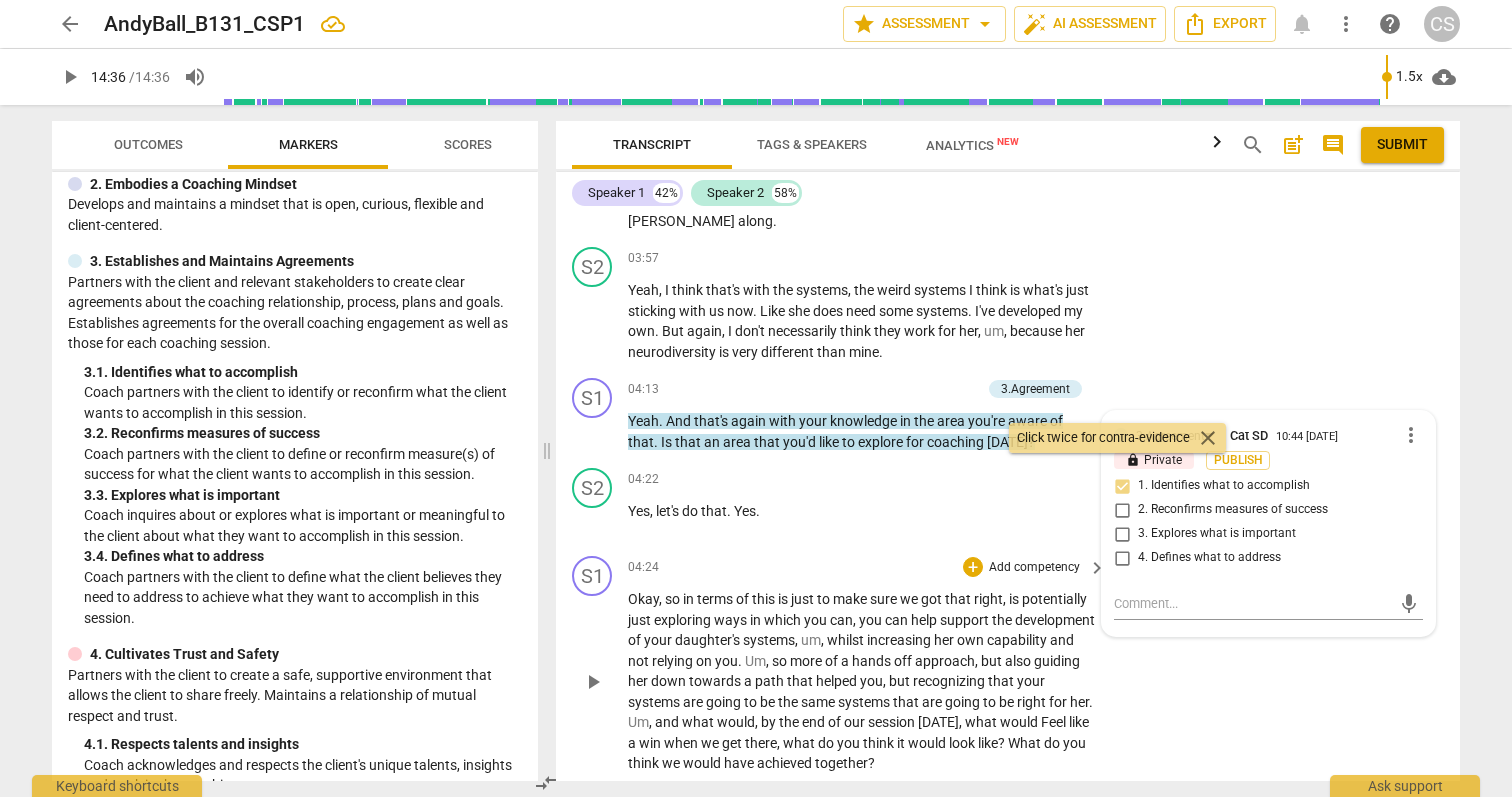 click on "S1 play_arrow pause 04:24 + Add competency keyboard_arrow_right Okay ,   so   in   terms   of   this   is   just   to   make   sure   we   got   that   right ,   is   potentially   just   exploring   ways   in   which   you   can ,   you   can   help   support   the   development   of   your   daughter's   systems ,   um ,   whilst   increasing   her   own   capability   and   not   relying   on   you .   Um ,   so   more   of   a   hands   off   approach ,   but   also   guiding   her   down   towards   a   path   that   helped   you ,   but   recognizing   that   your   systems   are   going   to   be   the   same   systems   that   are   going   to   be   right   for   her .   Um ,   and   what   would ,   by   the   end   of   our   session   [DATE] ,   what   would   Feel   like   a   win   when   we   get   there ,   what   do   you   think   it   would   look   like ?   What   do   you   think   we   would   have   achieved   together ?" at bounding box center (1008, 665) 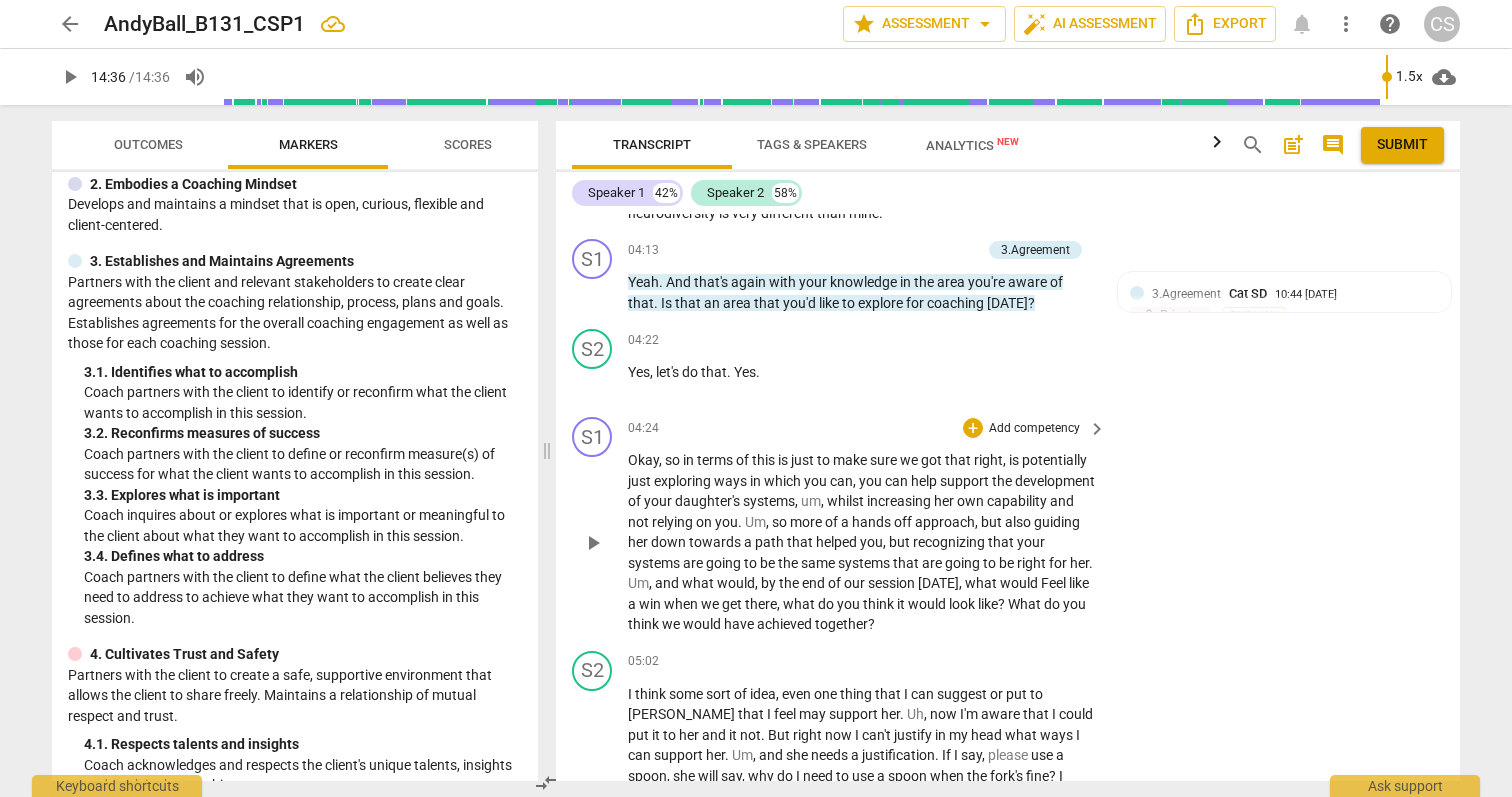 scroll, scrollTop: 2075, scrollLeft: 0, axis: vertical 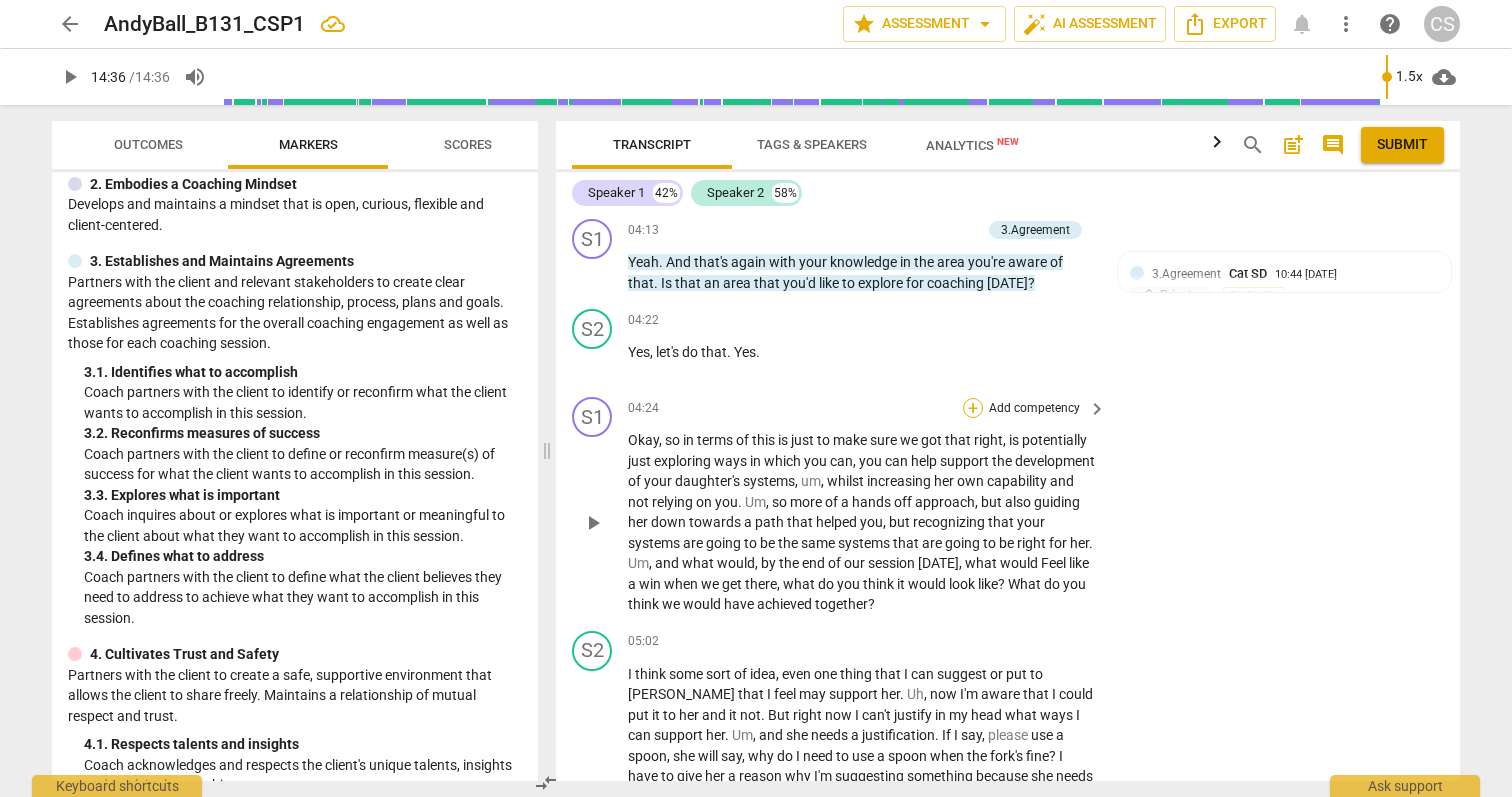 click on "+" at bounding box center [973, 408] 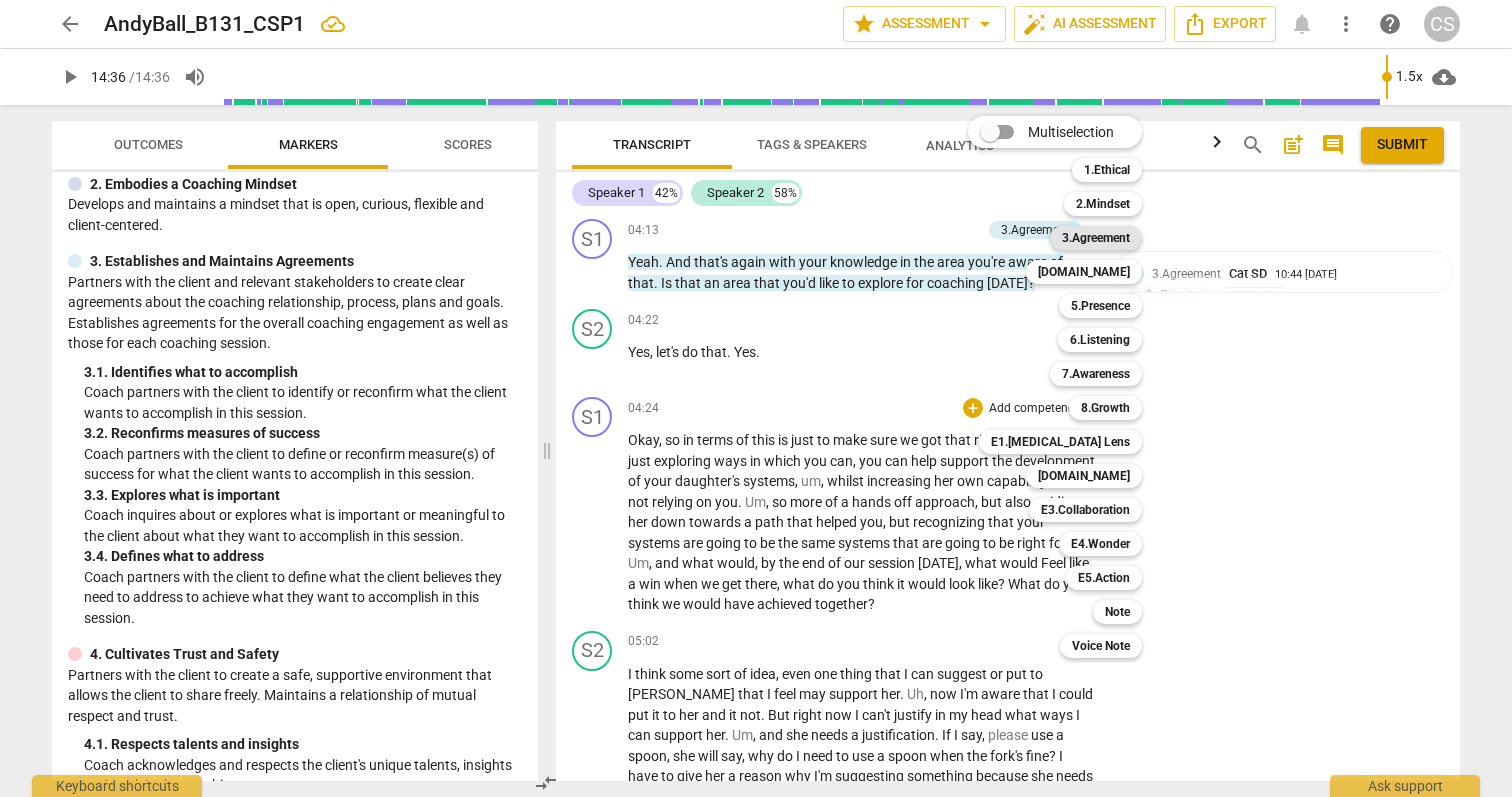 click on "3.Agreement" at bounding box center (1096, 238) 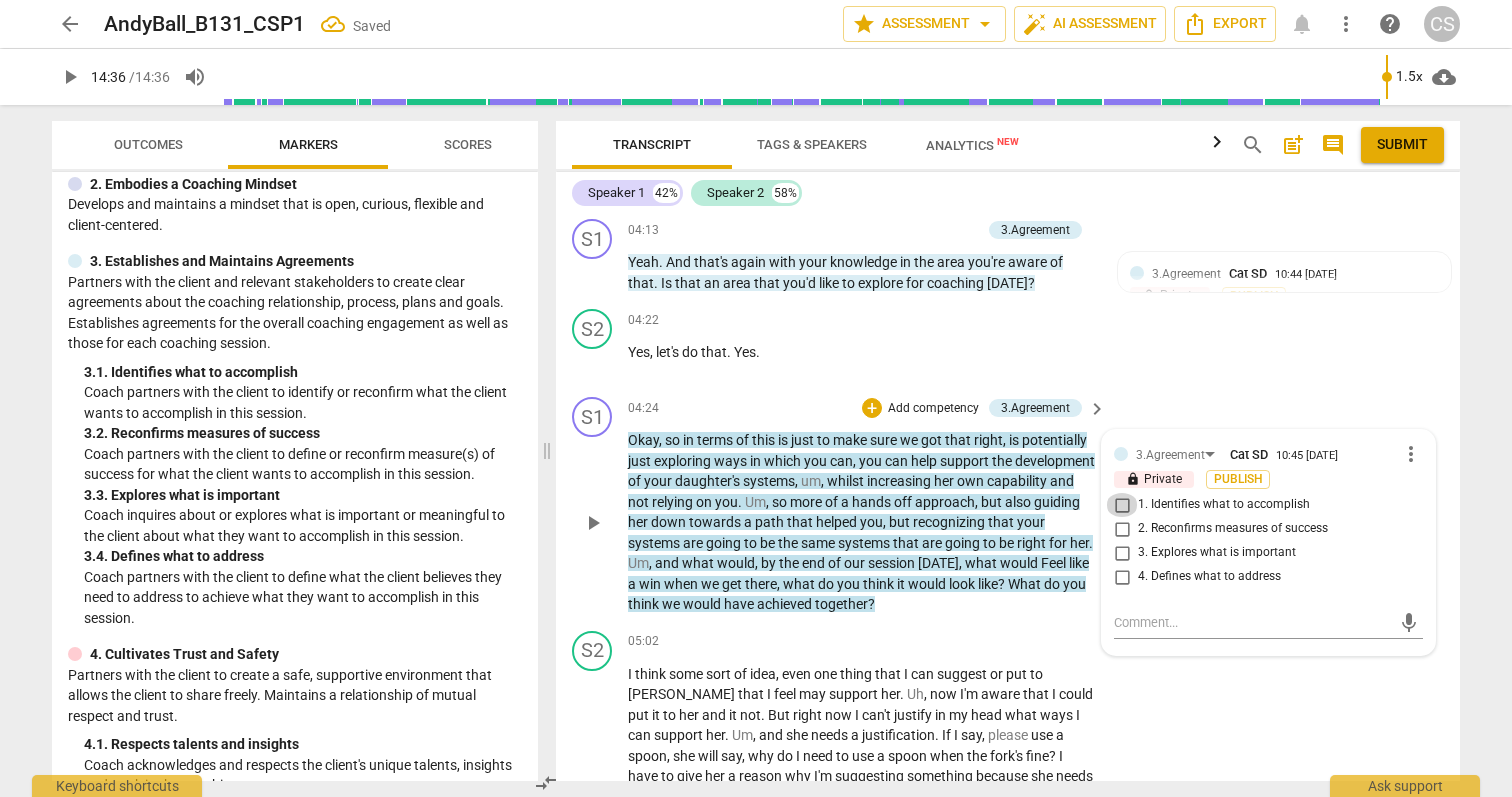 click on "1. Identifies what to accomplish" at bounding box center [1122, 505] 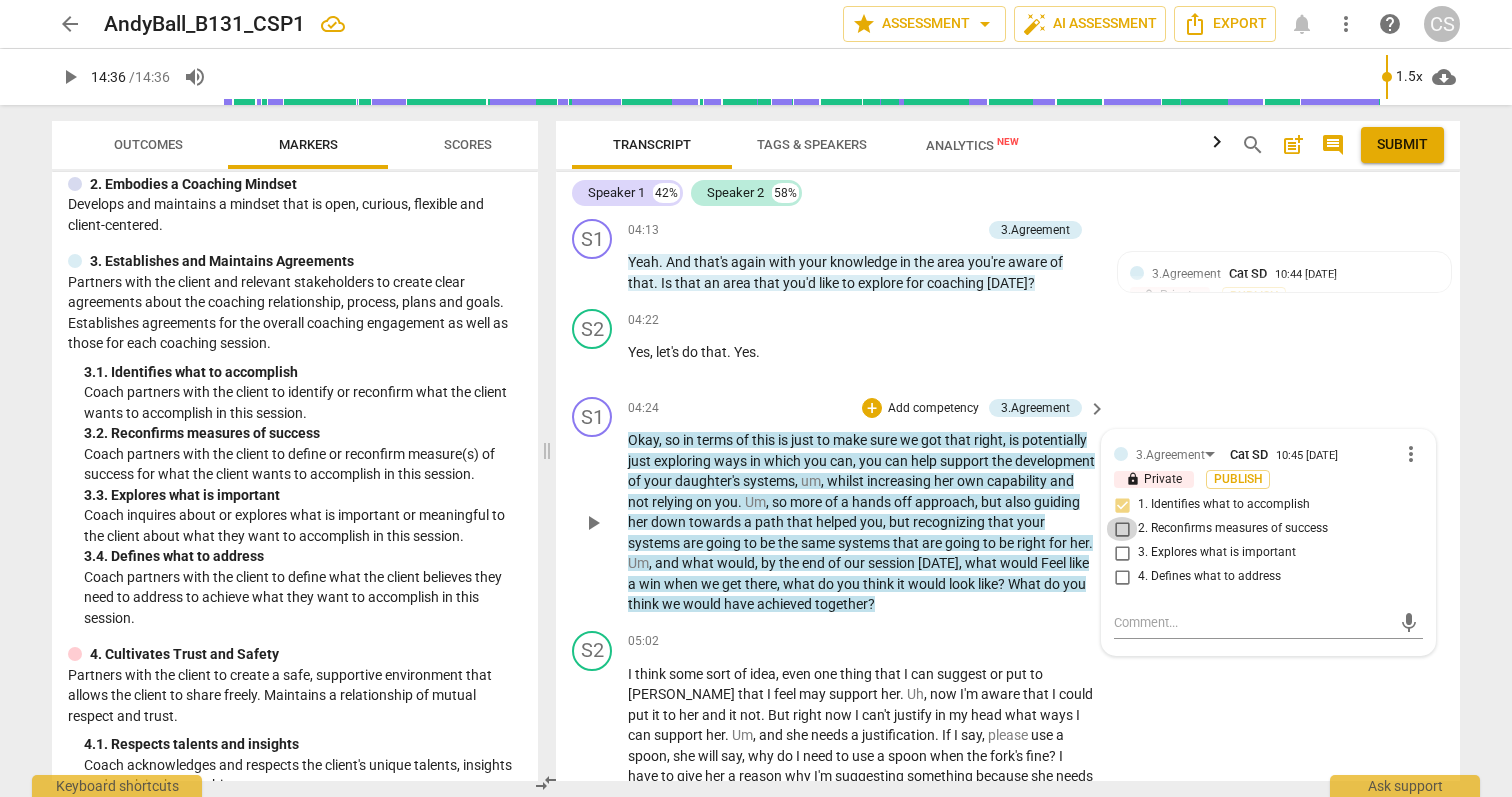 click on "2. Reconfirms measures of success" at bounding box center [1122, 529] 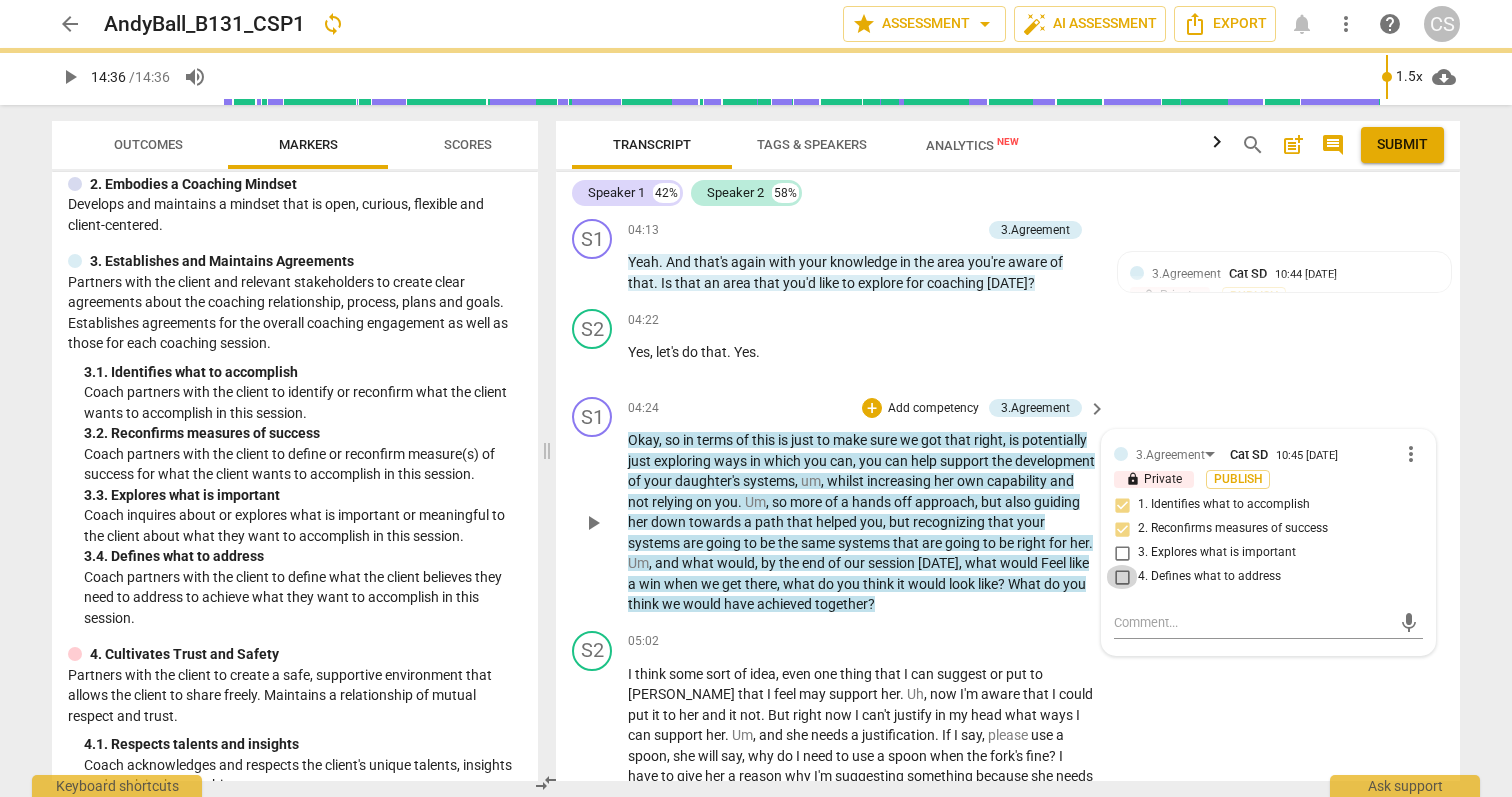 click on "4. Defines what to address" at bounding box center (1122, 577) 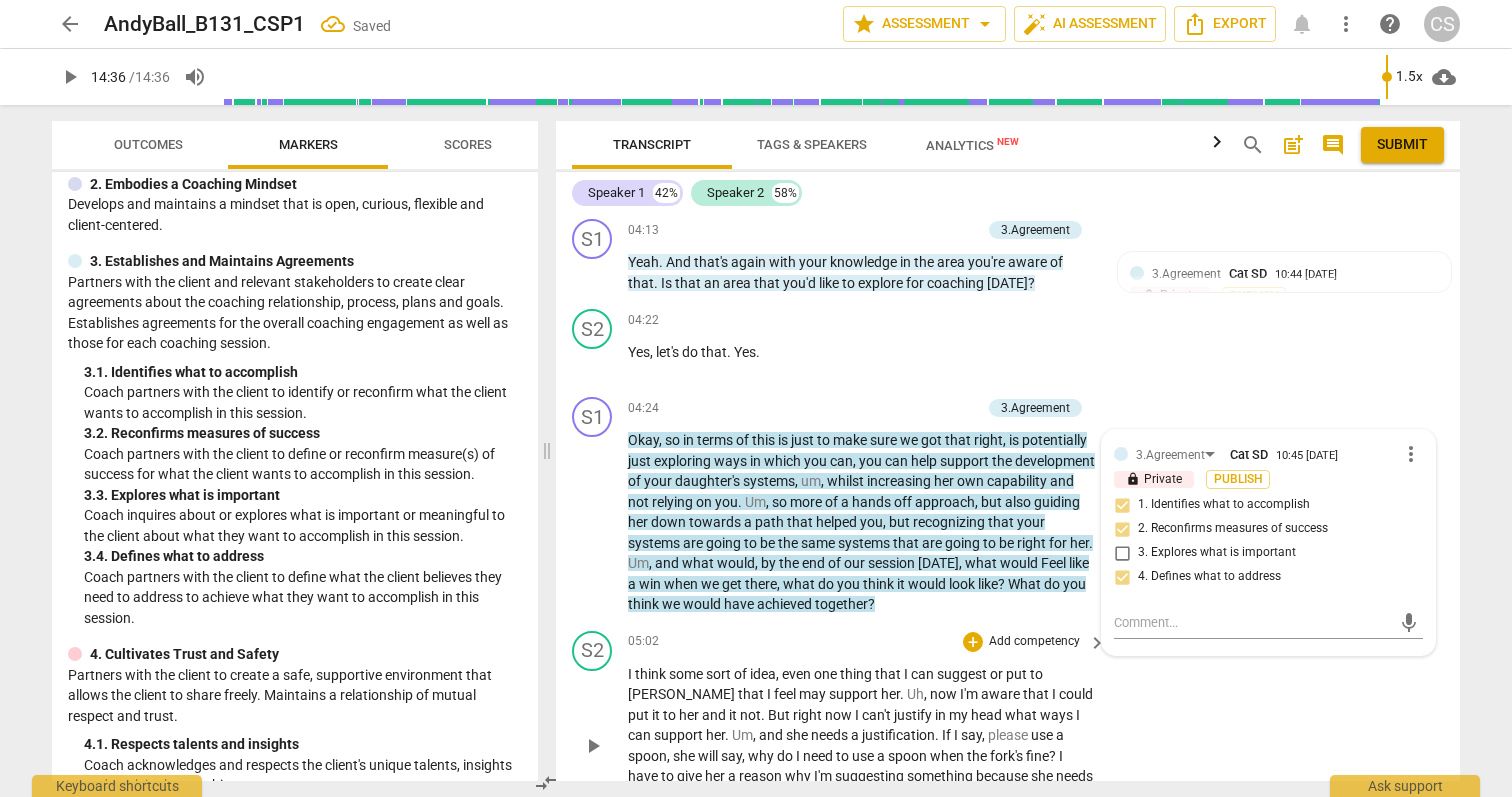 click on "S2 play_arrow pause 05:02 + Add competency keyboard_arrow_right I   think   some   sort   of   idea ,   even   one   thing   that   I   can   suggest   or   put   to   [PERSON_NAME]   that   I   feel   may   support   her .   Uh ,   now   I'm   aware   that   I   could   put   it   to   her   and   it   not .   But   right   now   I   can't   justify   in   my   head   what   ways   I   can   support   her .   Um ,   and   she   needs   a   justification .   If   I   say ,   please   use   a   spoon ,   she   will   say ,   why   do   I   need   to   use   a   spoon   when   the   fork's   fine ?   I   have   to   give   her   a   reason   why   I'm   suggesting   something   because   she   needs   to   know .   So   I   can't   say   I'll   please   use   a   timer   [DATE]   without   actually   justifying   and   giving   us   some   reason   why   it   might   work ." at bounding box center [1008, 729] 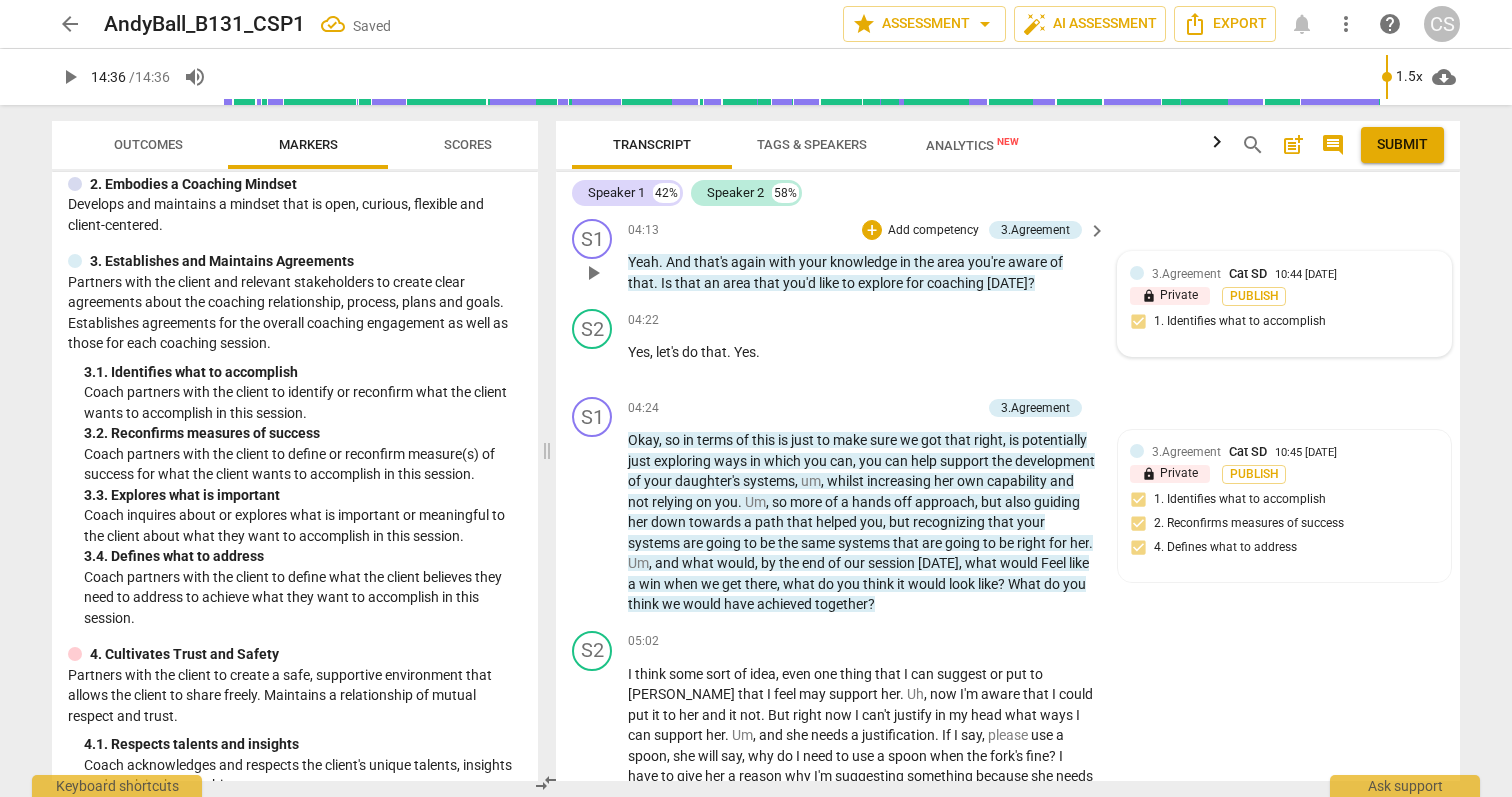 click on "3.Agreement Cat SD 10:44 [DATE]" at bounding box center [1295, 273] 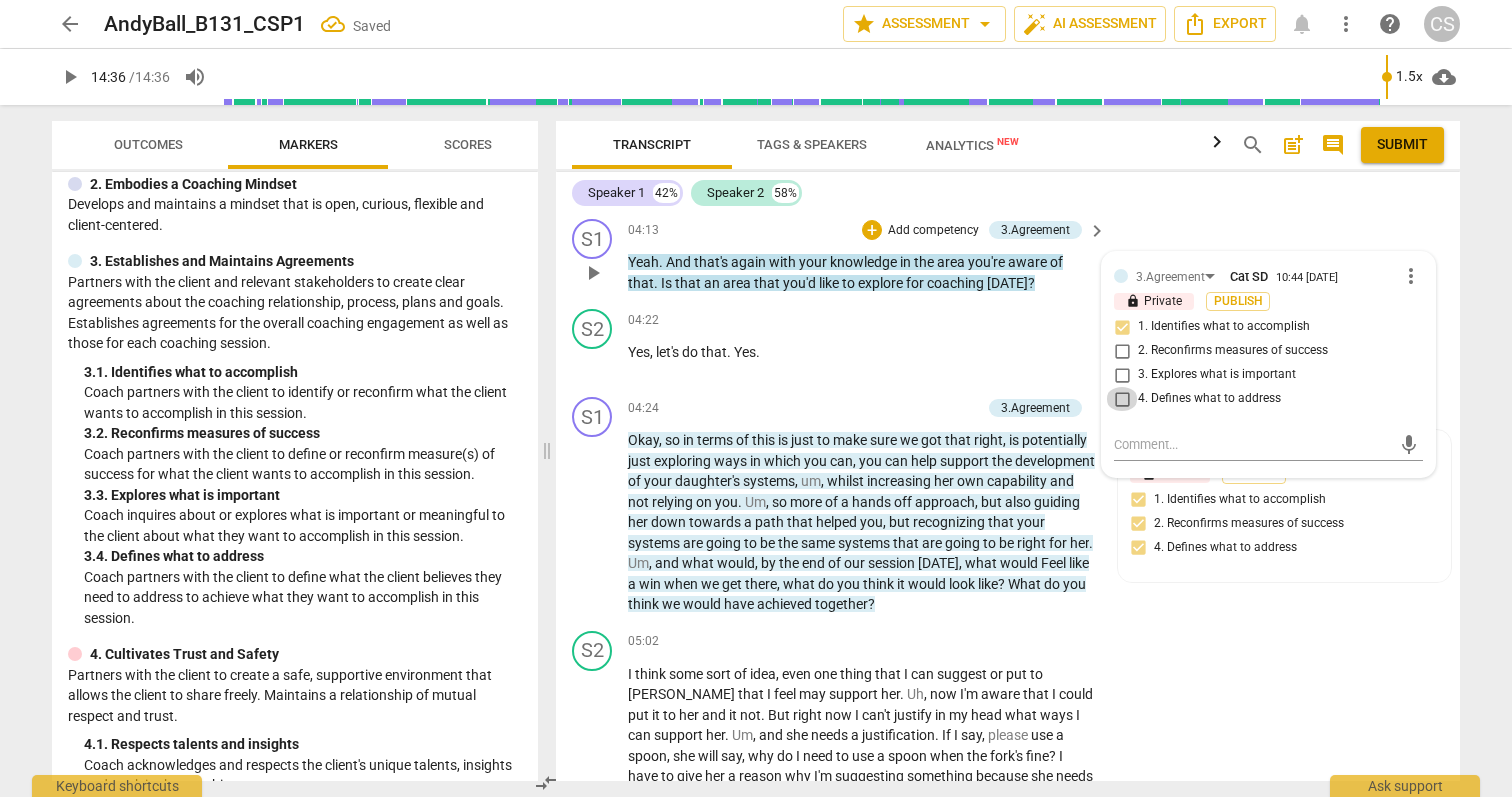 click on "4. Defines what to address" at bounding box center (1122, 399) 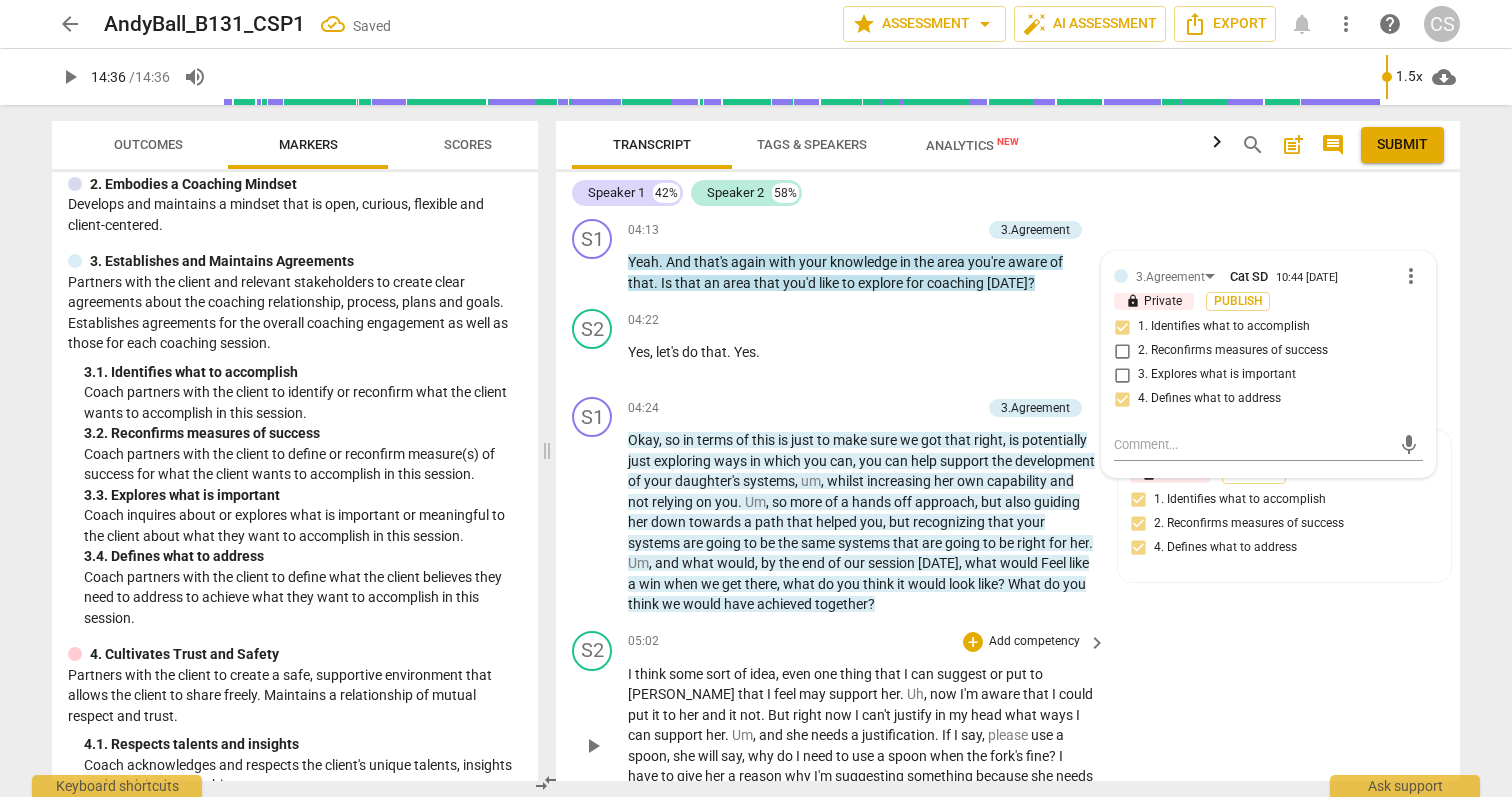 click on "S2 play_arrow pause 05:02 + Add competency keyboard_arrow_right I   think   some   sort   of   idea ,   even   one   thing   that   I   can   suggest   or   put   to   [PERSON_NAME]   that   I   feel   may   support   her .   Uh ,   now   I'm   aware   that   I   could   put   it   to   her   and   it   not .   But   right   now   I   can't   justify   in   my   head   what   ways   I   can   support   her .   Um ,   and   she   needs   a   justification .   If   I   say ,   please   use   a   spoon ,   she   will   say ,   why   do   I   need   to   use   a   spoon   when   the   fork's   fine ?   I   have   to   give   her   a   reason   why   I'm   suggesting   something   because   she   needs   to   know .   So   I   can't   say   I'll   please   use   a   timer   [DATE]   without   actually   justifying   and   giving   us   some   reason   why   it   might   work ." at bounding box center [1008, 729] 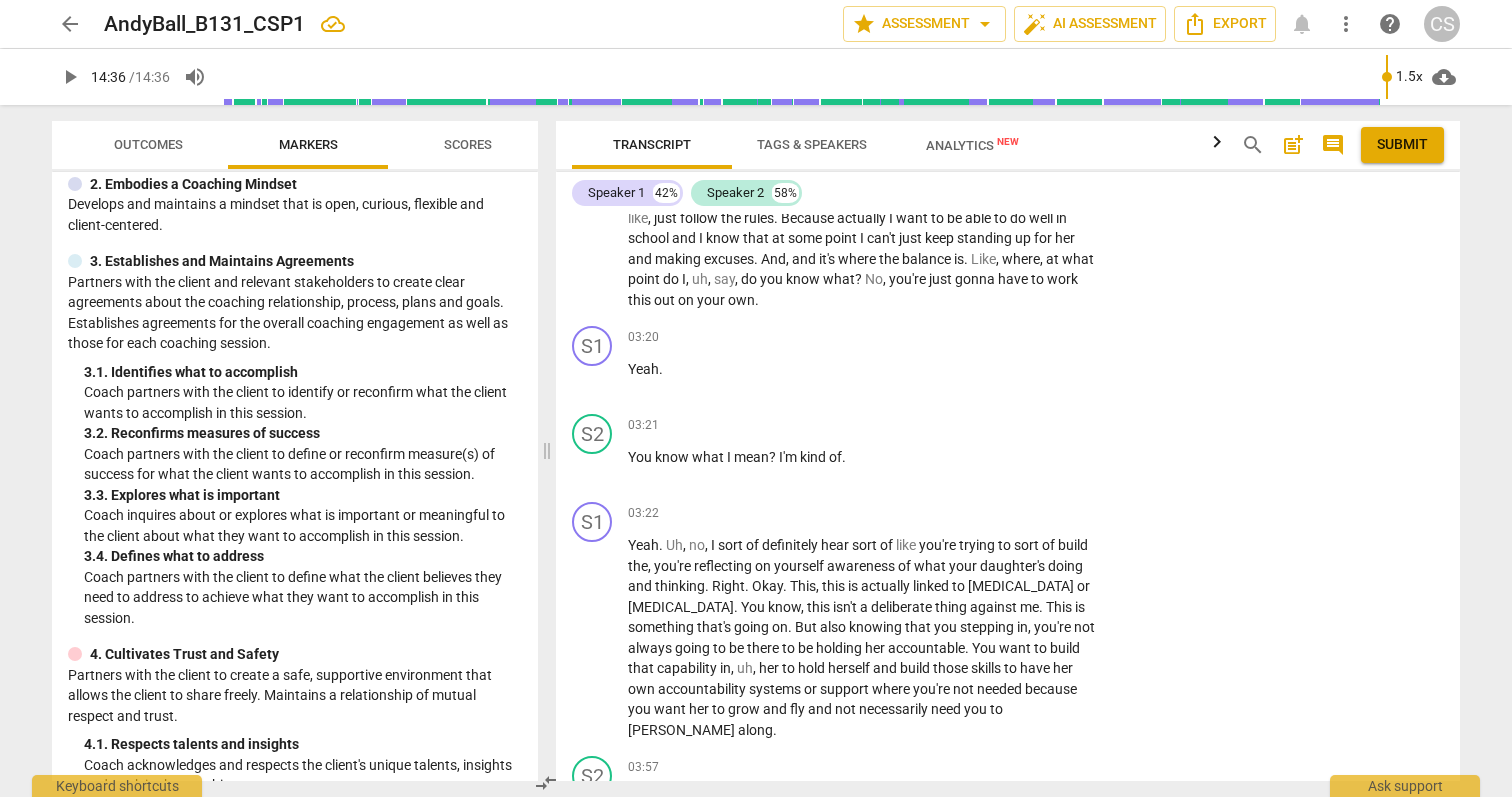 scroll, scrollTop: 1586, scrollLeft: 0, axis: vertical 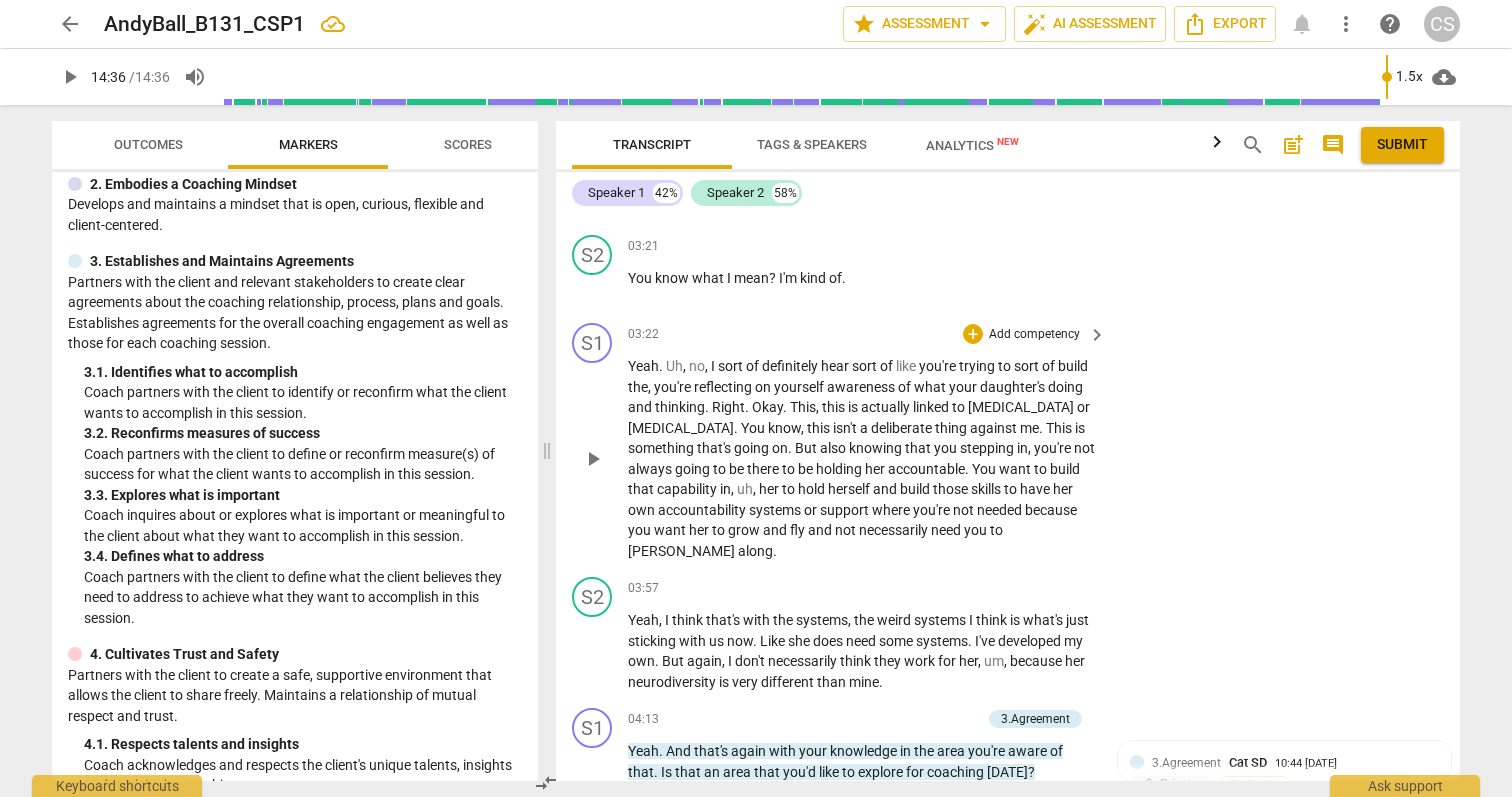 click on "+ Add competency" at bounding box center (1022, 334) 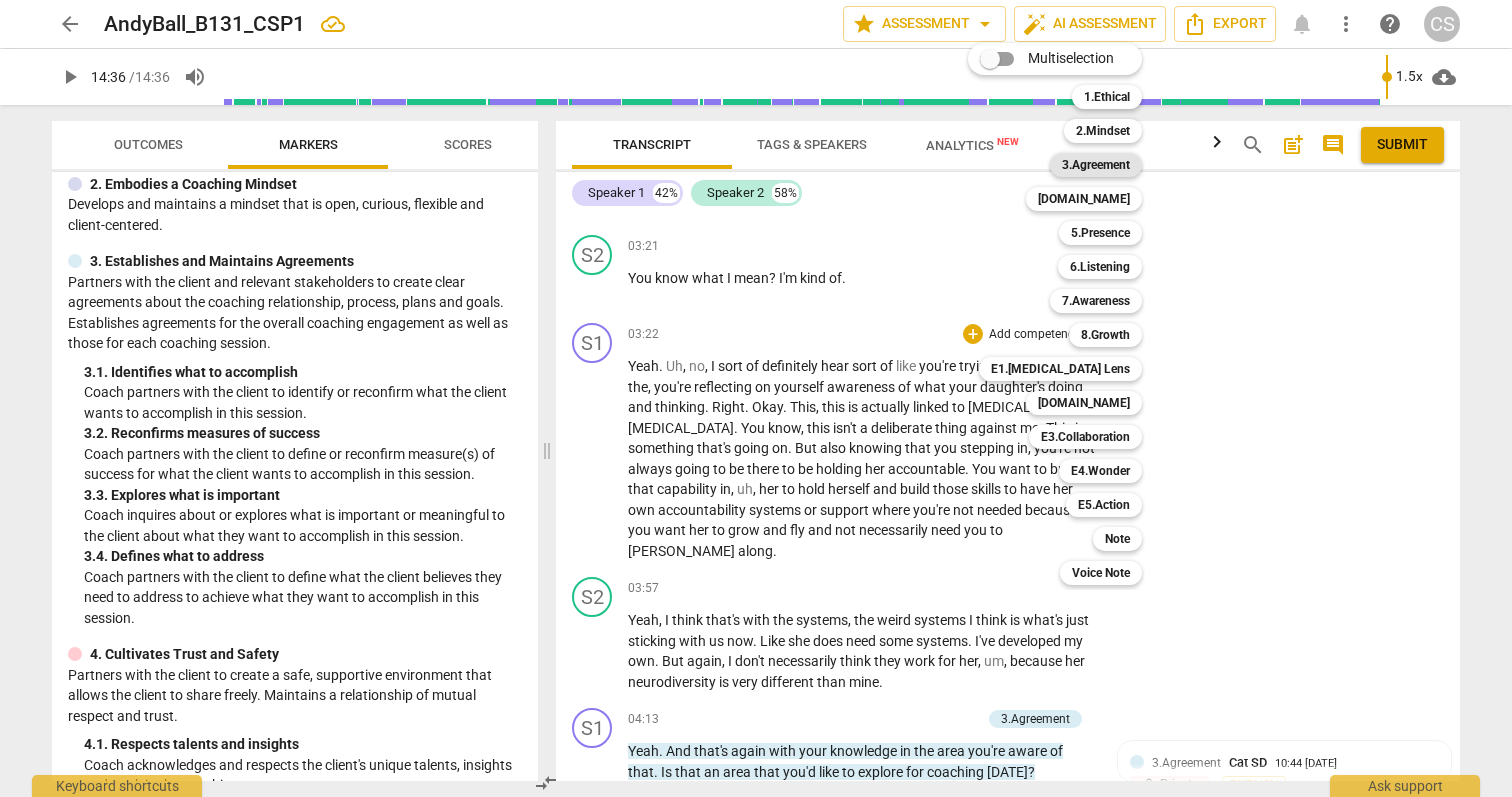 click on "3.Agreement" at bounding box center (1096, 165) 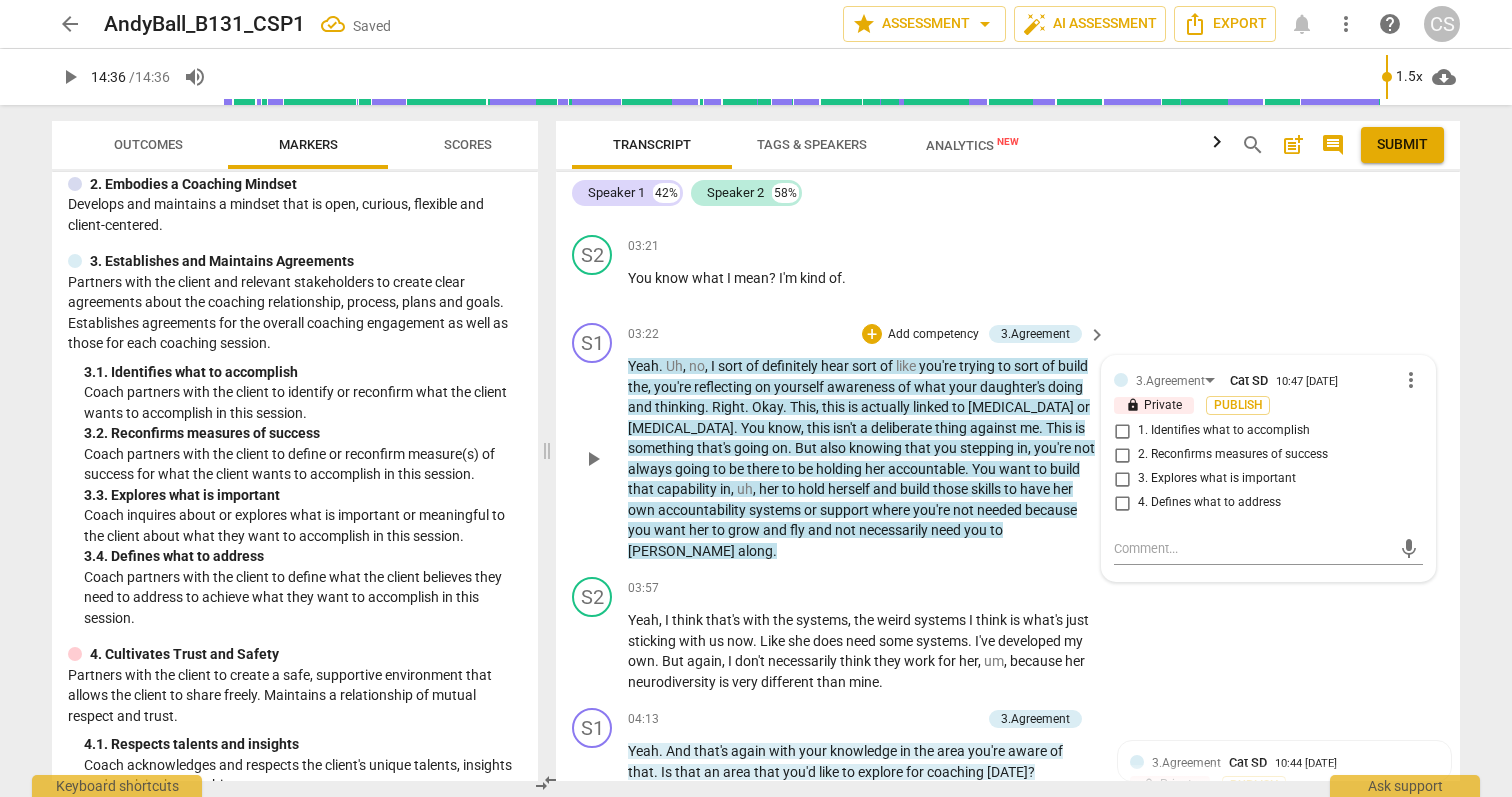 click on "3. Explores what is important" at bounding box center [1217, 479] 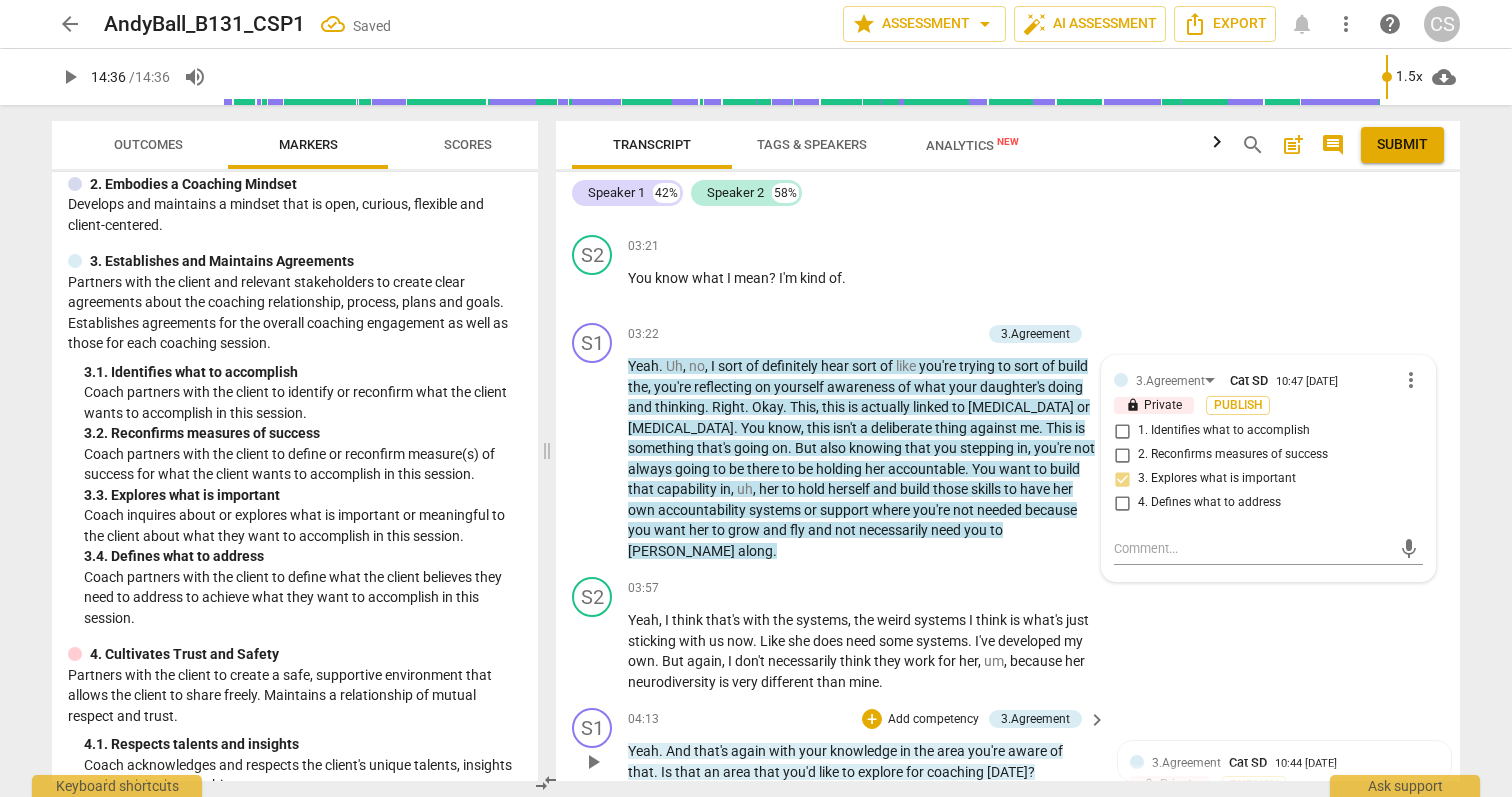 click on "S1 play_arrow pause 04:13 + Add competency 3.Agreement keyboard_arrow_right Yeah .   And   that's   again   with   your   knowledge   in   the   area   you're   aware   of   that .   Is   that   an   area   that   you'd   like   to   explore   for   coaching   [DATE] ? 3.Agreement Cat SD 10:44 [DATE] lock Private Publish 1. Identifies what to accomplish 4. Defines what to address" at bounding box center (1008, 745) 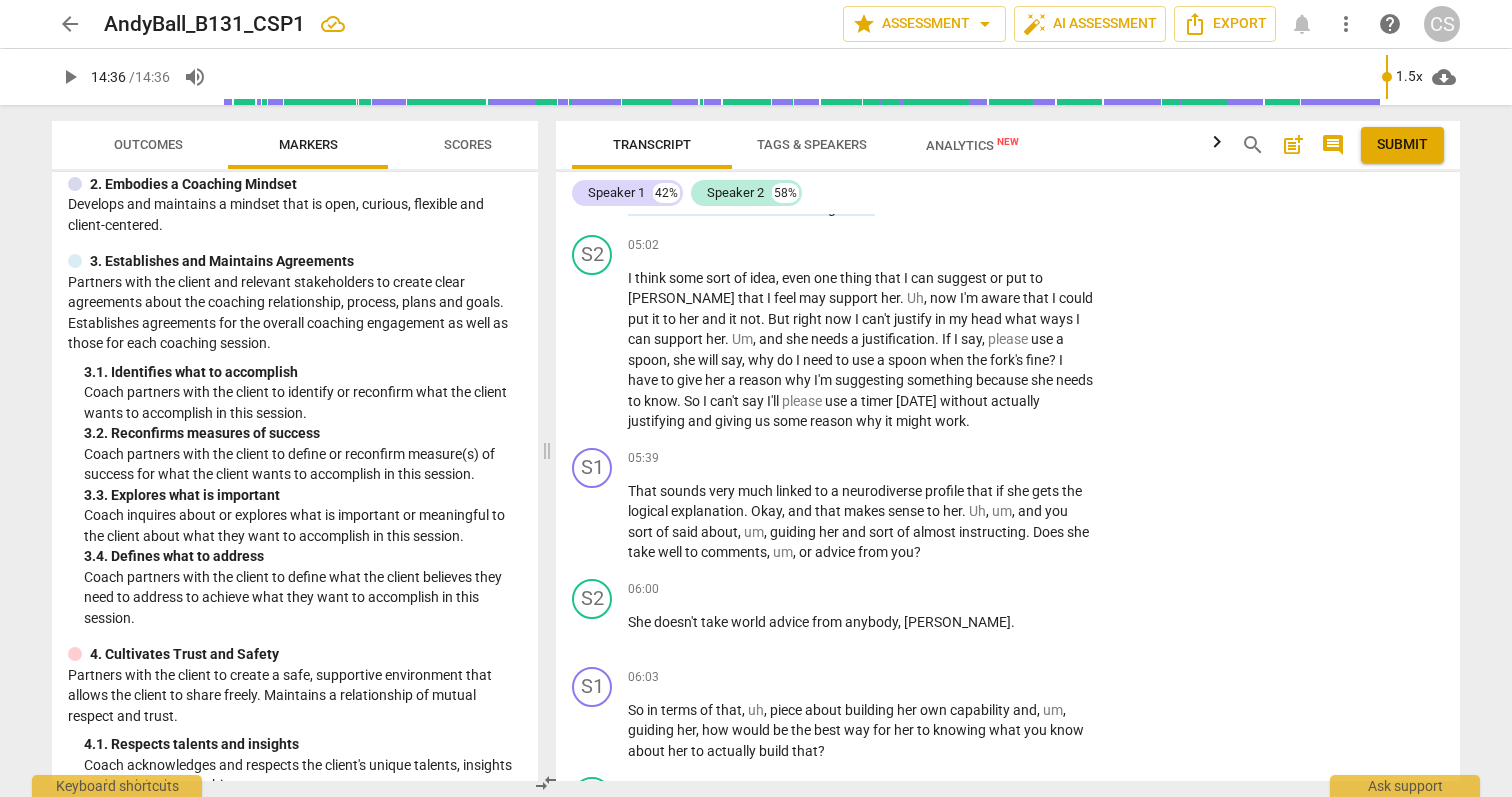 scroll, scrollTop: 2473, scrollLeft: 0, axis: vertical 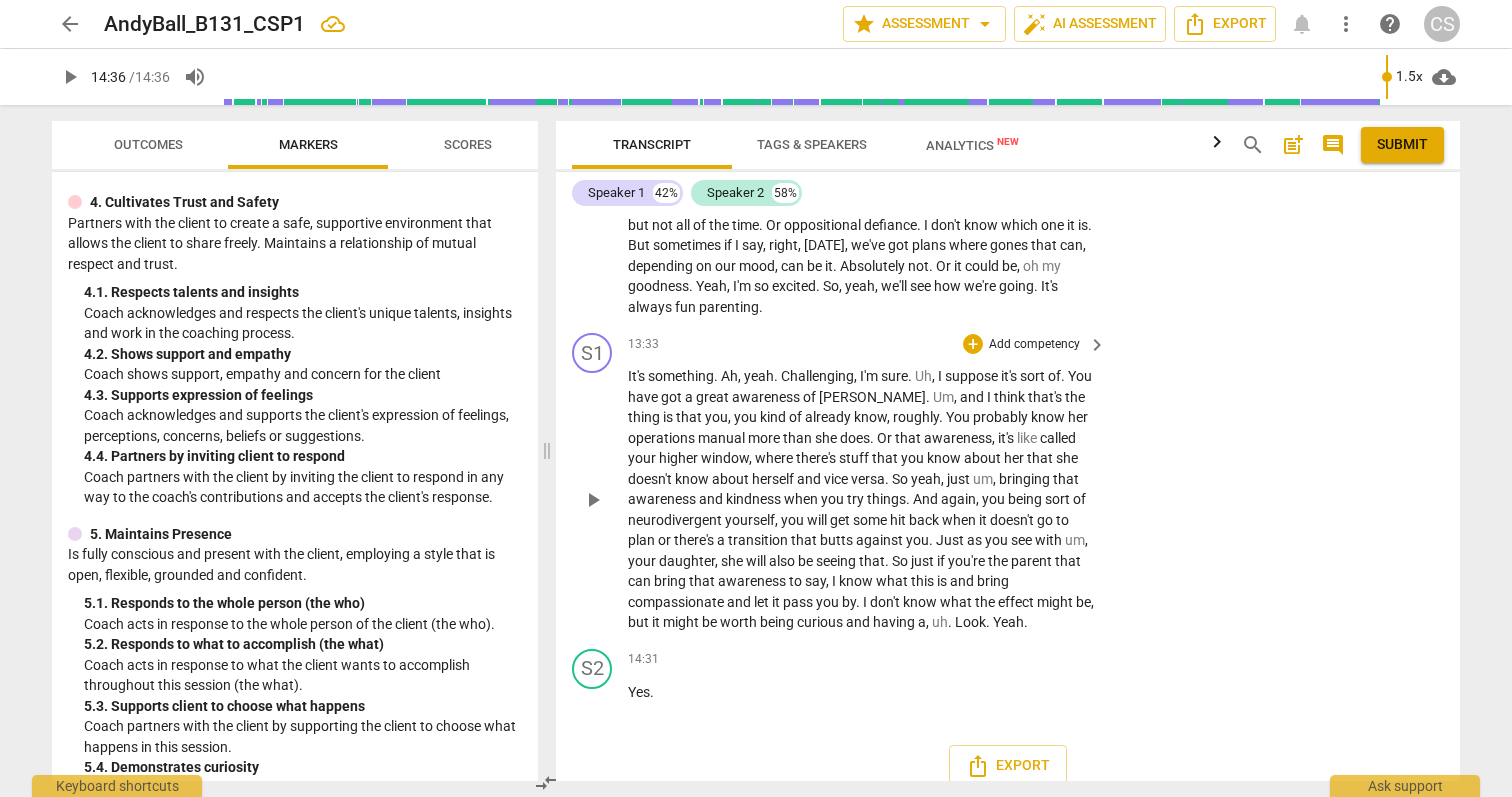 click on "Add competency" at bounding box center (1034, 345) 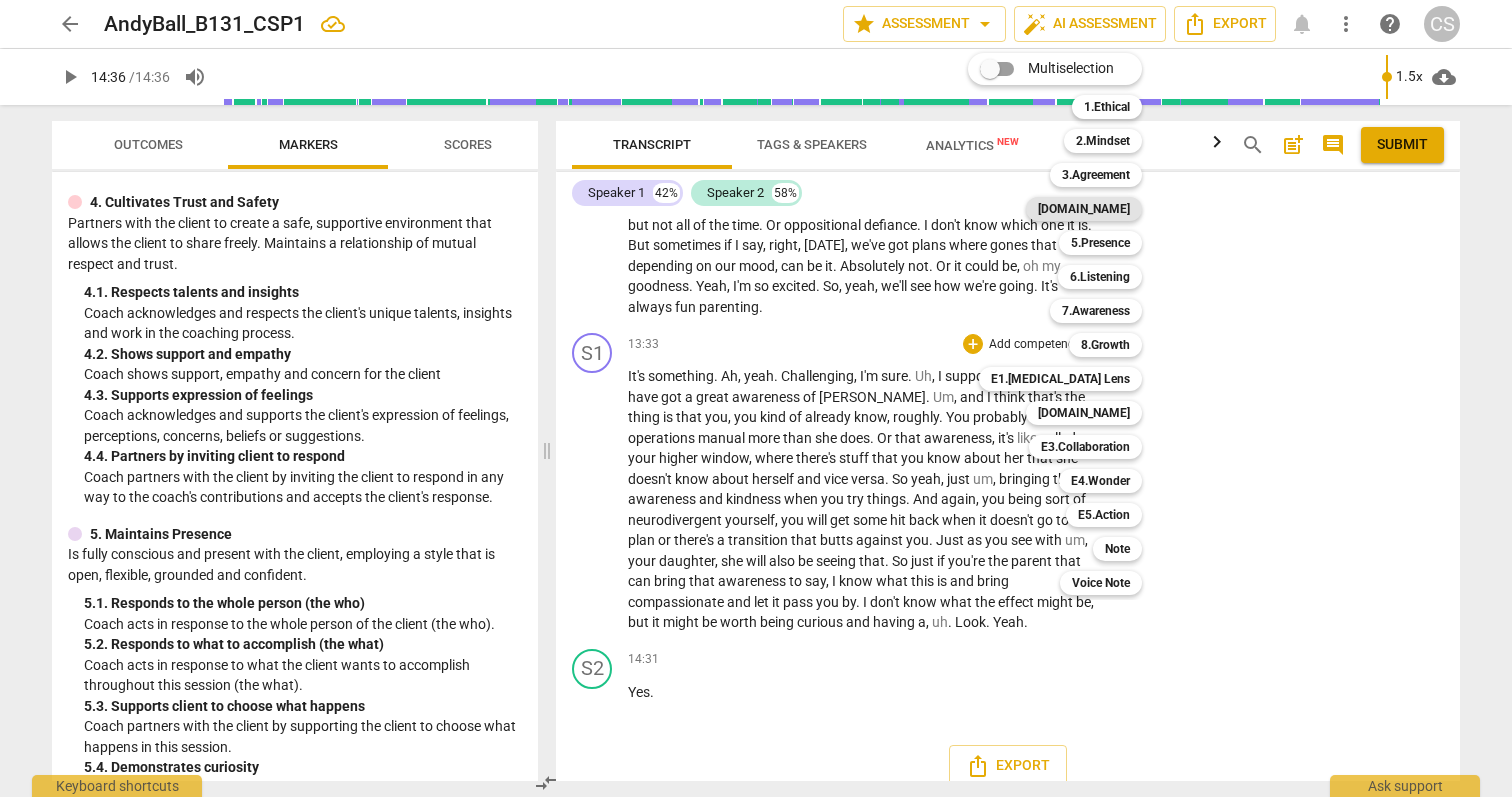 click on "[DOMAIN_NAME]" at bounding box center [1084, 209] 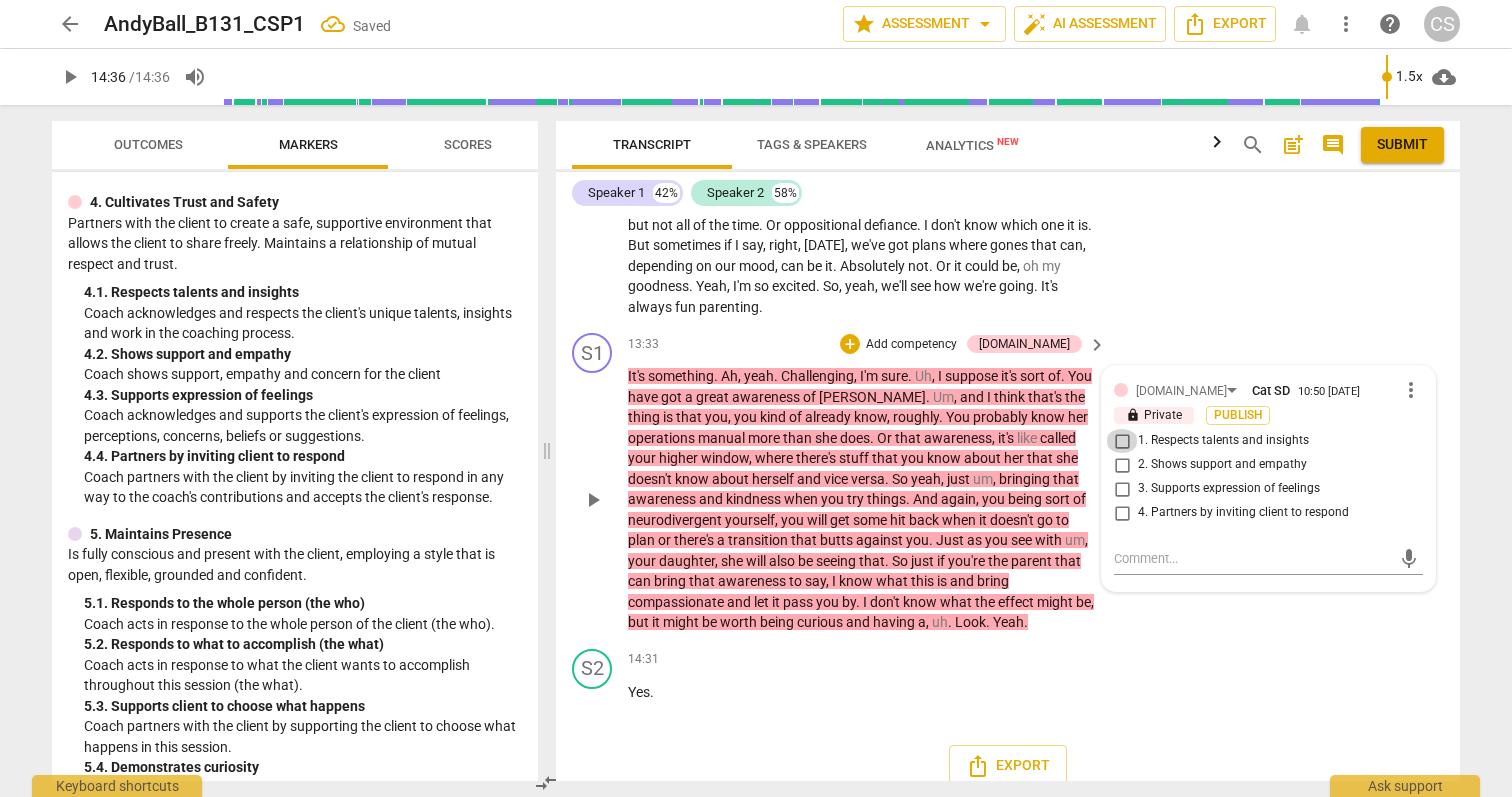 click on "1. Respects talents and insights" at bounding box center (1122, 441) 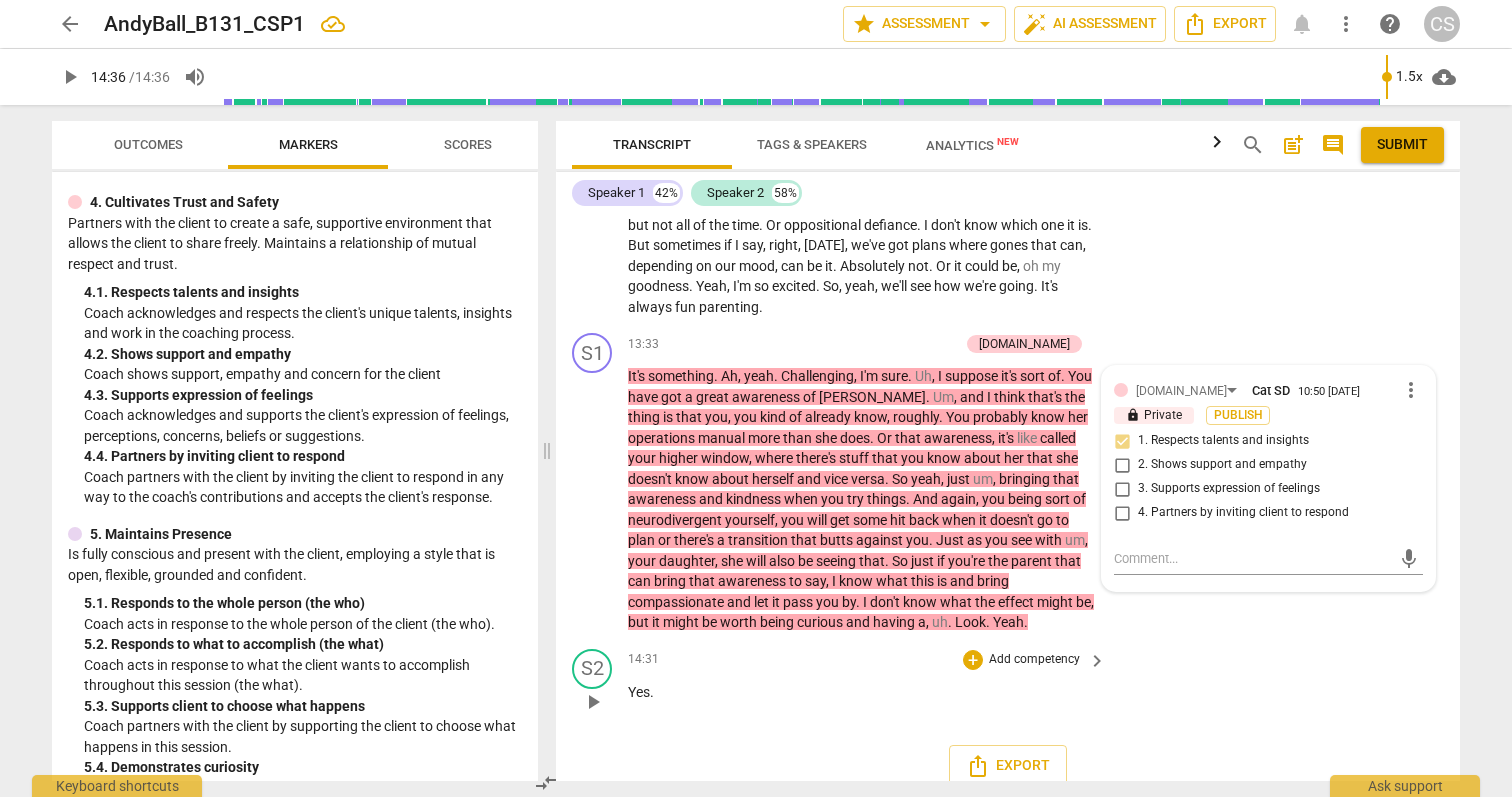 click on "S2 play_arrow pause 14:31 + Add competency keyboard_arrow_right Yes ." at bounding box center [1008, 685] 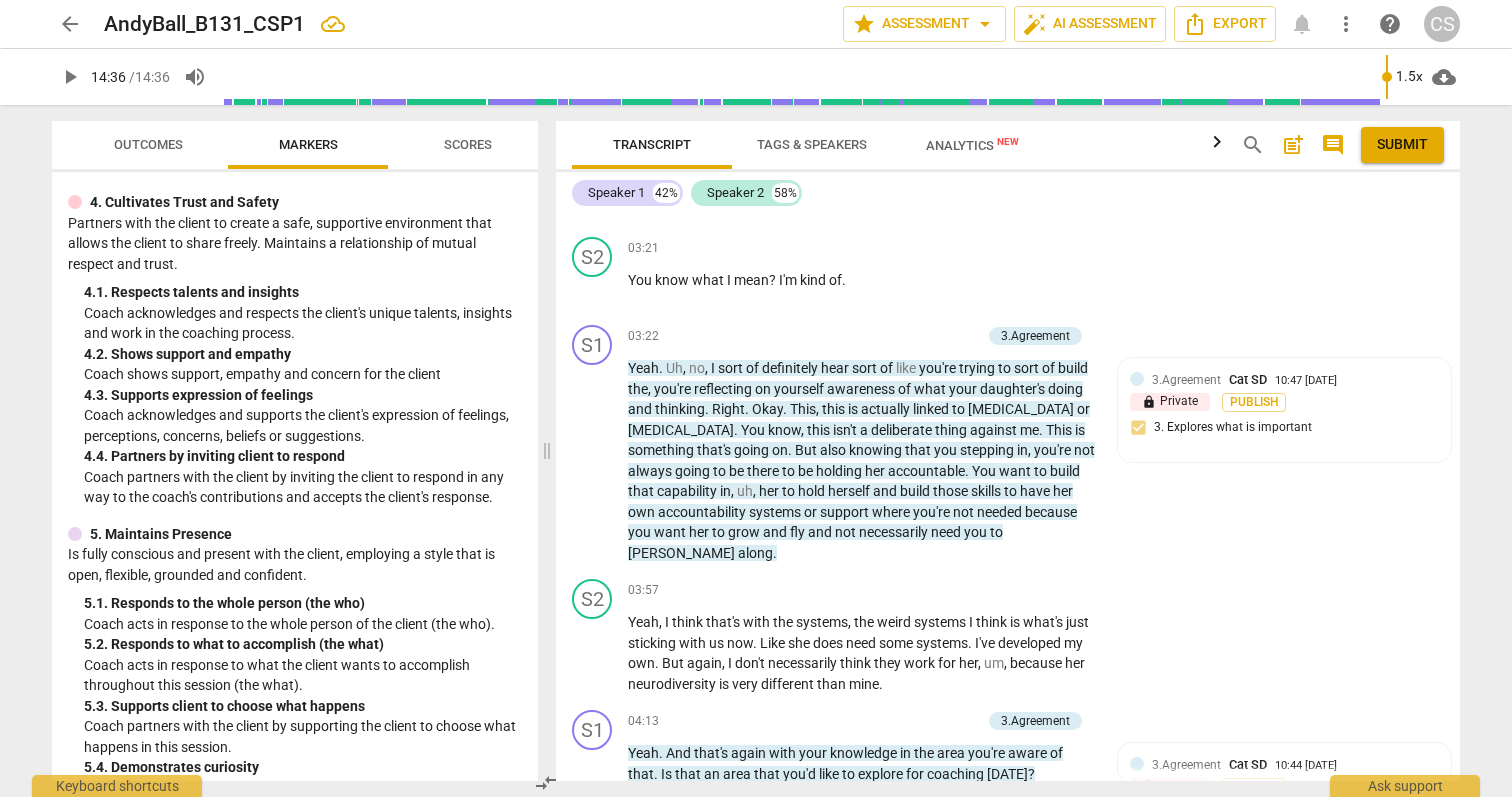 scroll, scrollTop: 1578, scrollLeft: 0, axis: vertical 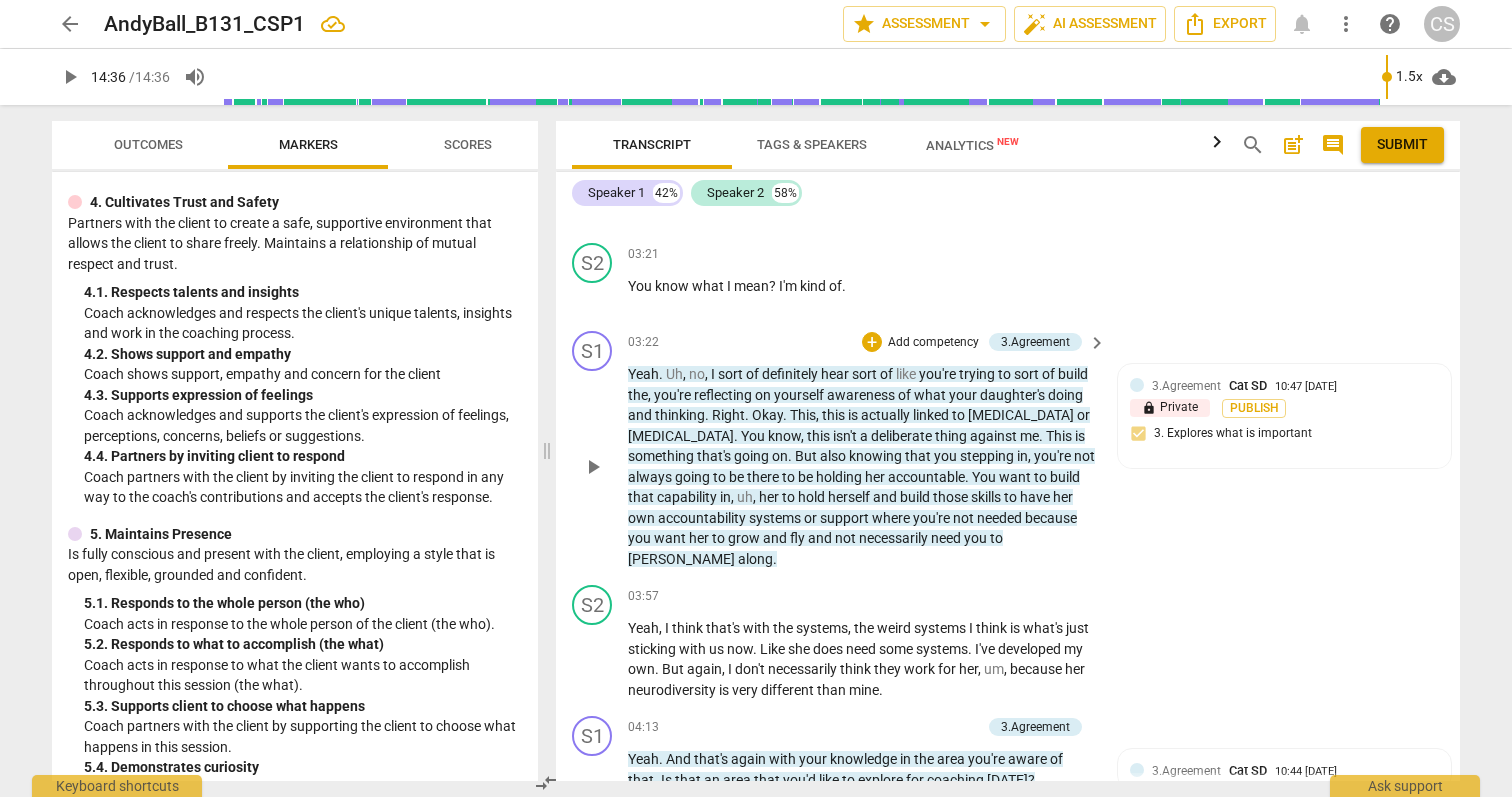 click on "play_arrow" at bounding box center [593, 467] 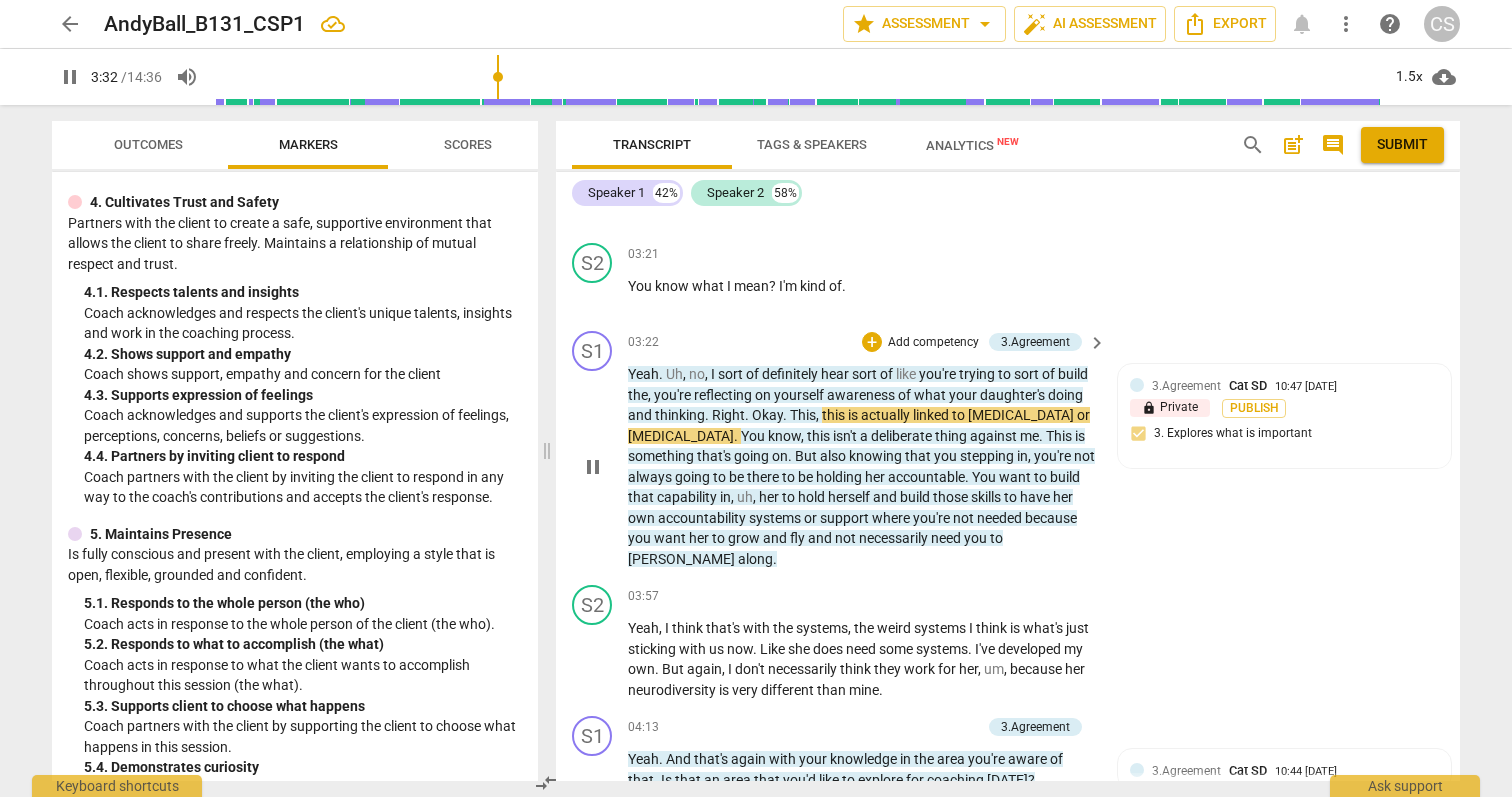 click on "pause" at bounding box center (593, 467) 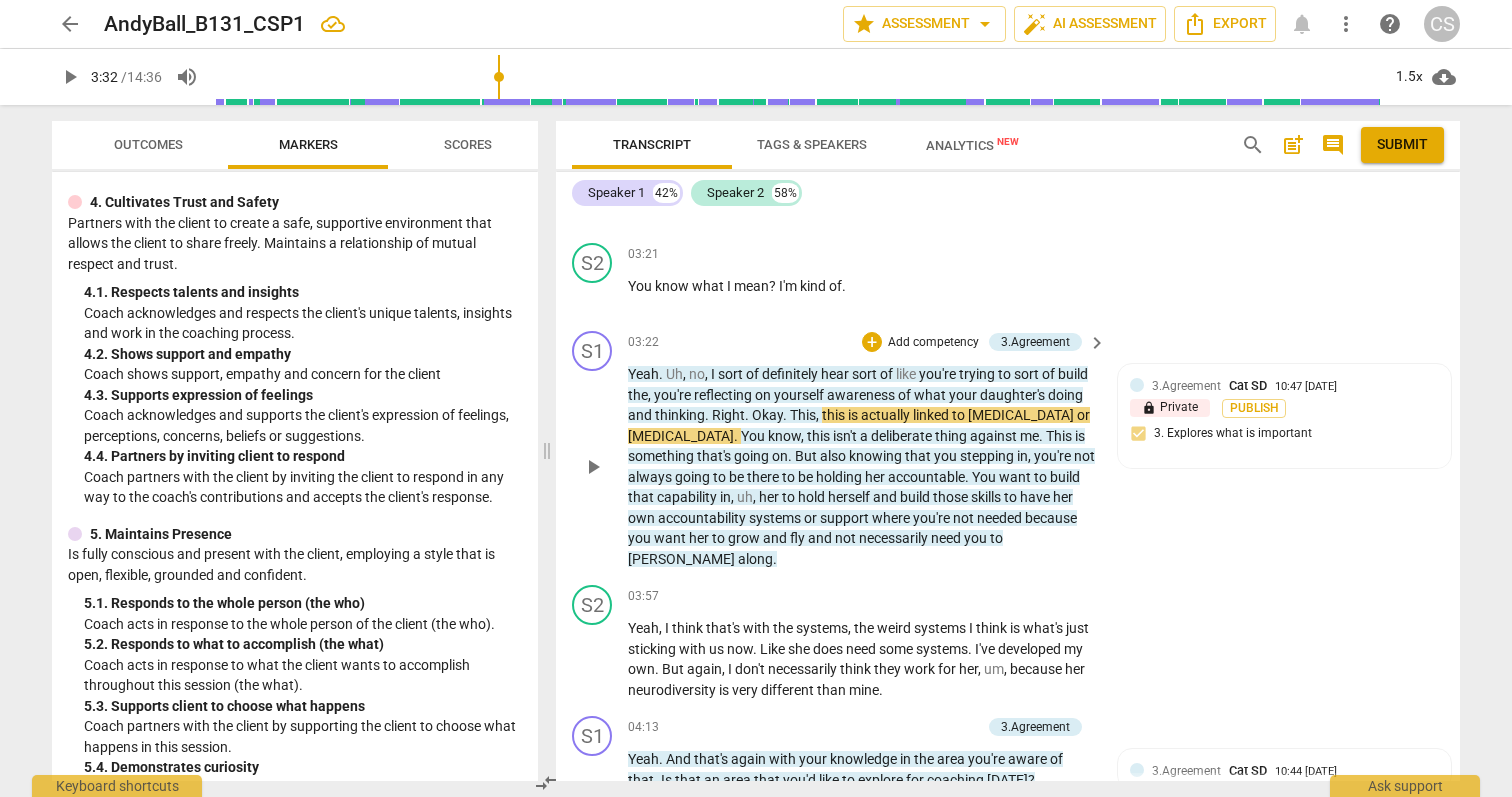 click on "Add competency" at bounding box center [933, 343] 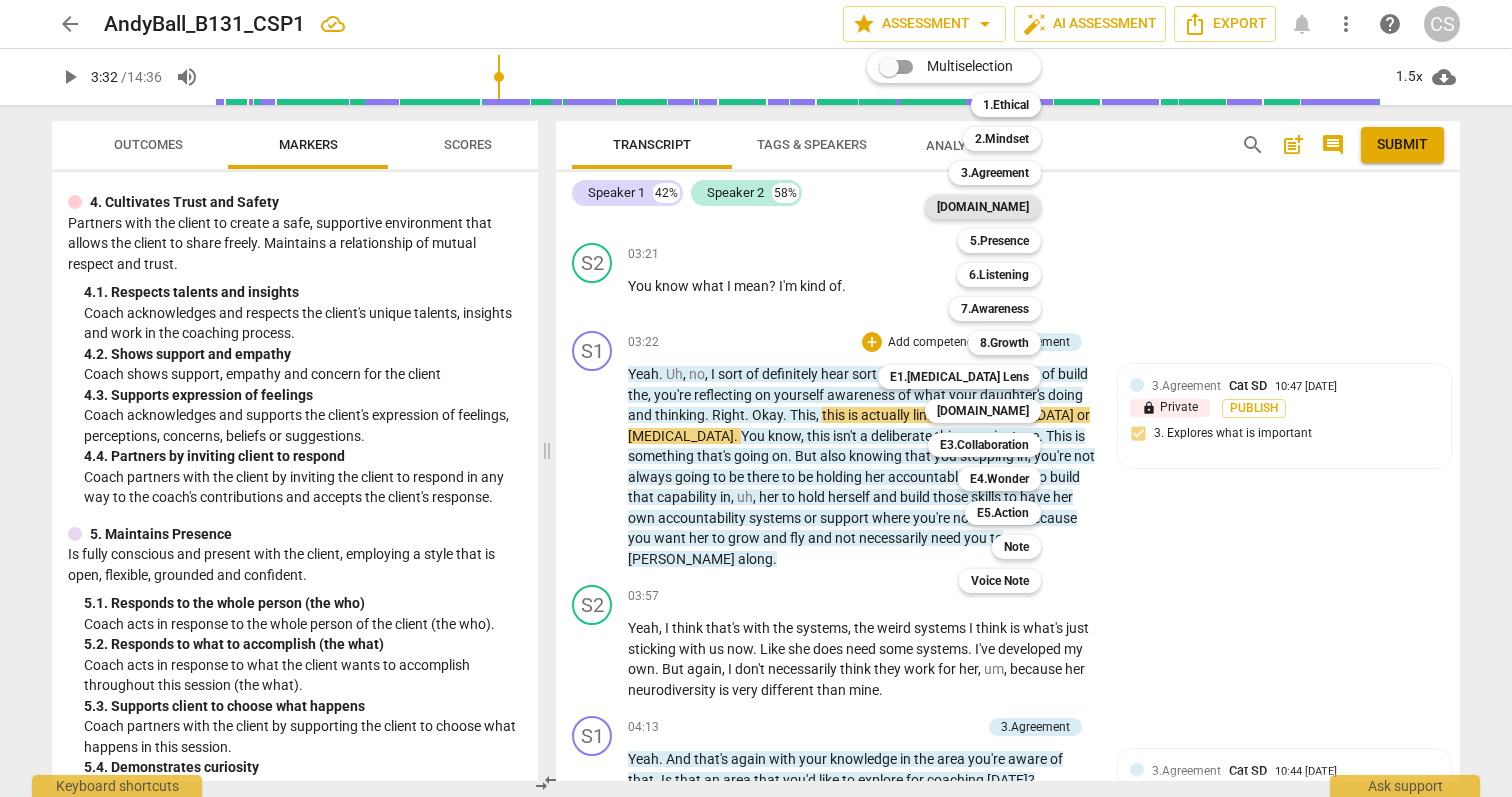 click on "[DOMAIN_NAME]" at bounding box center [983, 207] 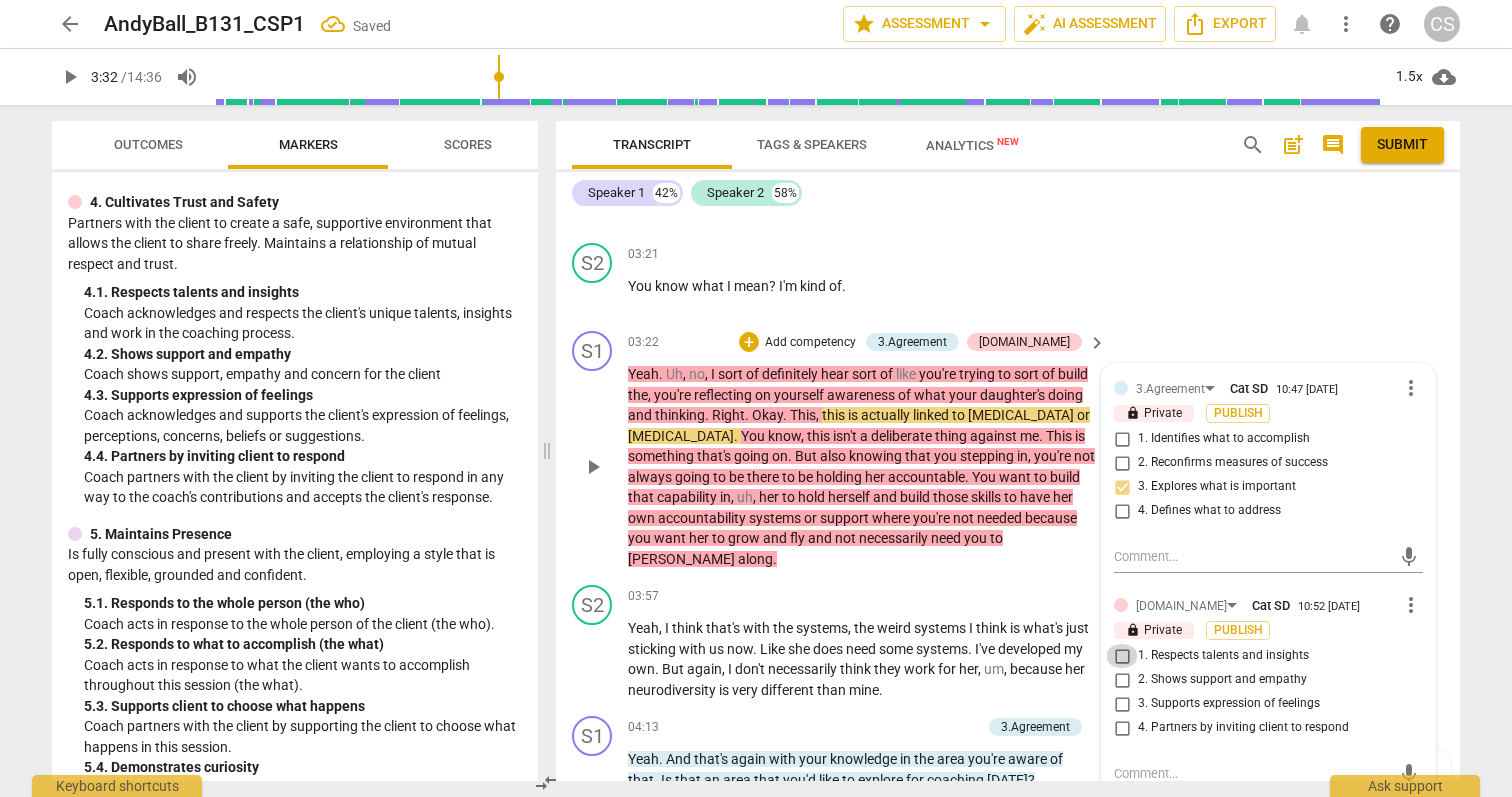 click on "1. Respects talents and insights" at bounding box center [1122, 656] 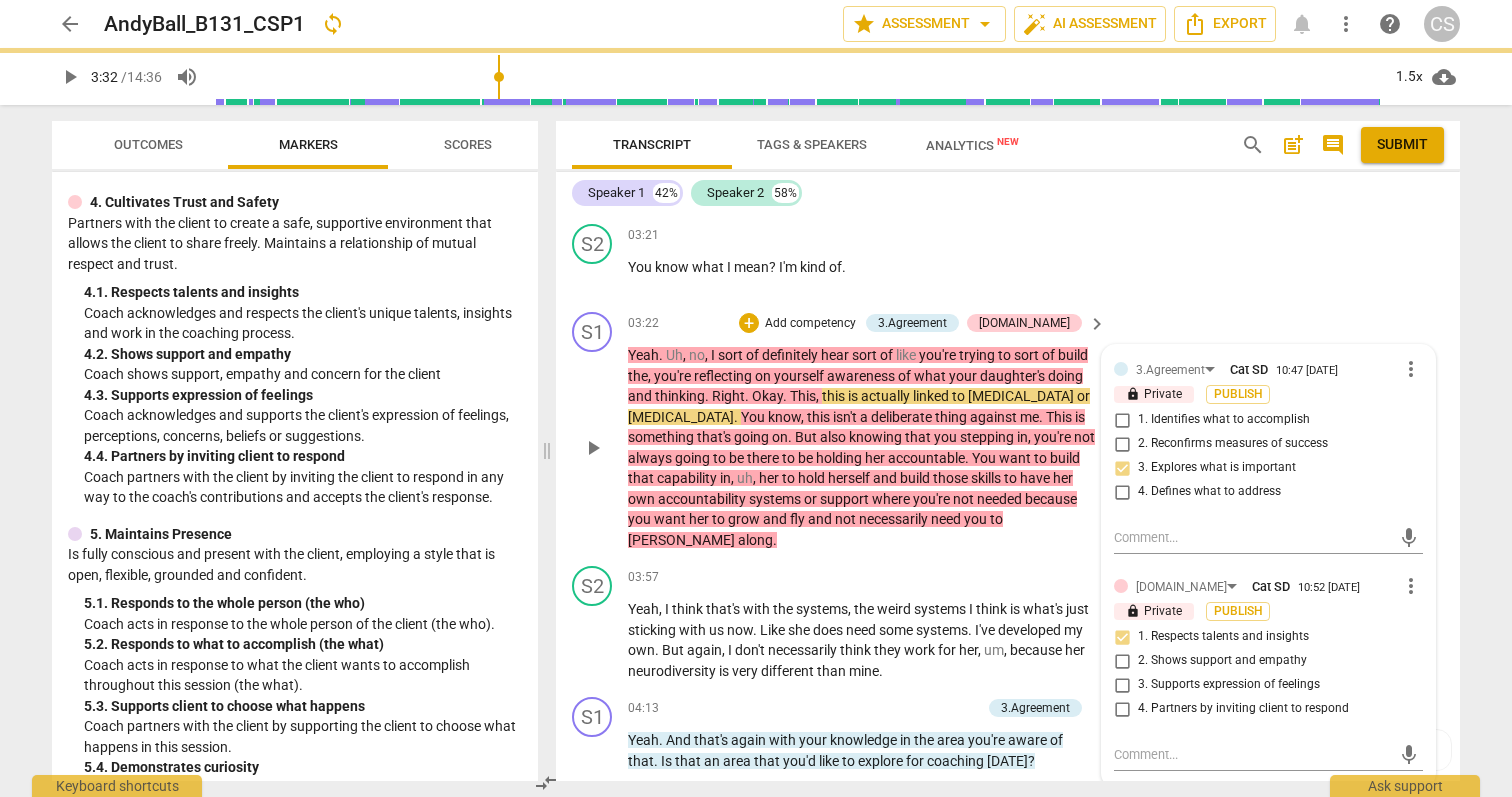 scroll, scrollTop: 1599, scrollLeft: 0, axis: vertical 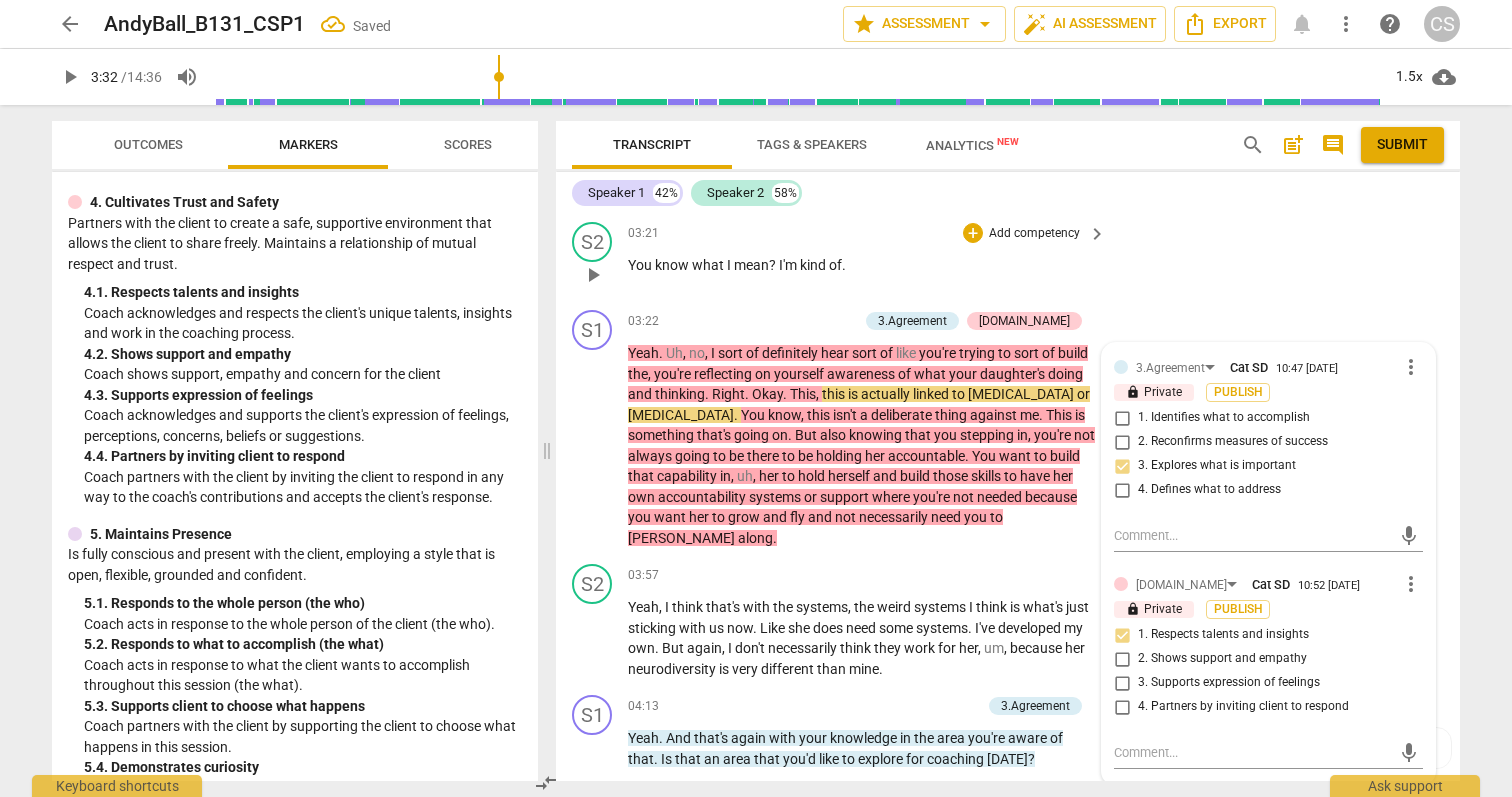 click on "S2 play_arrow pause 03:21 + Add competency keyboard_arrow_right You   know   what   I   mean ?   I'm   kind   of ." at bounding box center (1008, 258) 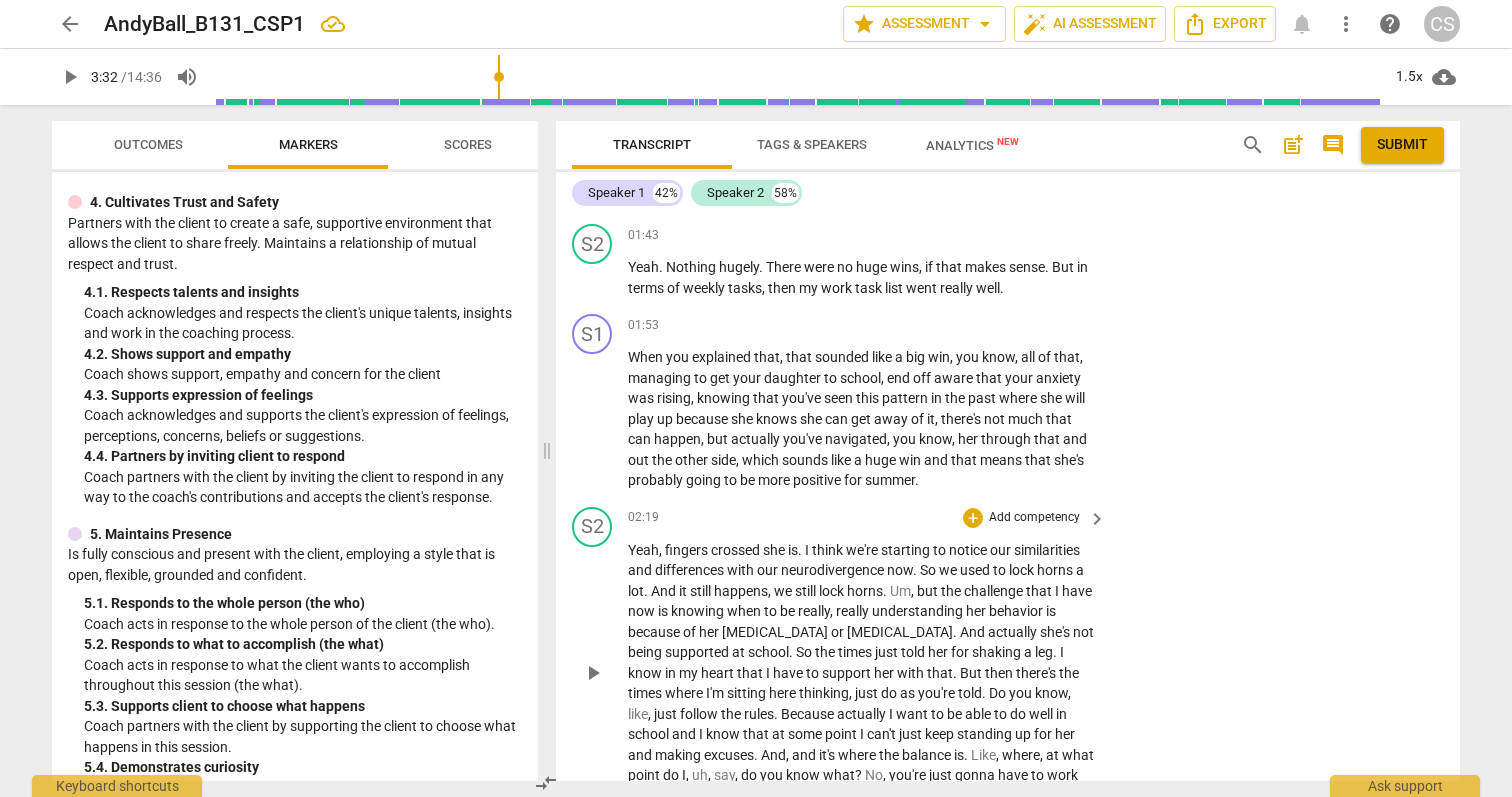 scroll, scrollTop: 906, scrollLeft: 0, axis: vertical 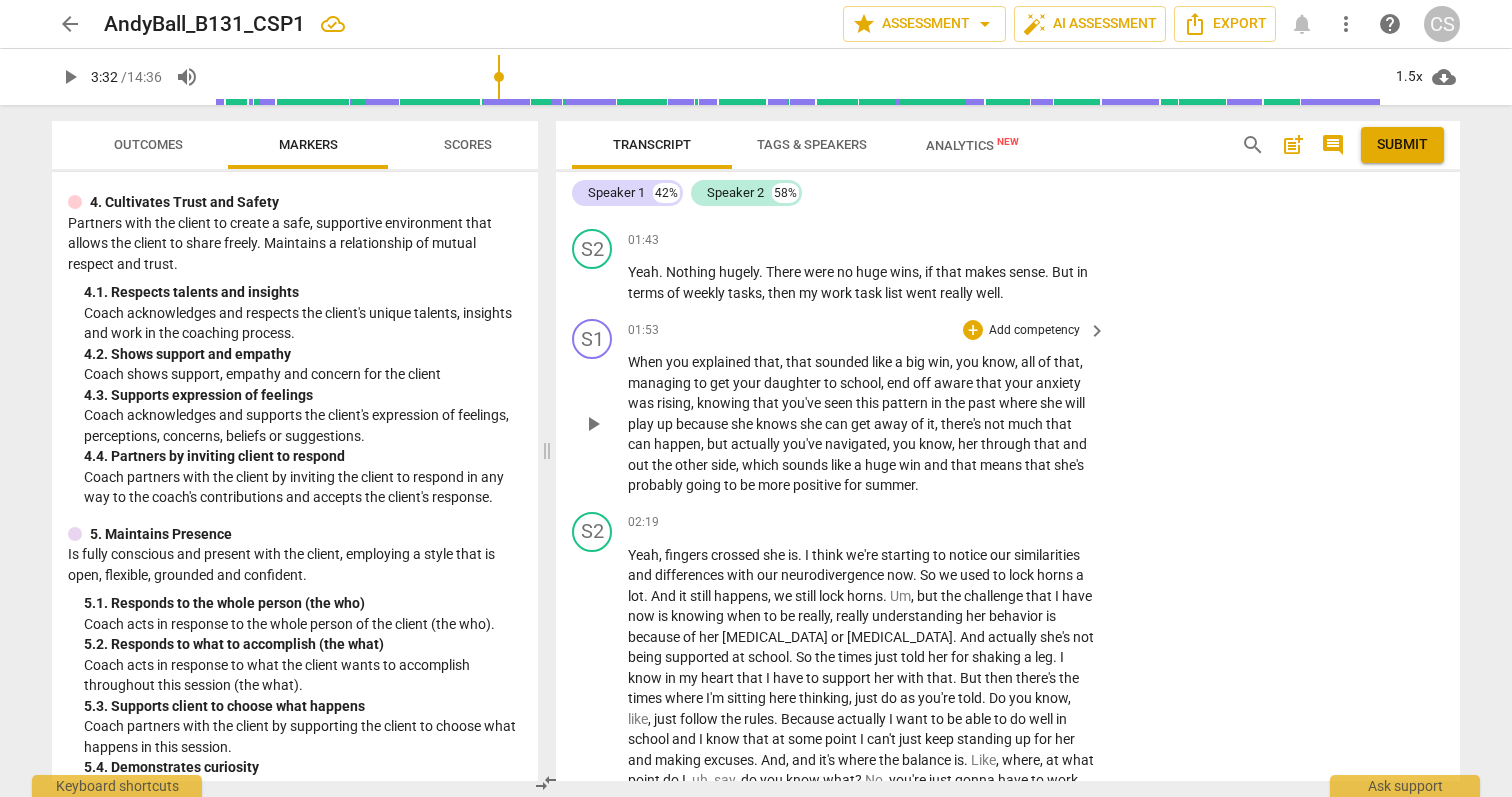 click on "play_arrow" at bounding box center [593, 424] 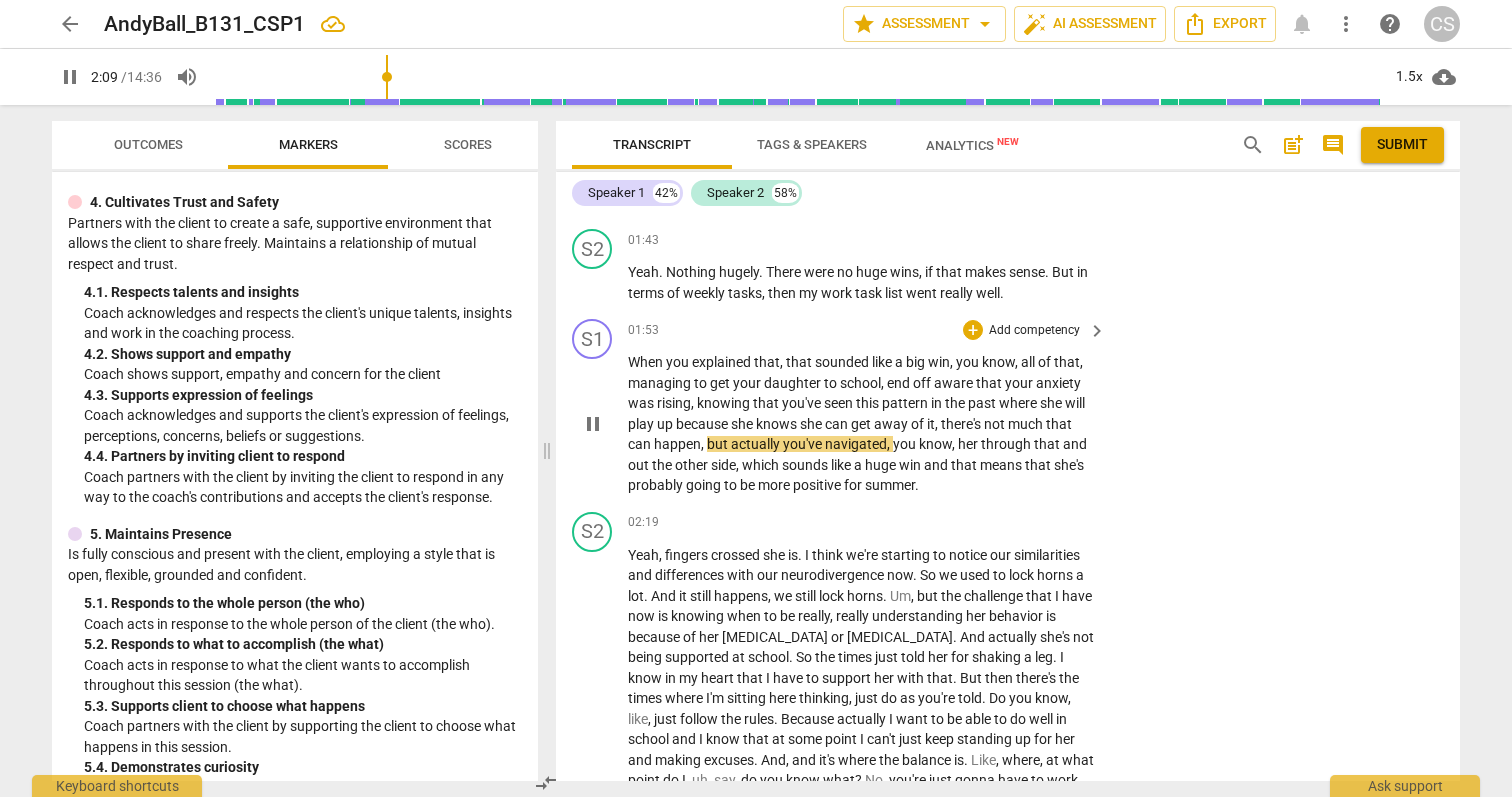 click on "pause" at bounding box center (593, 424) 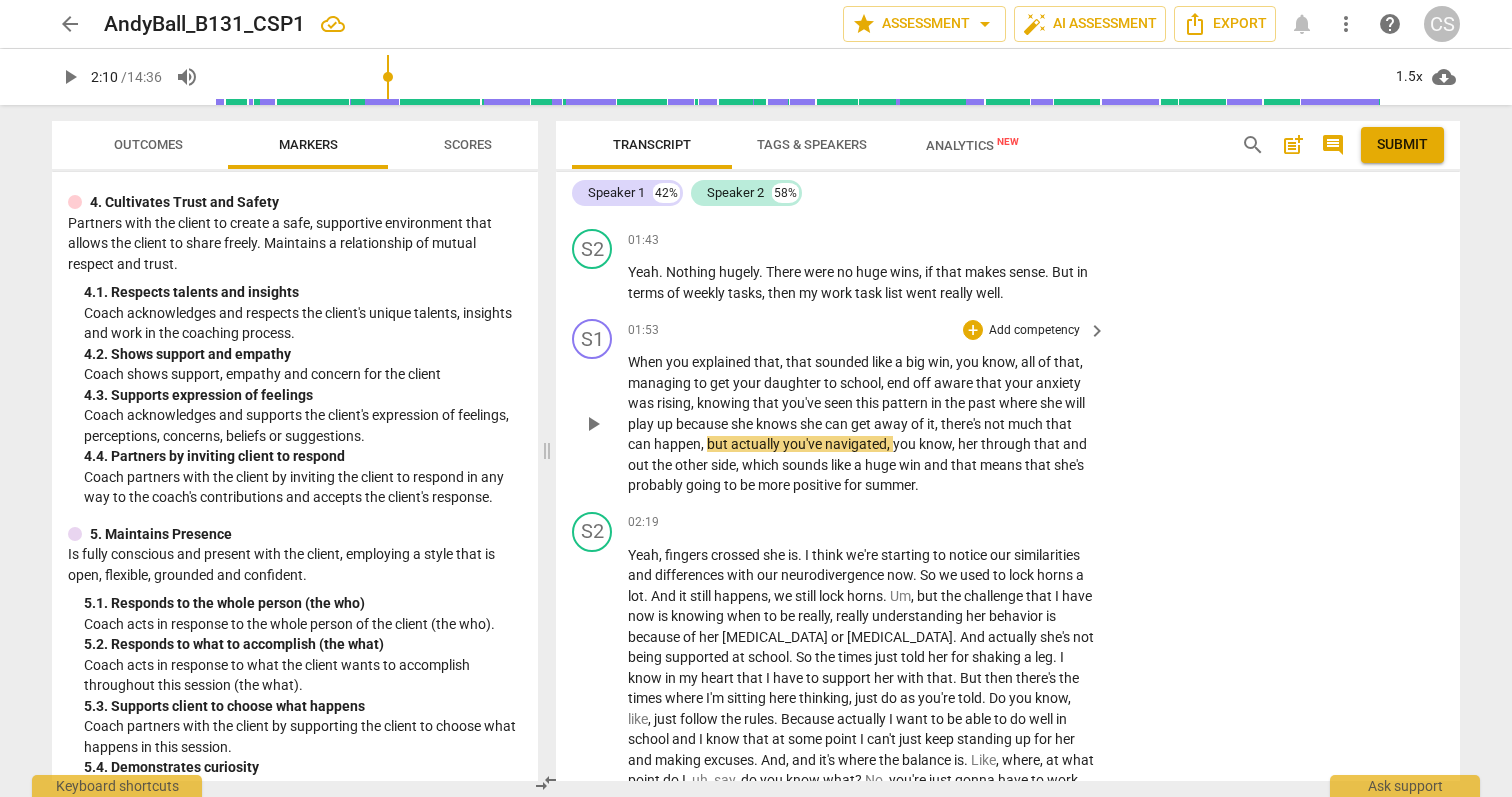 click on "Add competency" at bounding box center [1034, 331] 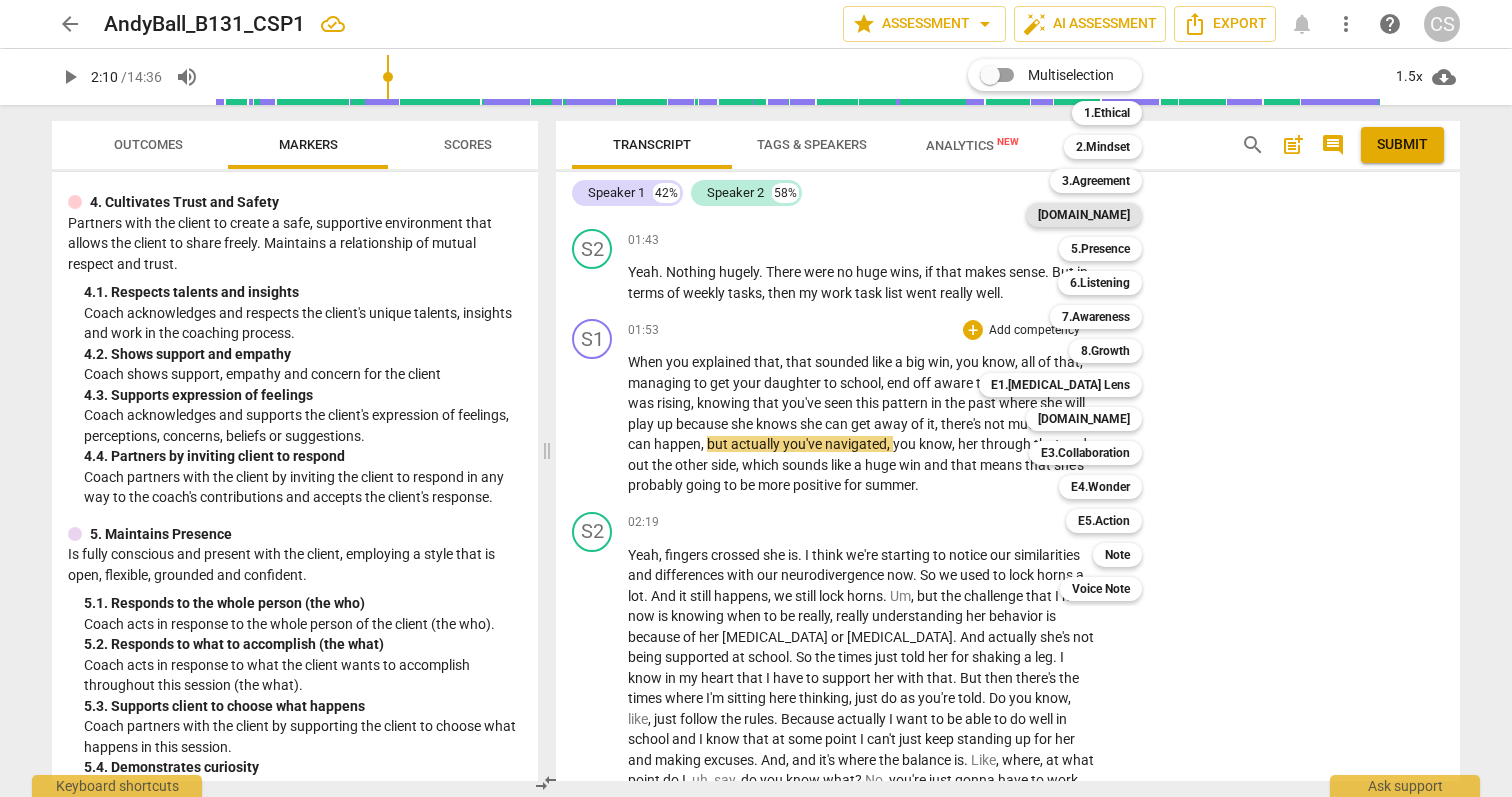 click on "[DOMAIN_NAME]" at bounding box center [1084, 215] 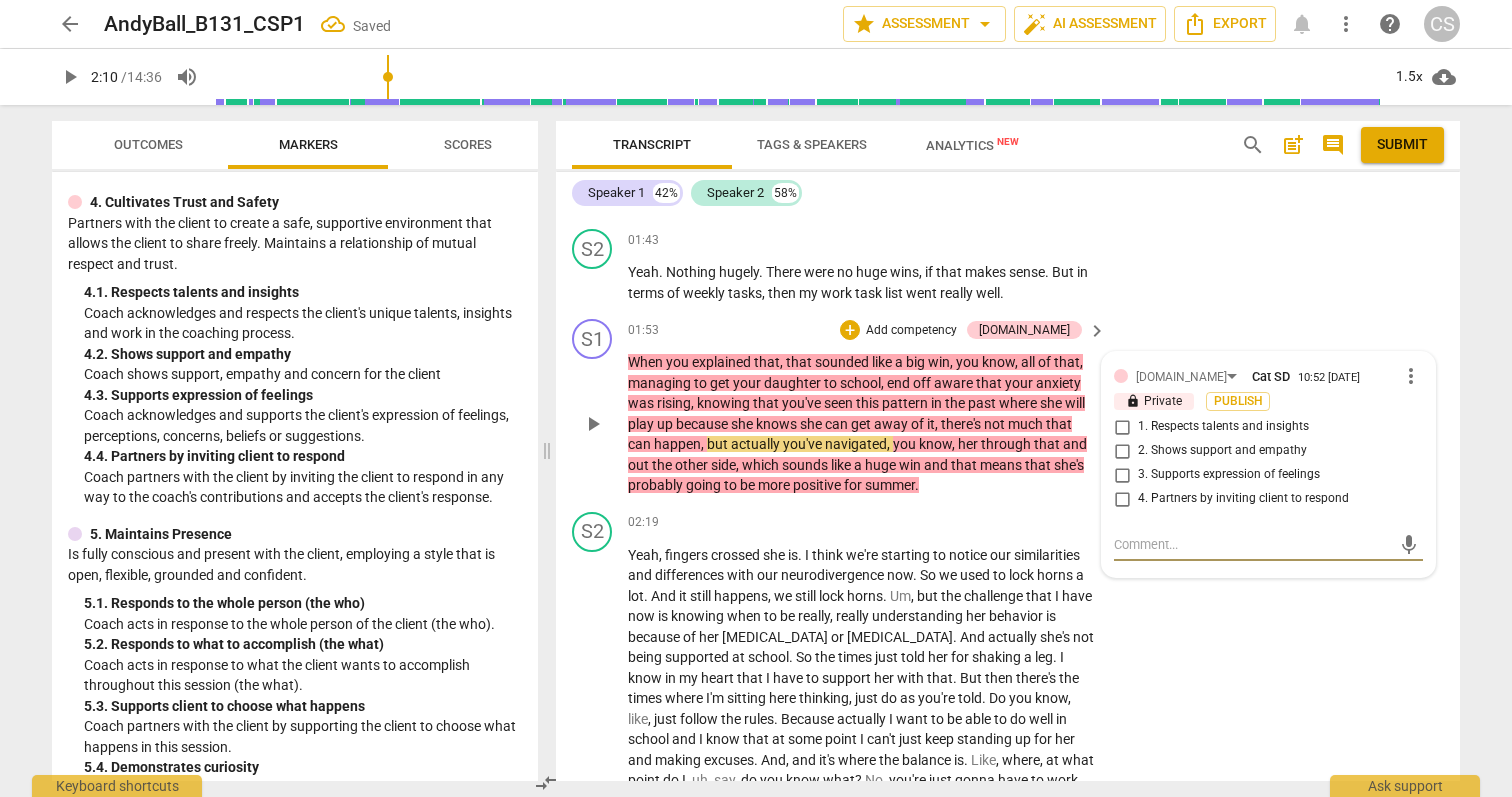 click on "3. Supports expression of feelings" at bounding box center [1122, 475] 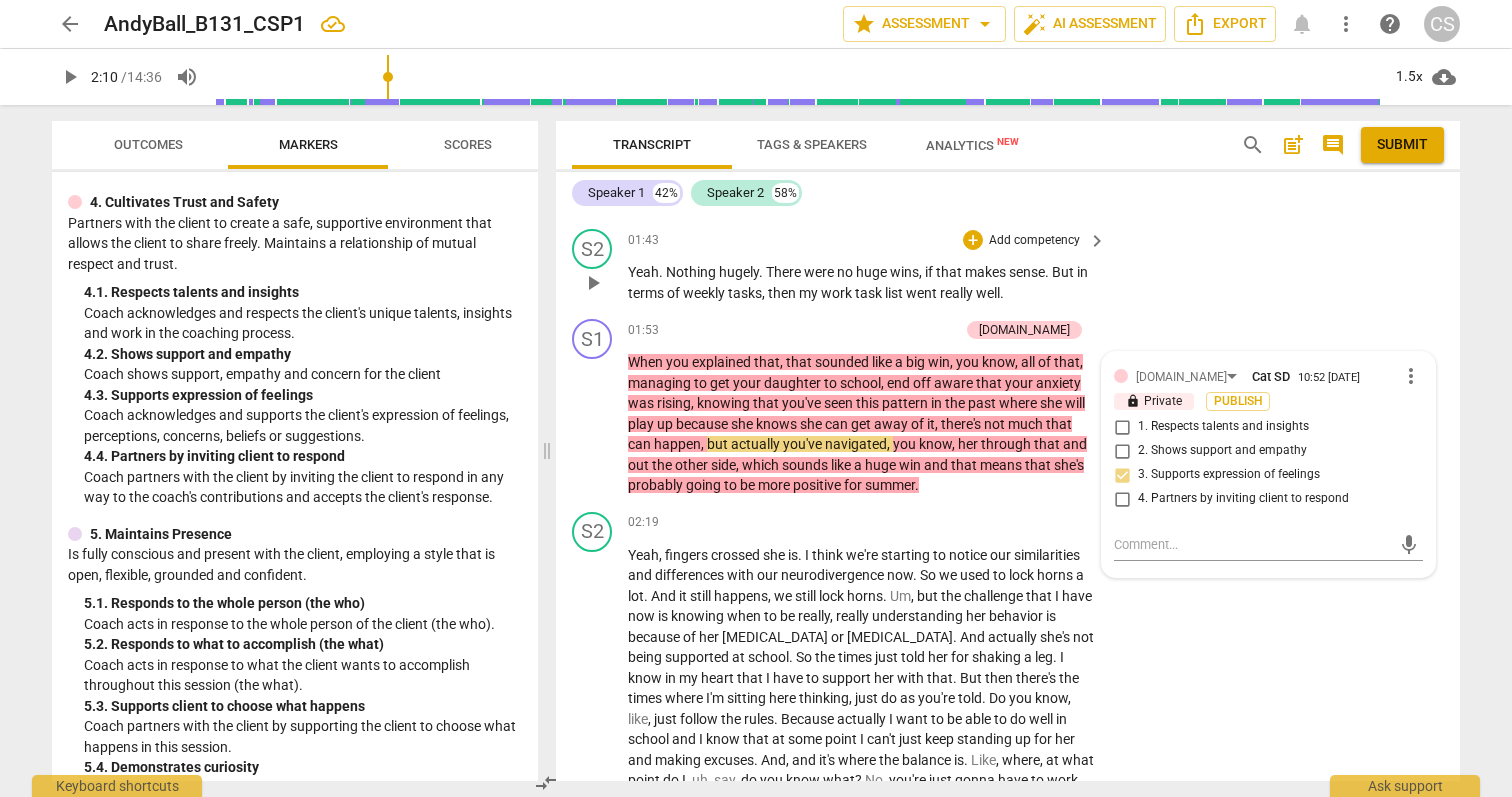 click on "S2 play_arrow pause 01:43 + Add competency keyboard_arrow_right Yeah .   Nothing   hugely .   There   were   no   huge   wins ,   if   that   makes   sense .   But   in   terms   of   weekly   tasks ,   then   my   work   task   list   went   really   well ." at bounding box center [1008, 266] 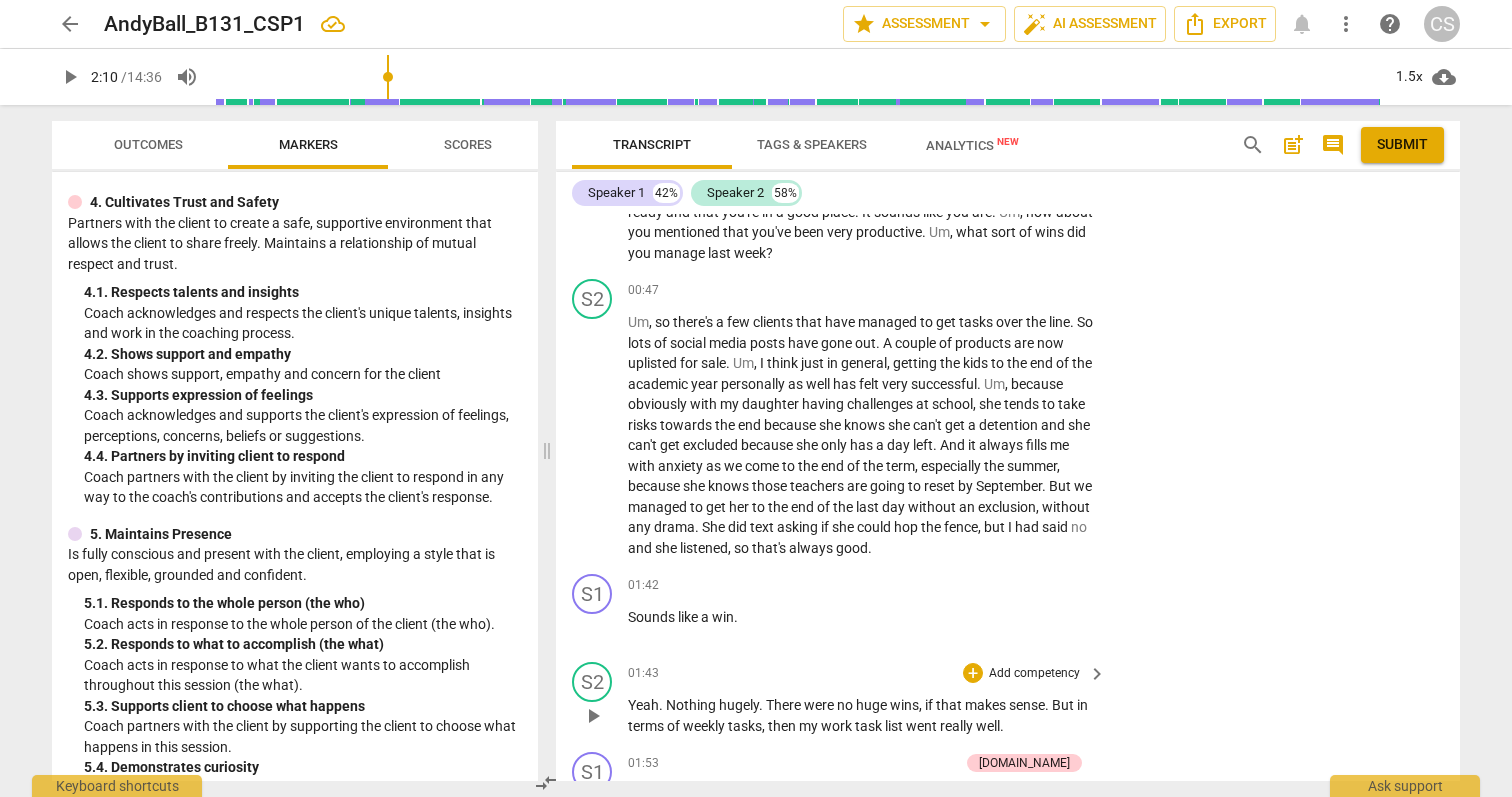 scroll, scrollTop: 471, scrollLeft: 0, axis: vertical 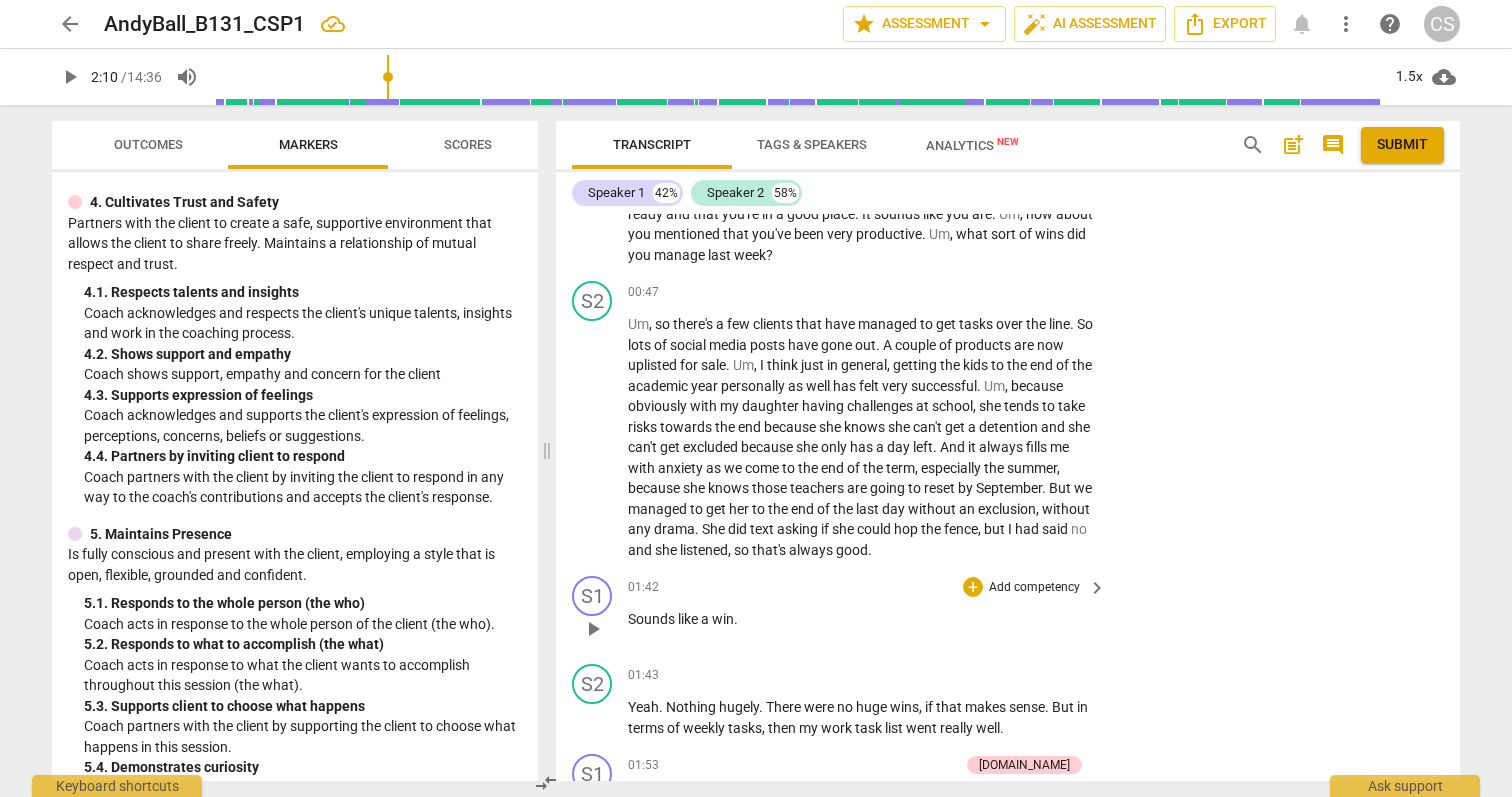 click on "play_arrow" at bounding box center [593, 629] 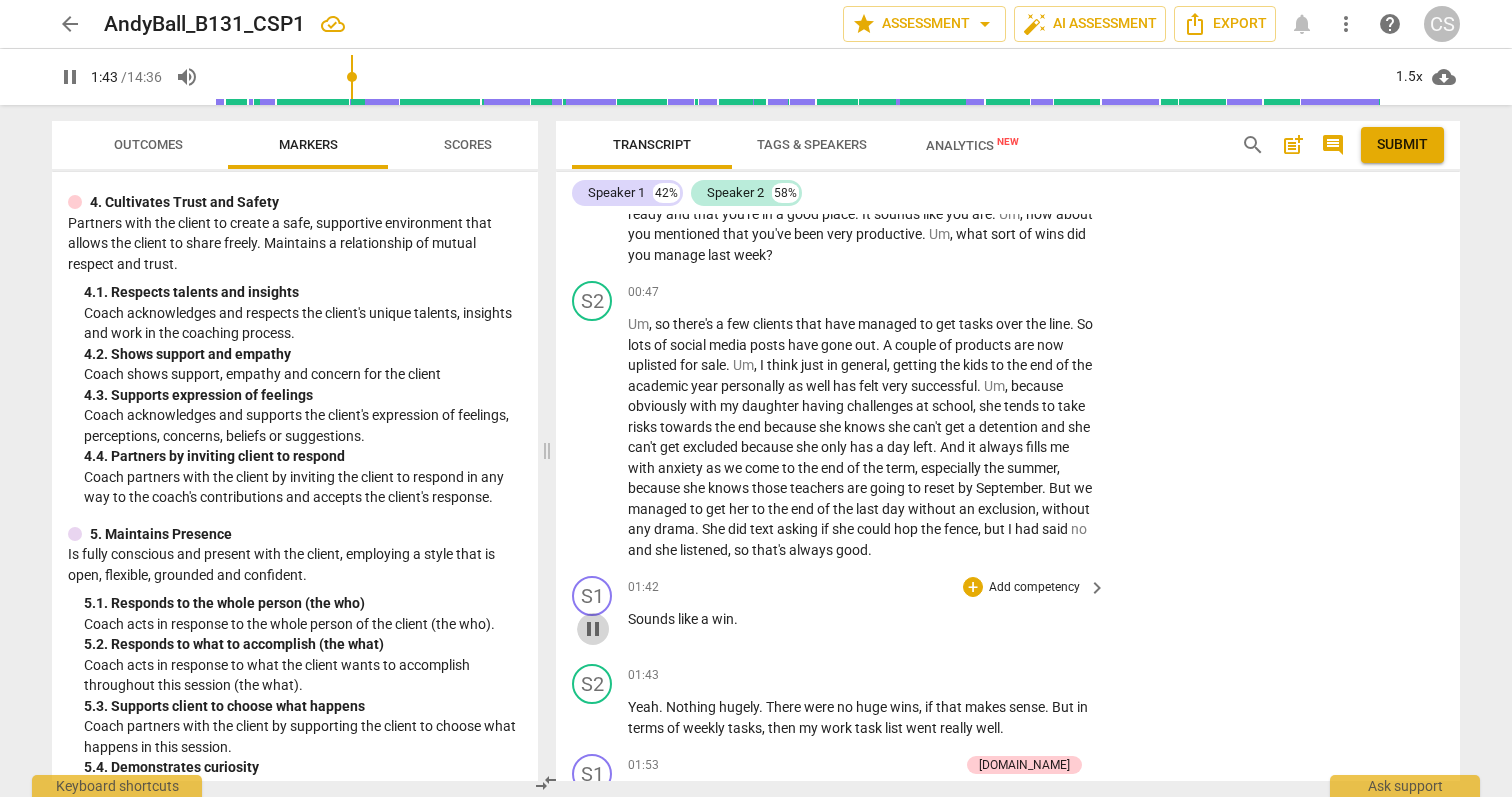 click on "pause" at bounding box center (593, 629) 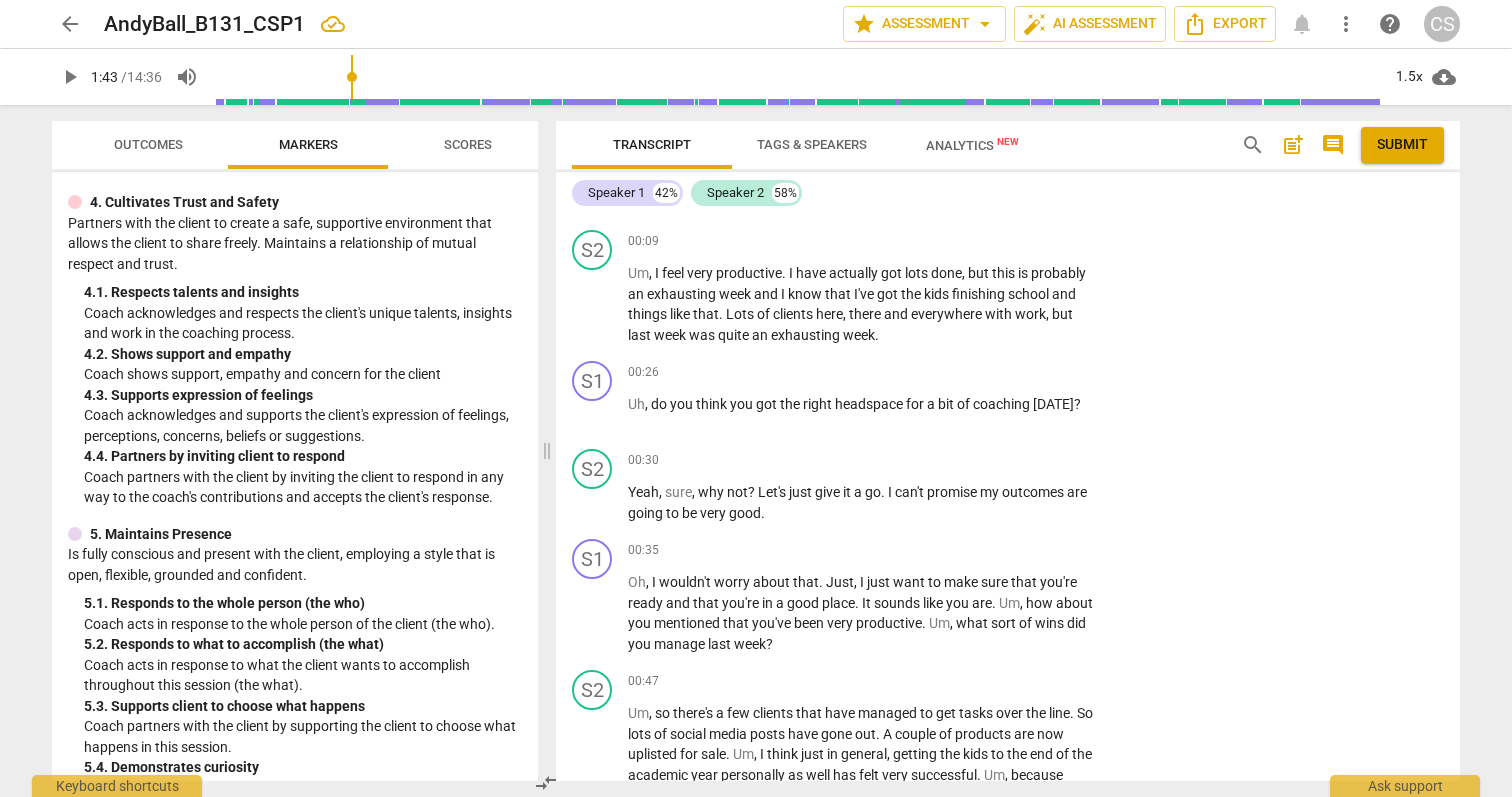 scroll, scrollTop: 80, scrollLeft: 0, axis: vertical 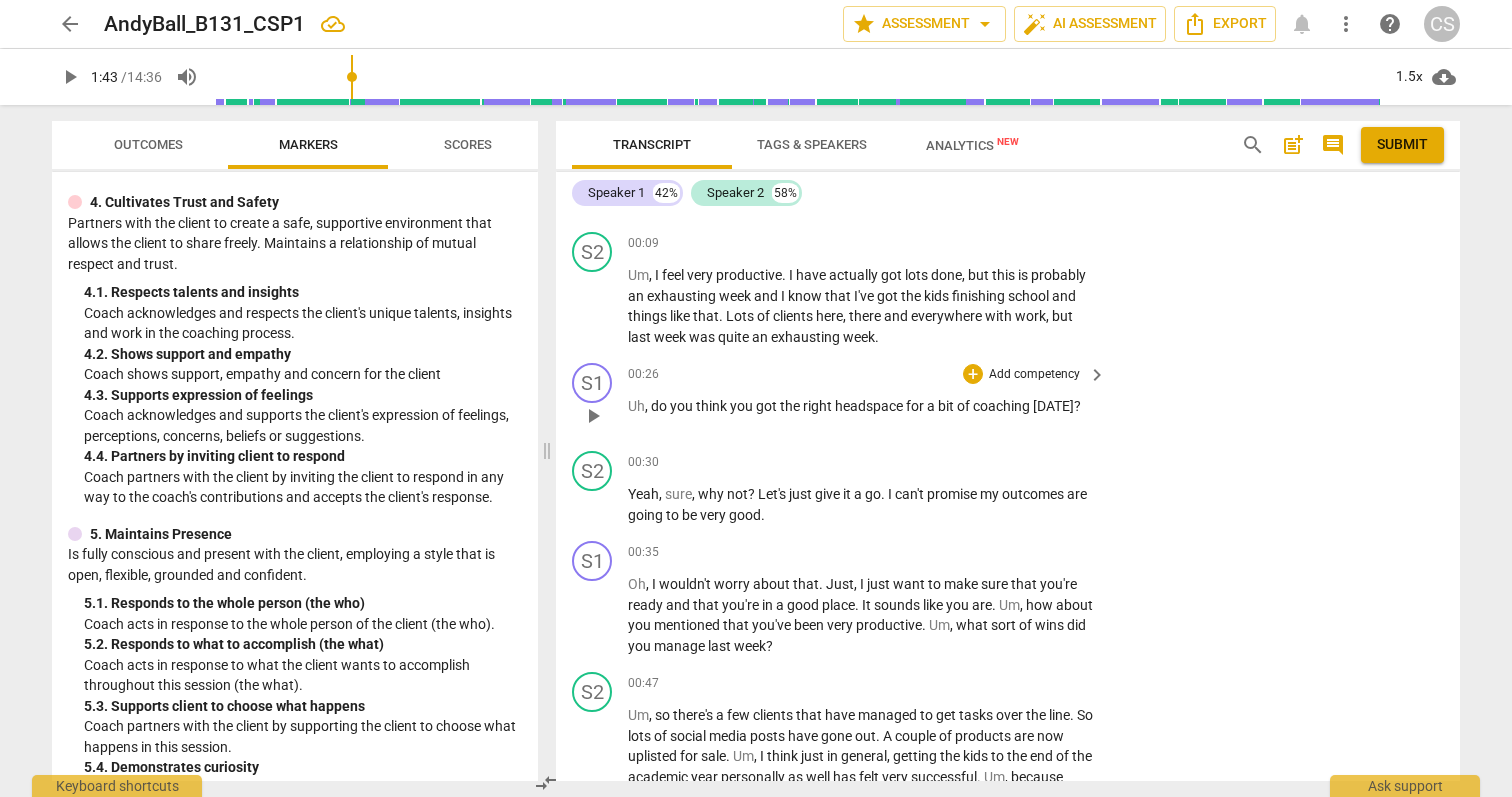 click on "+ Add competency" at bounding box center [1022, 374] 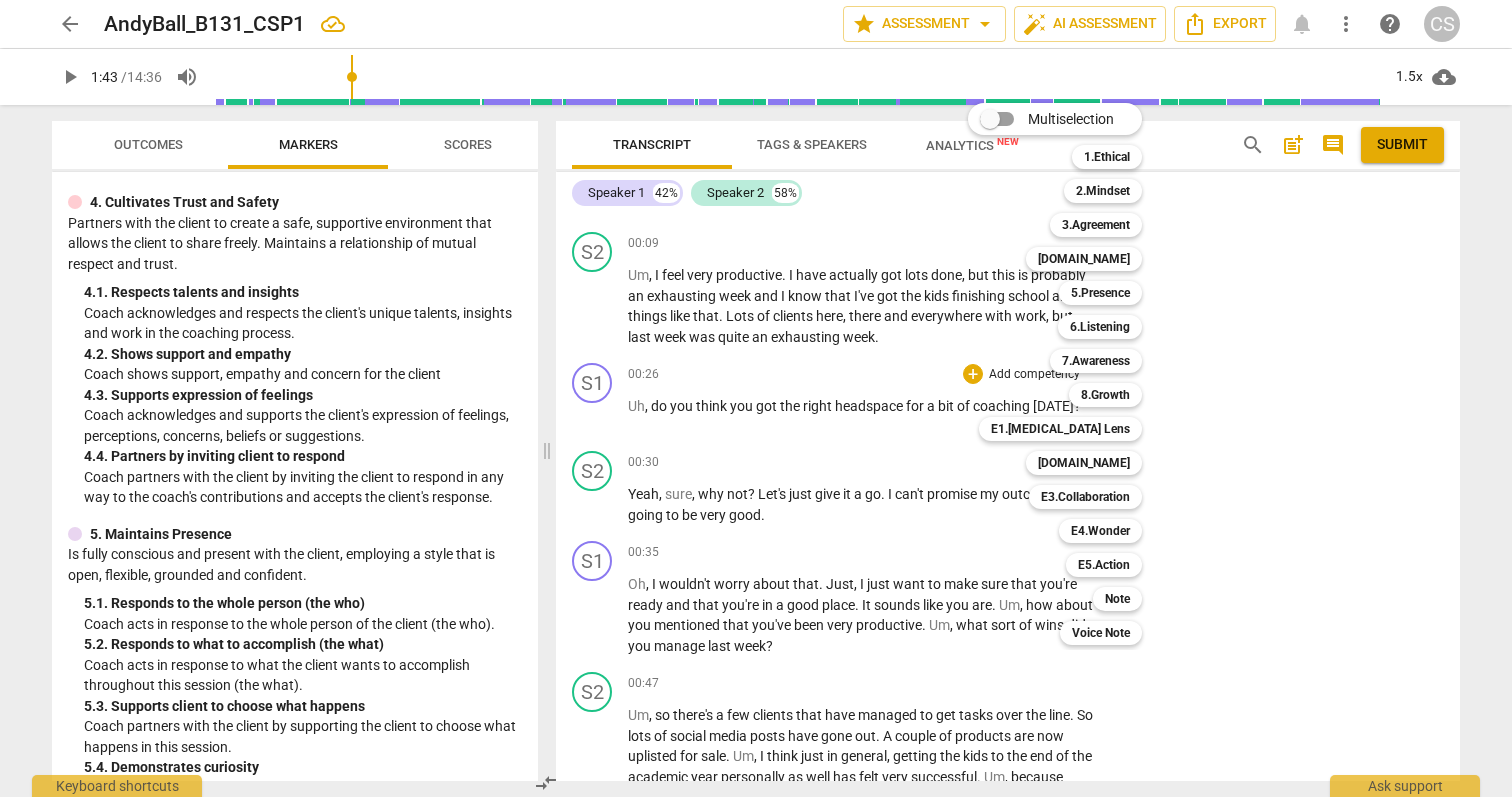 click at bounding box center (756, 398) 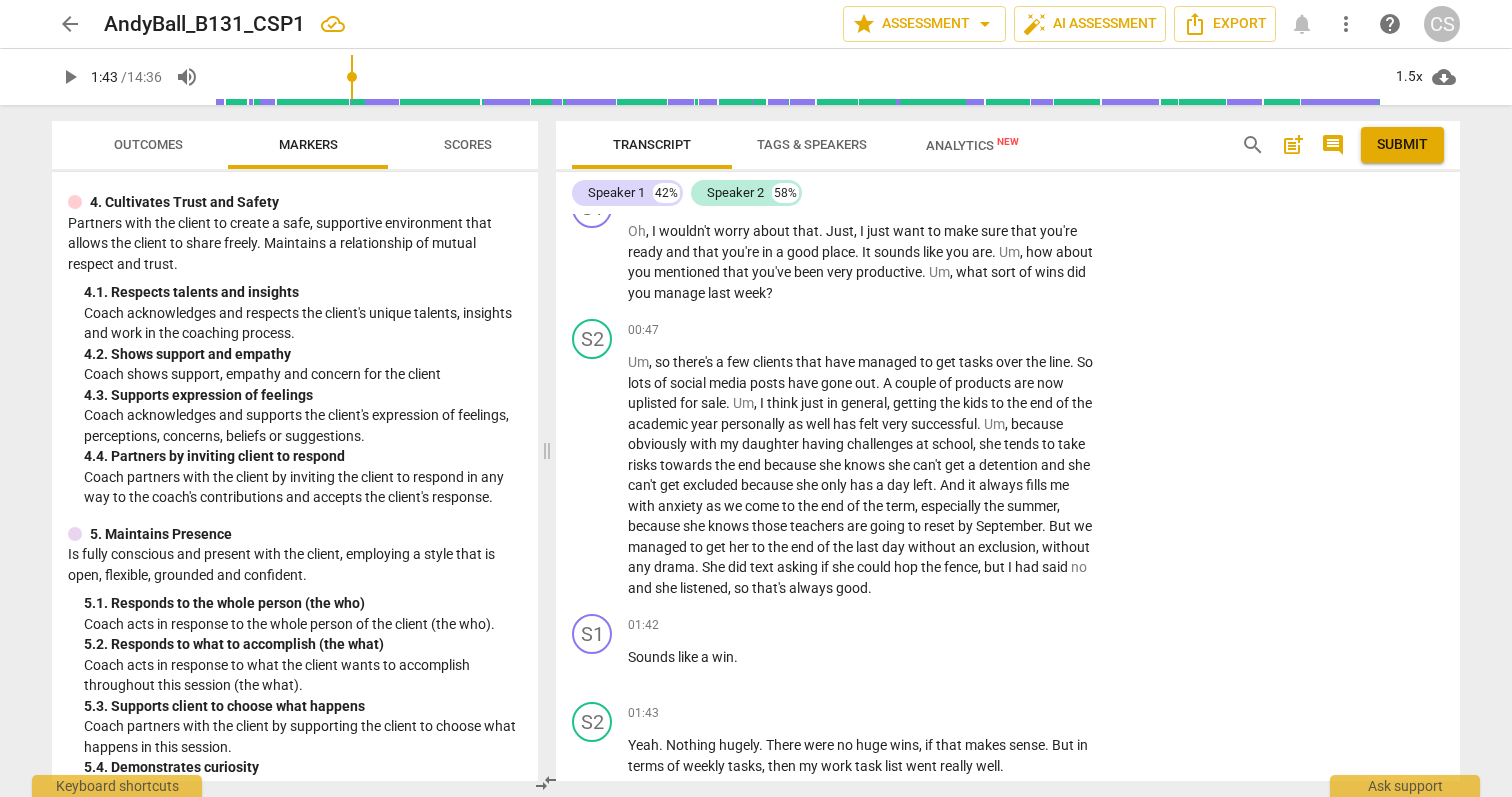 scroll, scrollTop: 435, scrollLeft: 0, axis: vertical 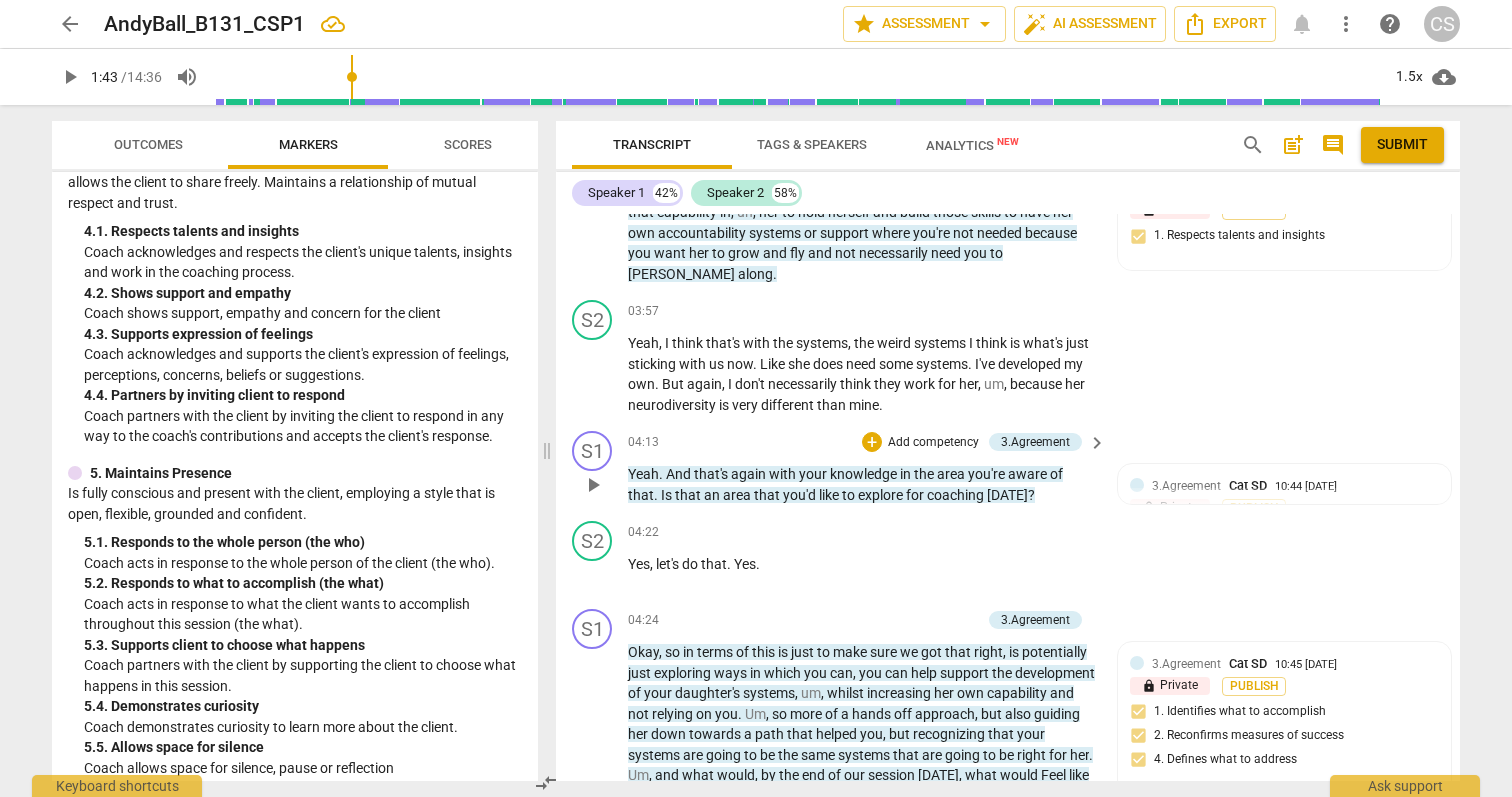click on "Add competency" at bounding box center (933, 443) 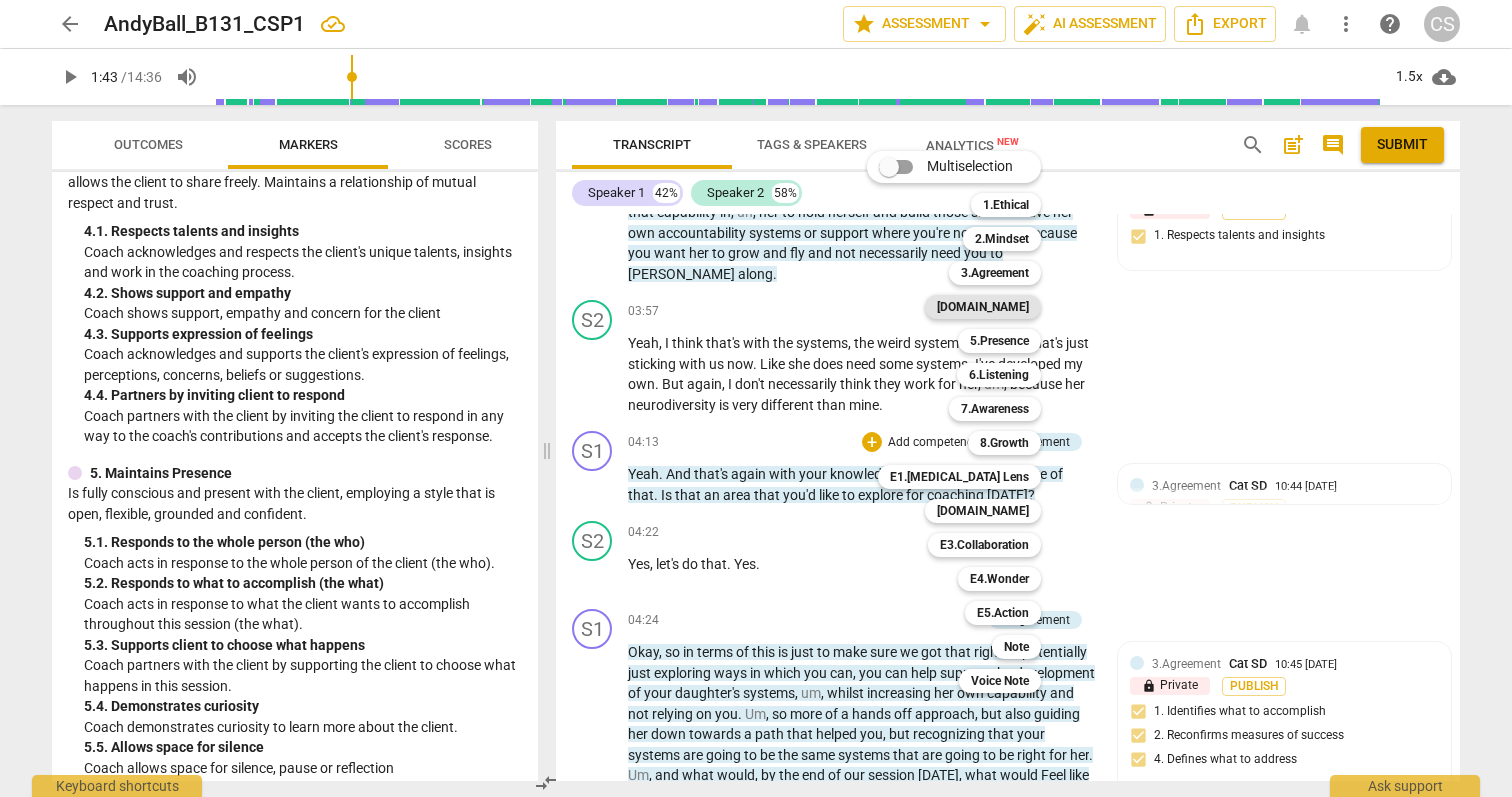 click on "[DOMAIN_NAME]" at bounding box center (983, 307) 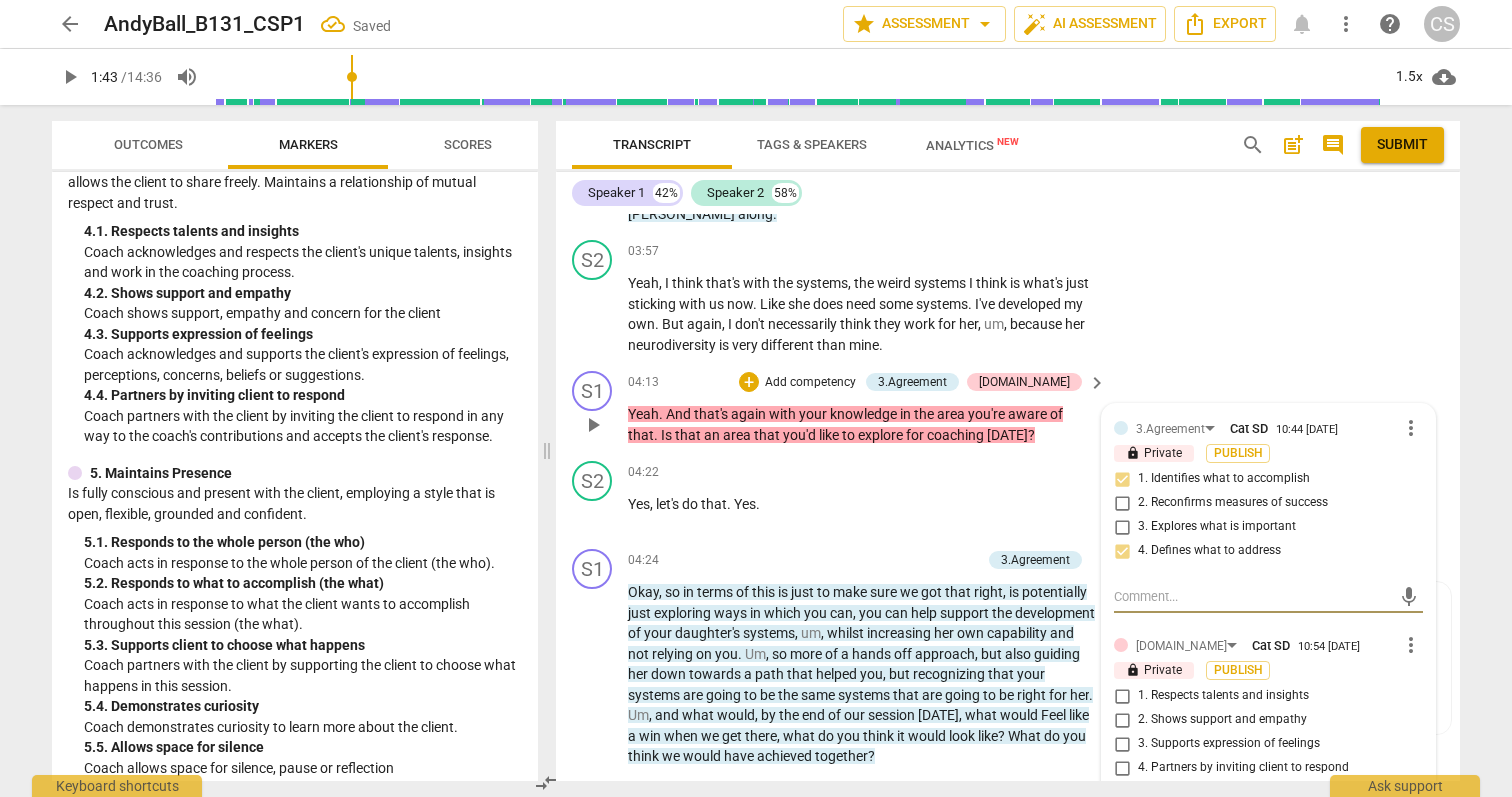 scroll, scrollTop: 1934, scrollLeft: 0, axis: vertical 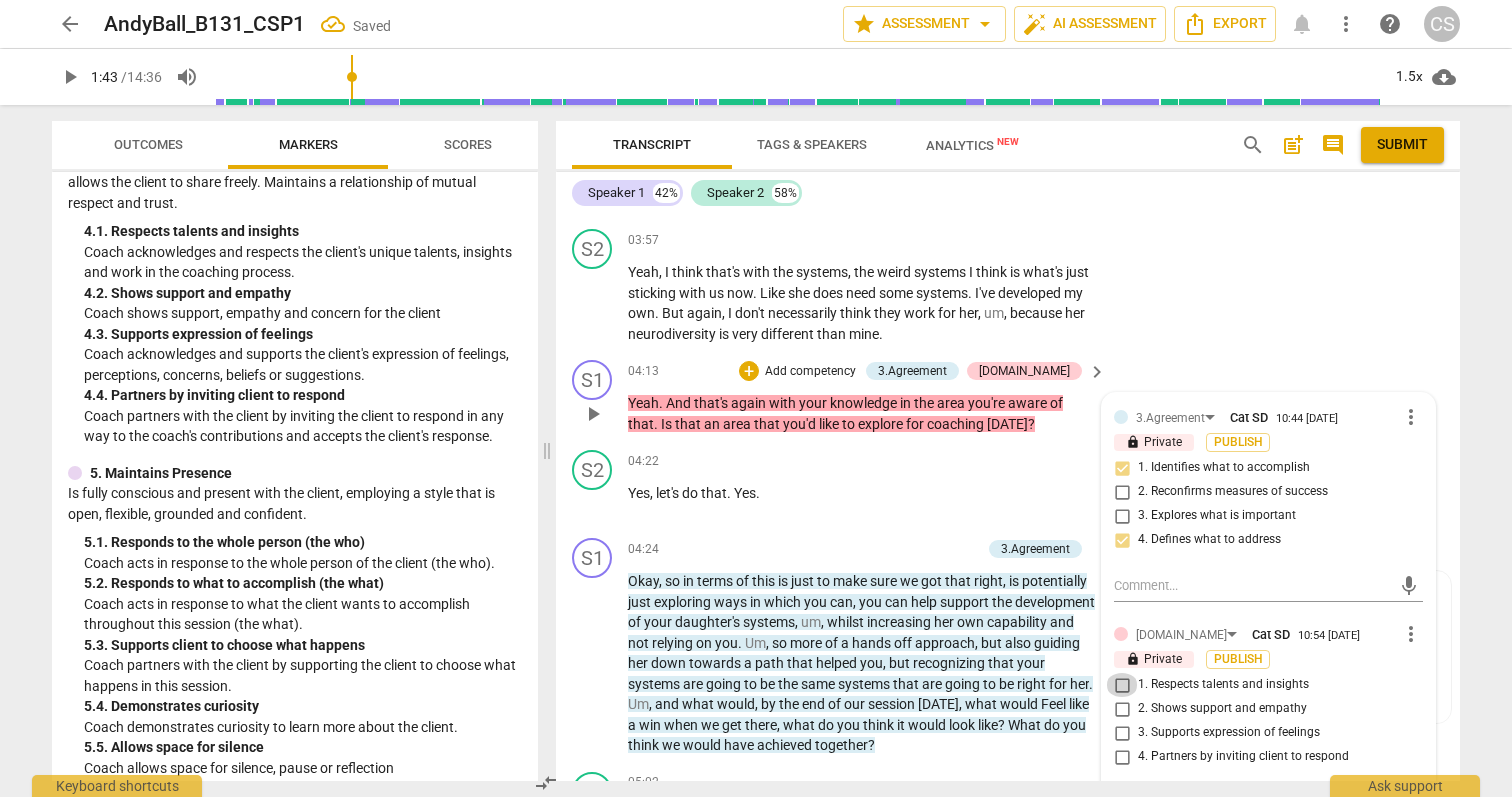 click on "1. Respects talents and insights" at bounding box center [1122, 685] 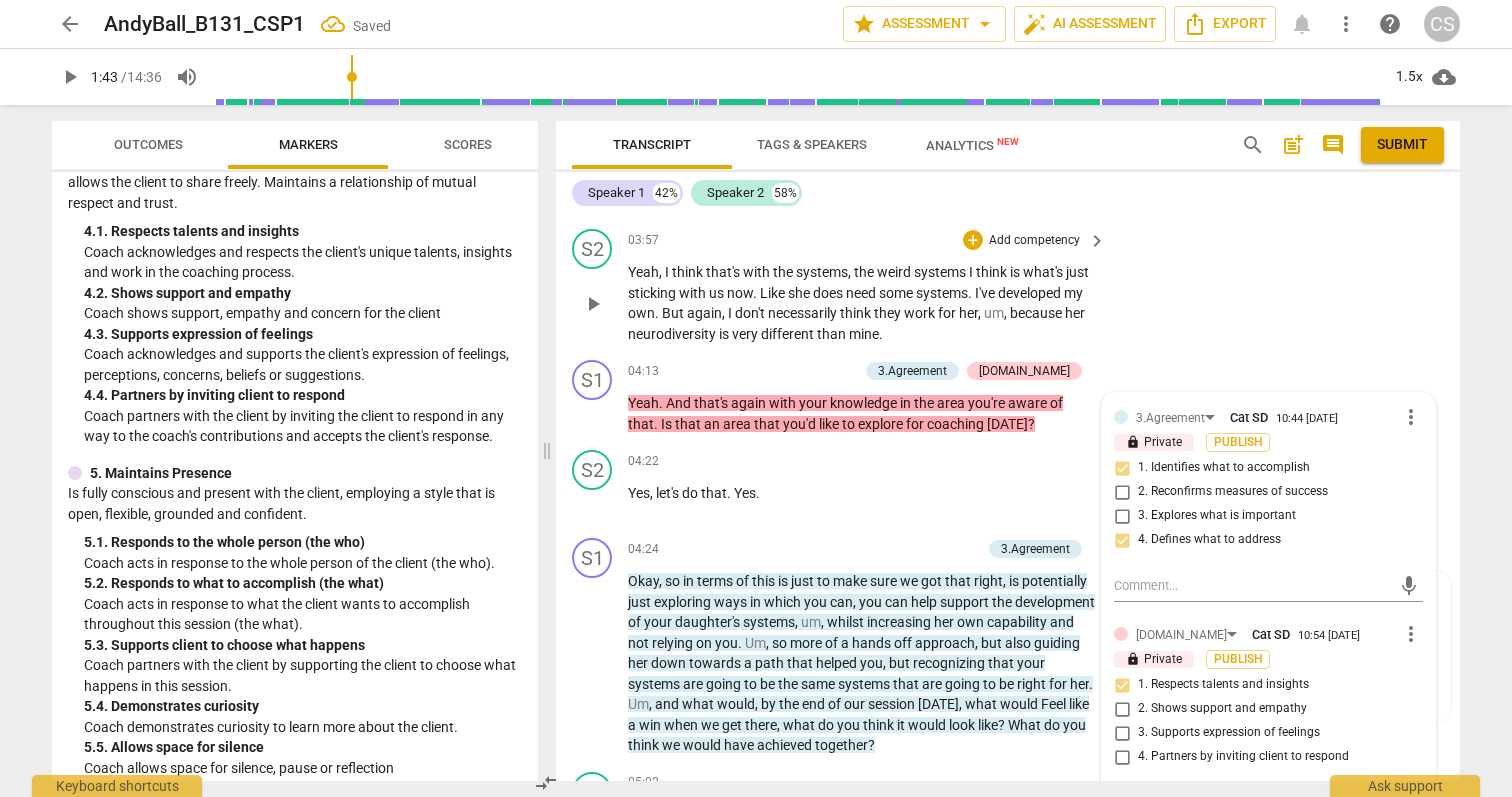 click on "S2 play_arrow pause 03:57 + Add competency keyboard_arrow_right Yeah ,   I   think   that's   with   the   systems ,   the   weird   systems   I   think   is   what's   just   sticking   with   us   now .   Like   she   does   need   some   systems .   I've   developed   my   own .   But   again ,   I   don't   necessarily   think   they   work   for   her ,   um ,   because   her   neurodiversity   is   very   different   than   mine ." at bounding box center (1008, 286) 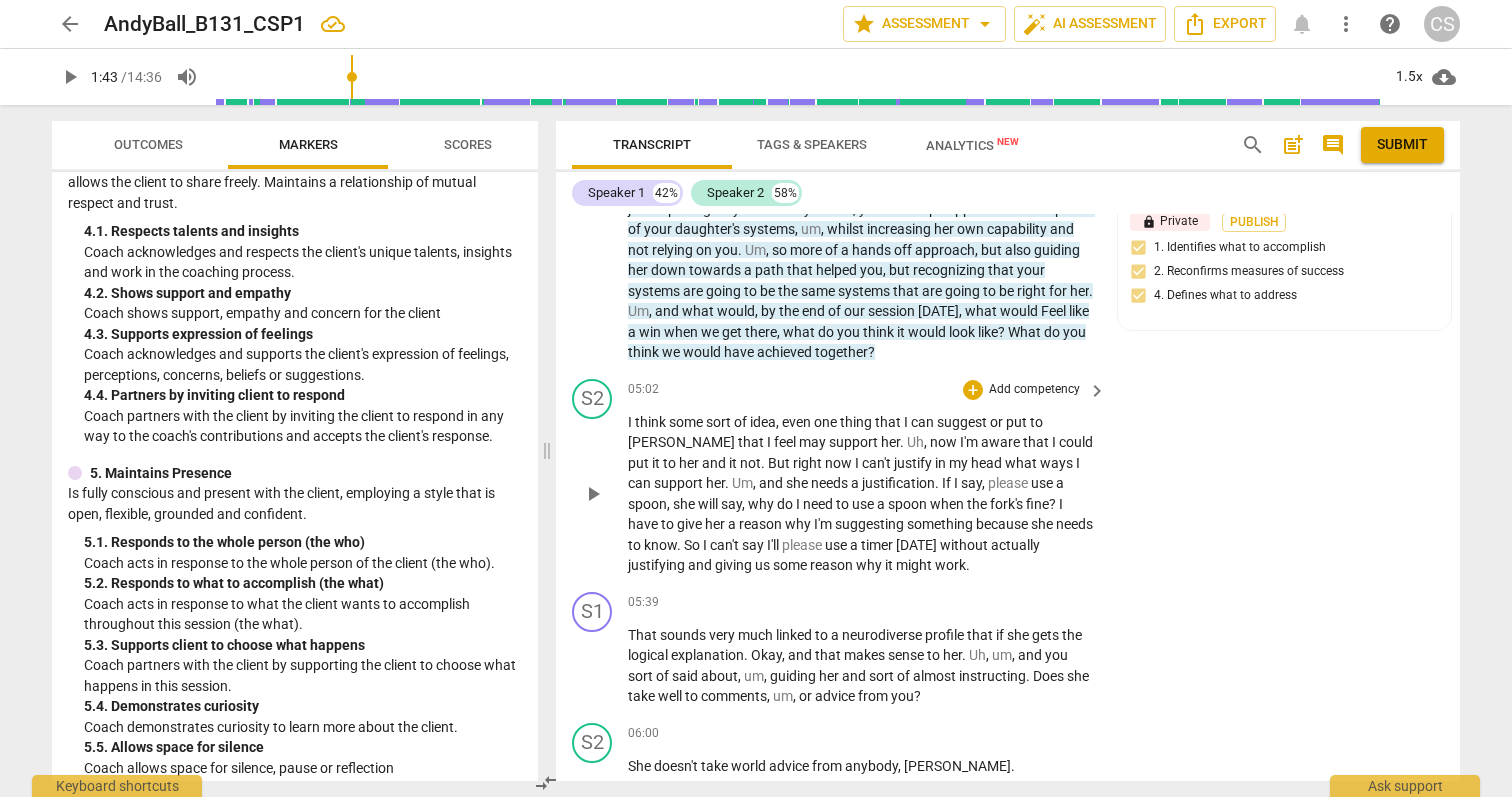 scroll, scrollTop: 2339, scrollLeft: 0, axis: vertical 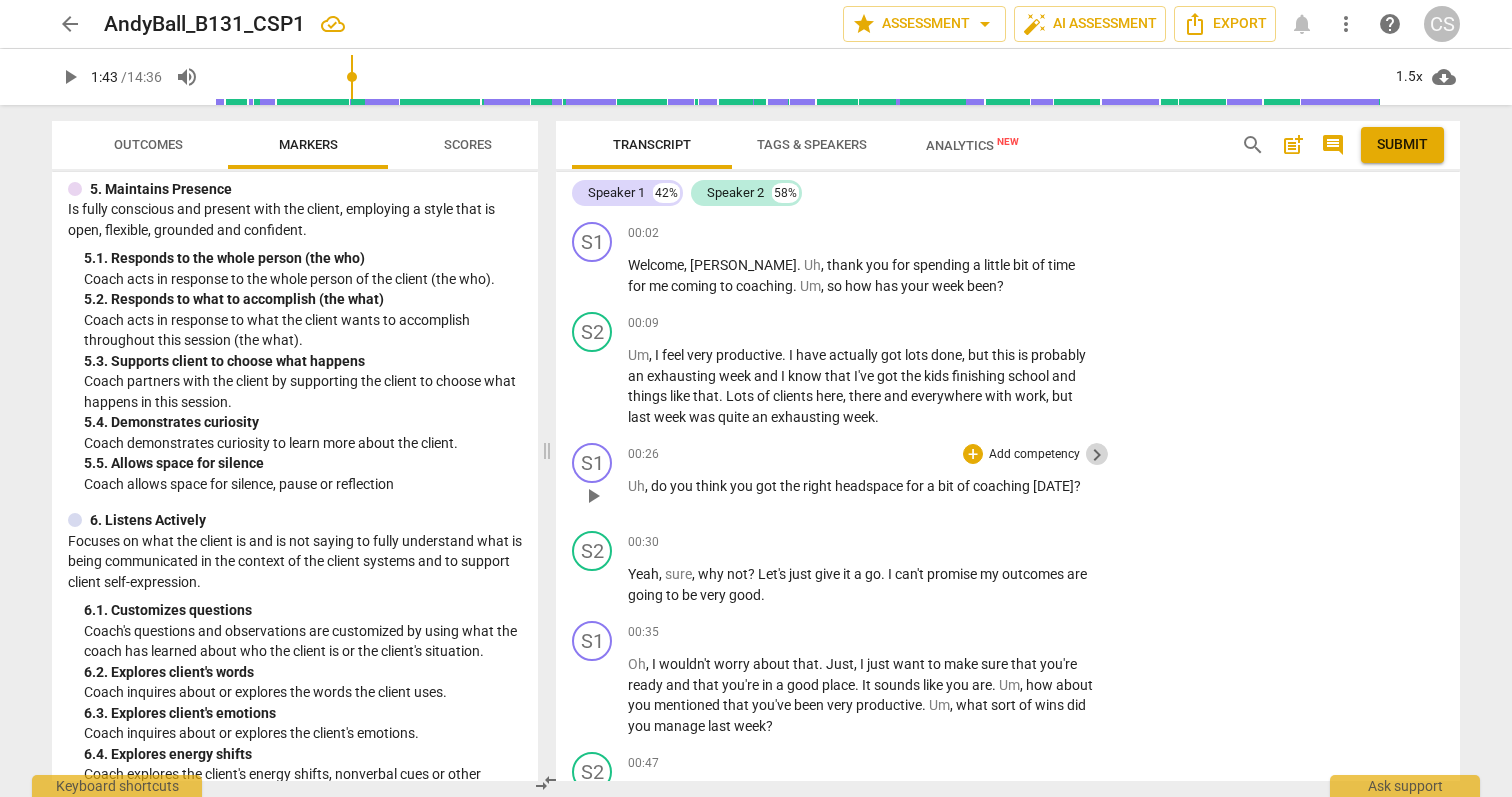 click on "keyboard_arrow_right" at bounding box center [1097, 455] 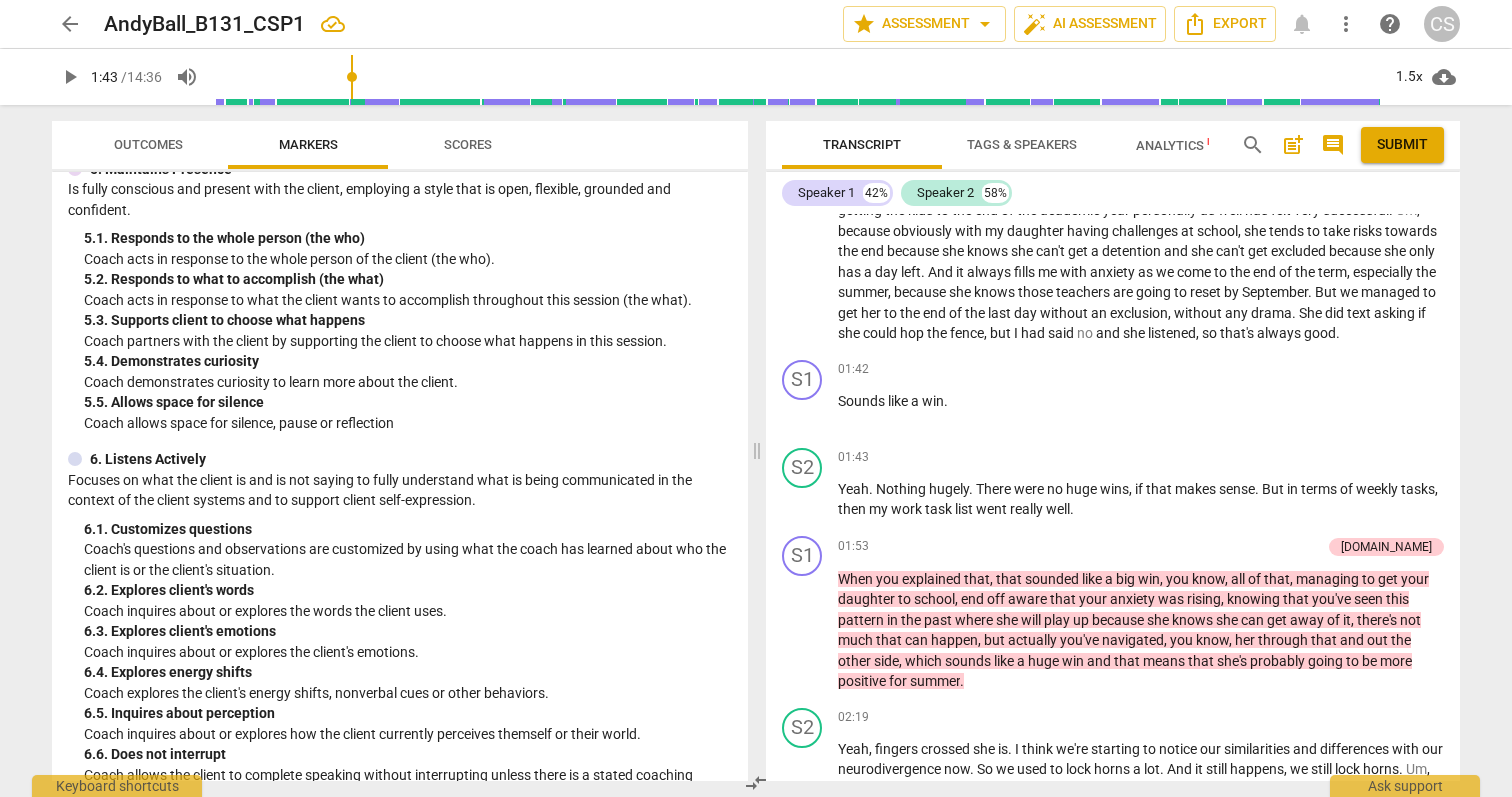 scroll, scrollTop: 0, scrollLeft: 0, axis: both 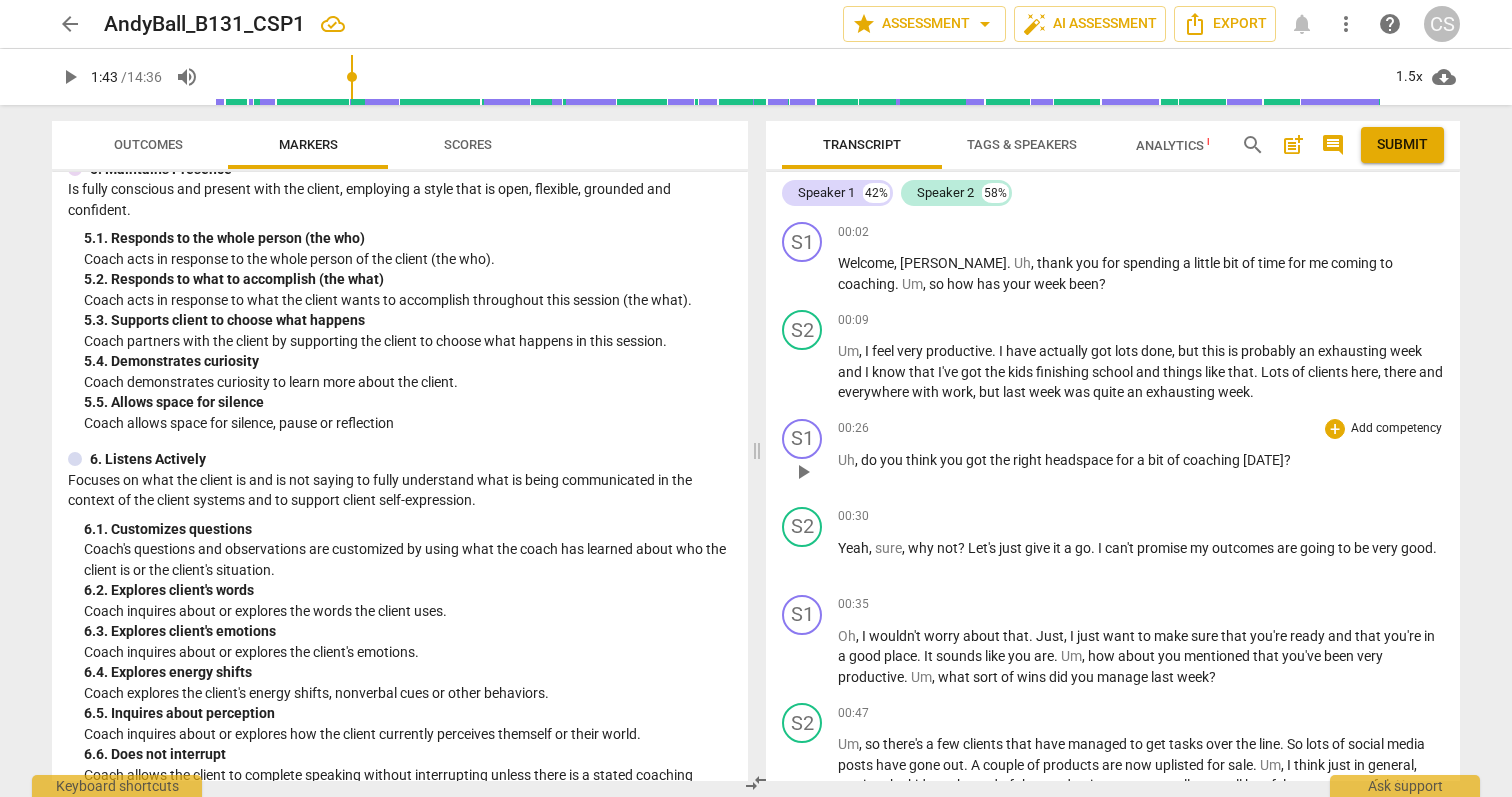 drag, startPoint x: 1326, startPoint y: 429, endPoint x: 1314, endPoint y: 435, distance: 13.416408 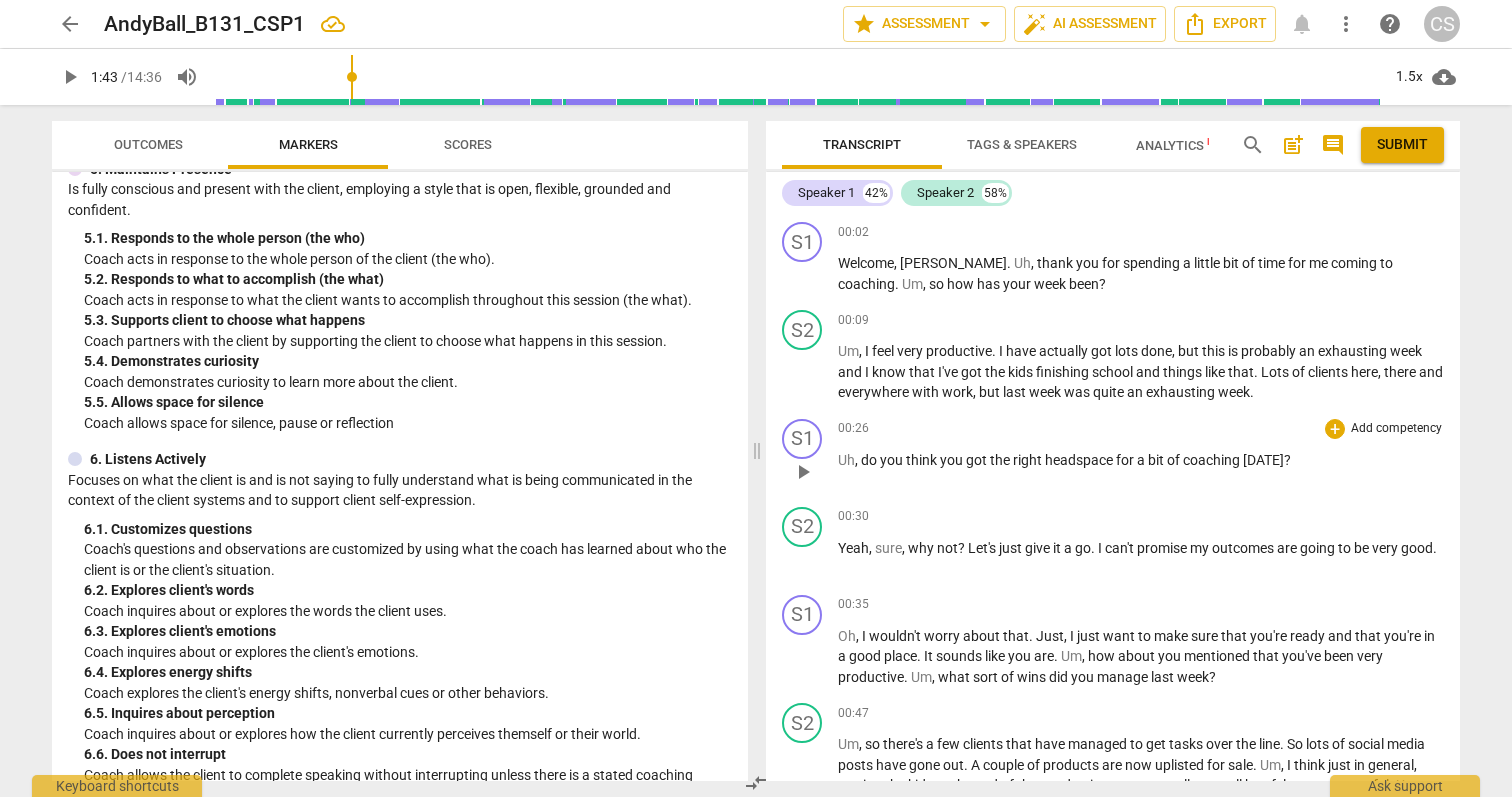 click on "+ Add competency keyboard_arrow_right" at bounding box center (1382, 429) 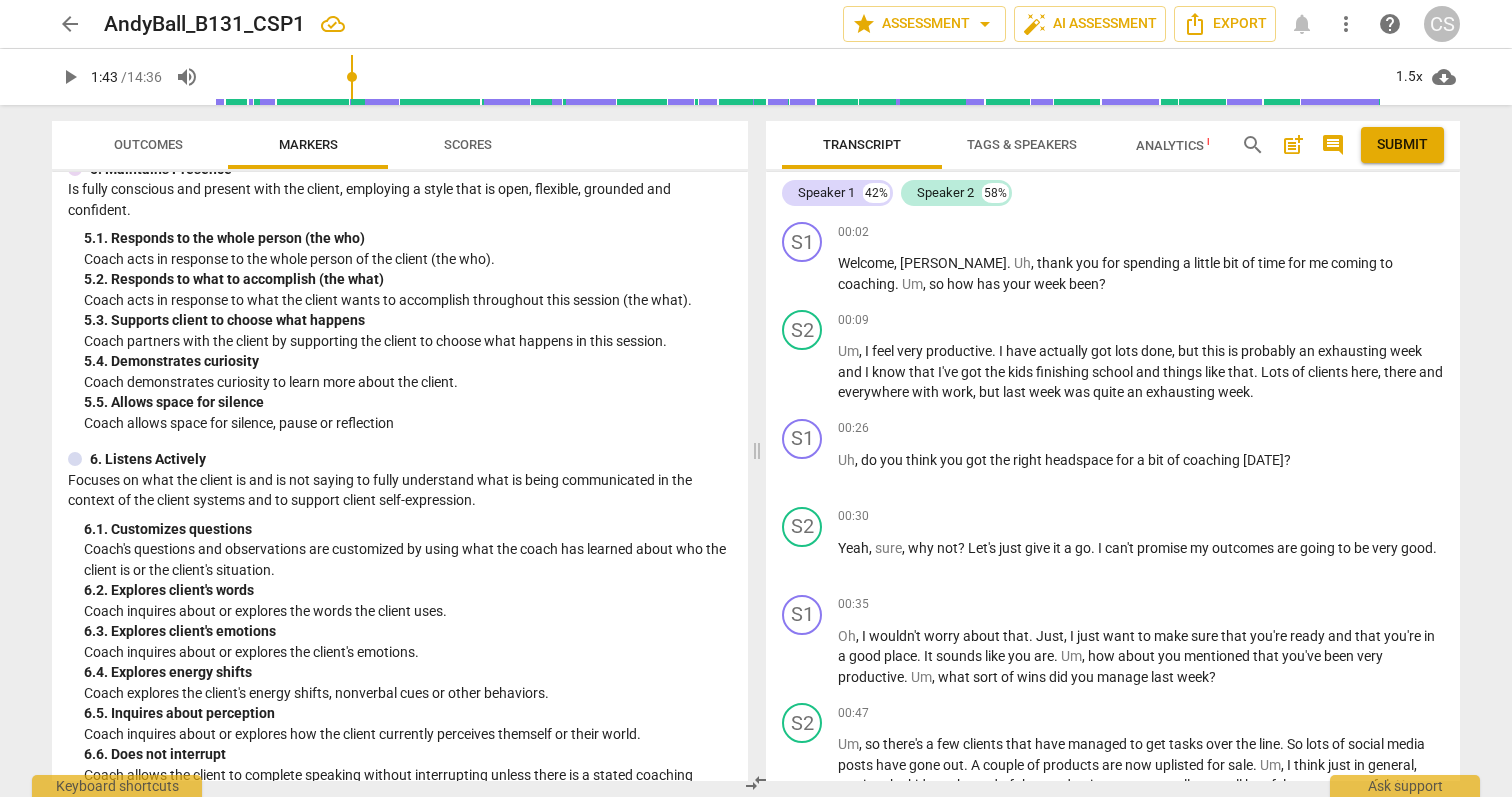 scroll, scrollTop: 863, scrollLeft: 0, axis: vertical 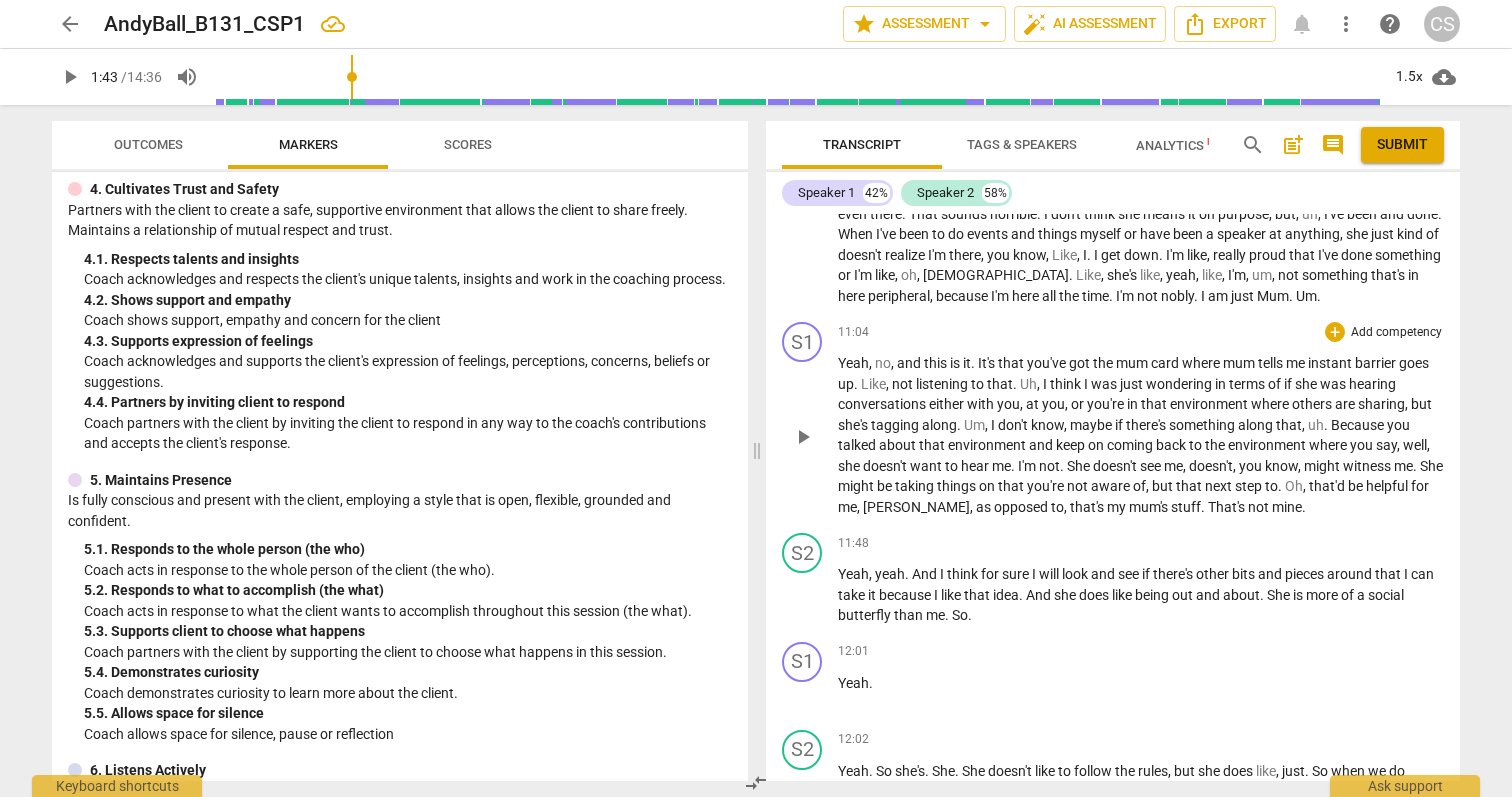 click on "play_arrow" at bounding box center [803, 437] 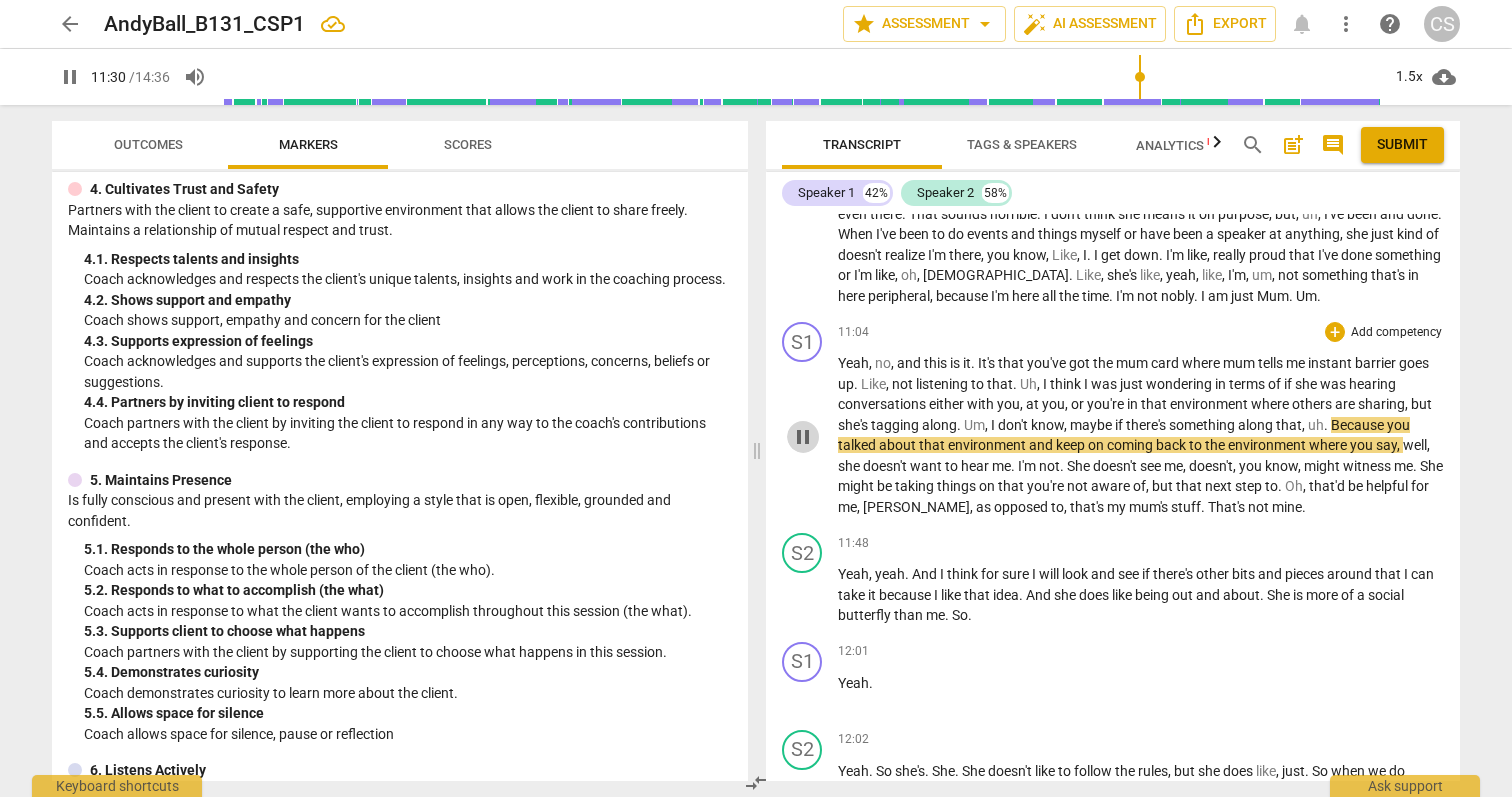 click on "pause" at bounding box center [803, 437] 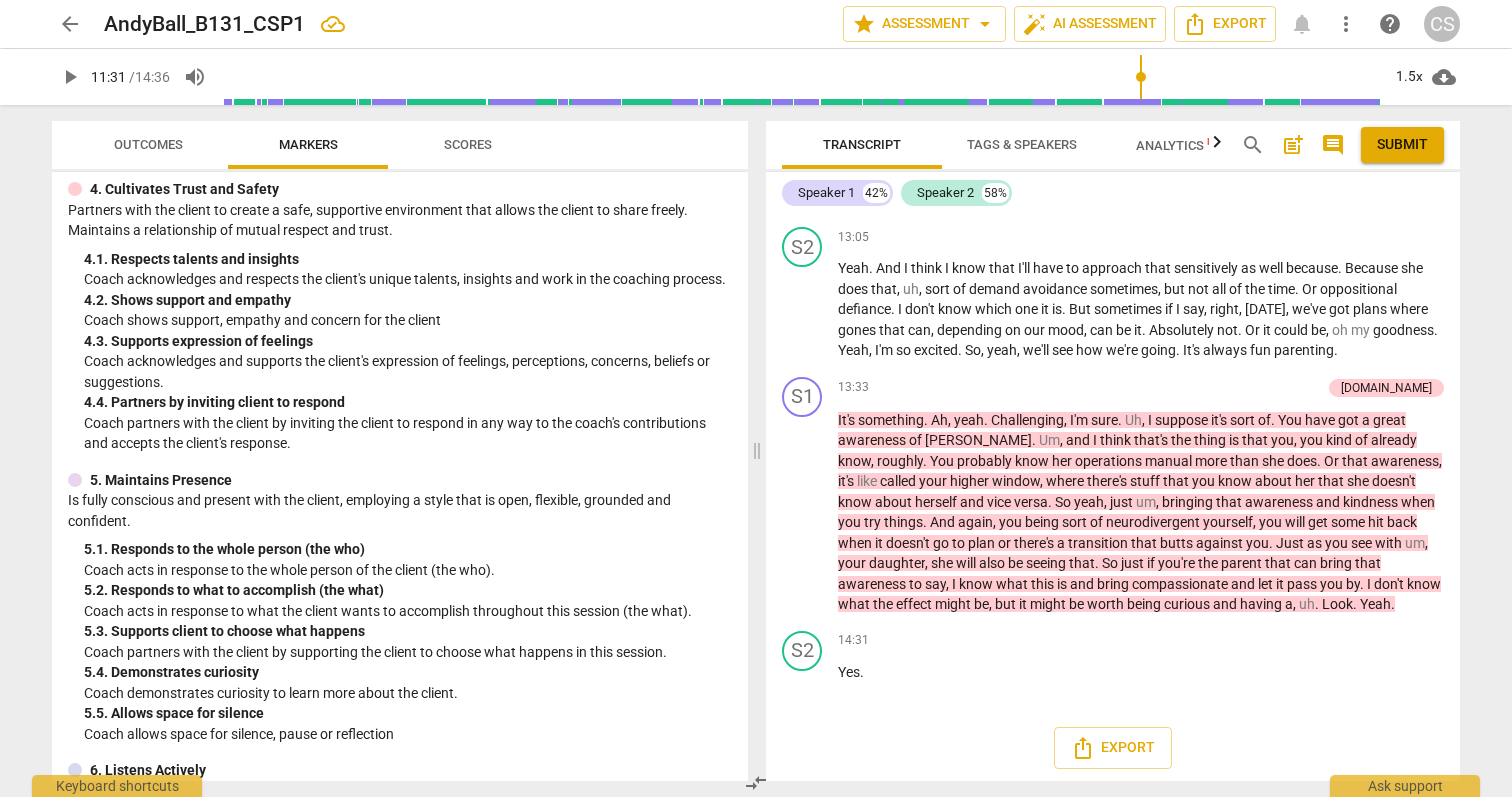 scroll, scrollTop: 5471, scrollLeft: 0, axis: vertical 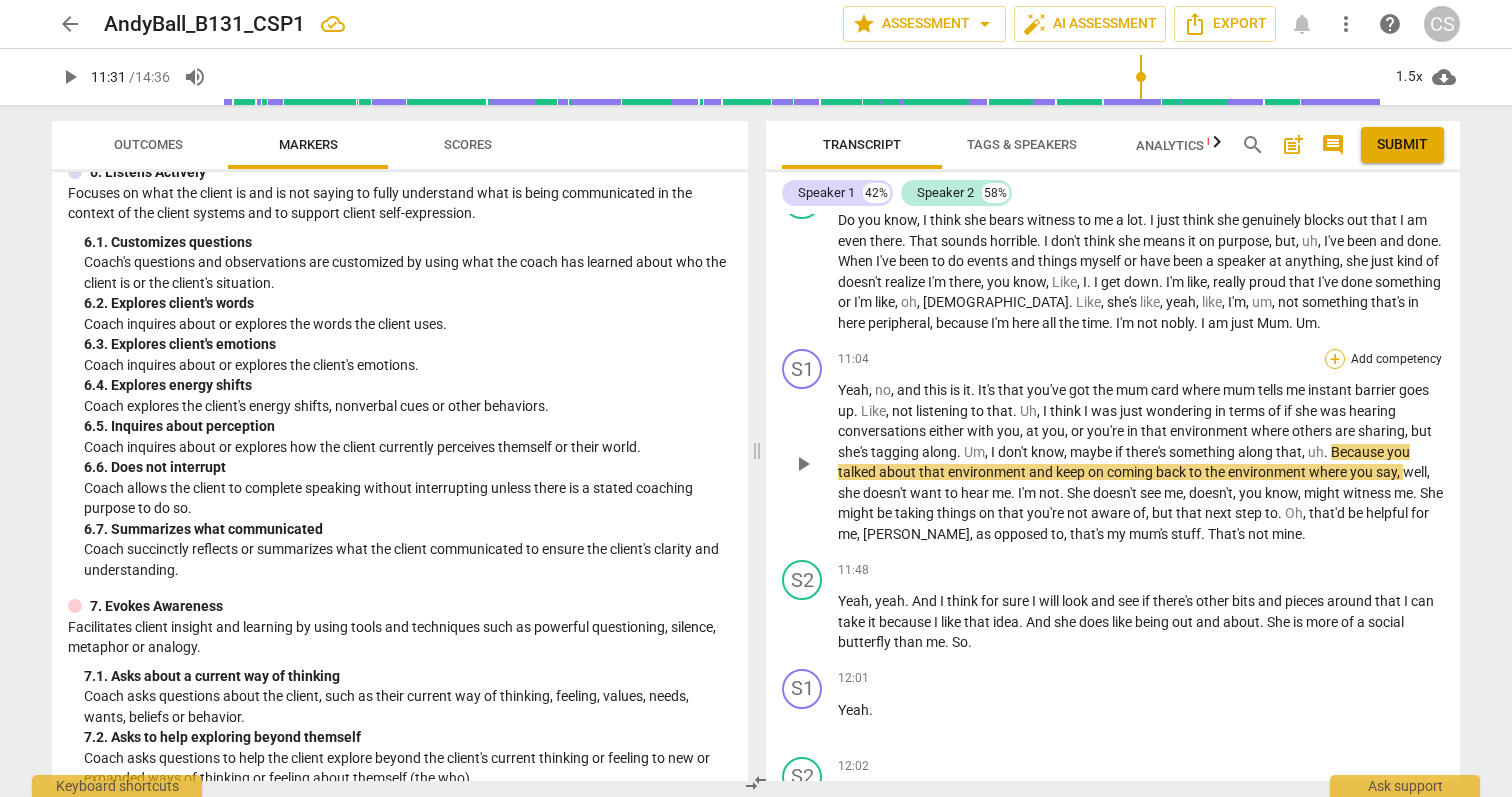 click on "+" at bounding box center [1335, 359] 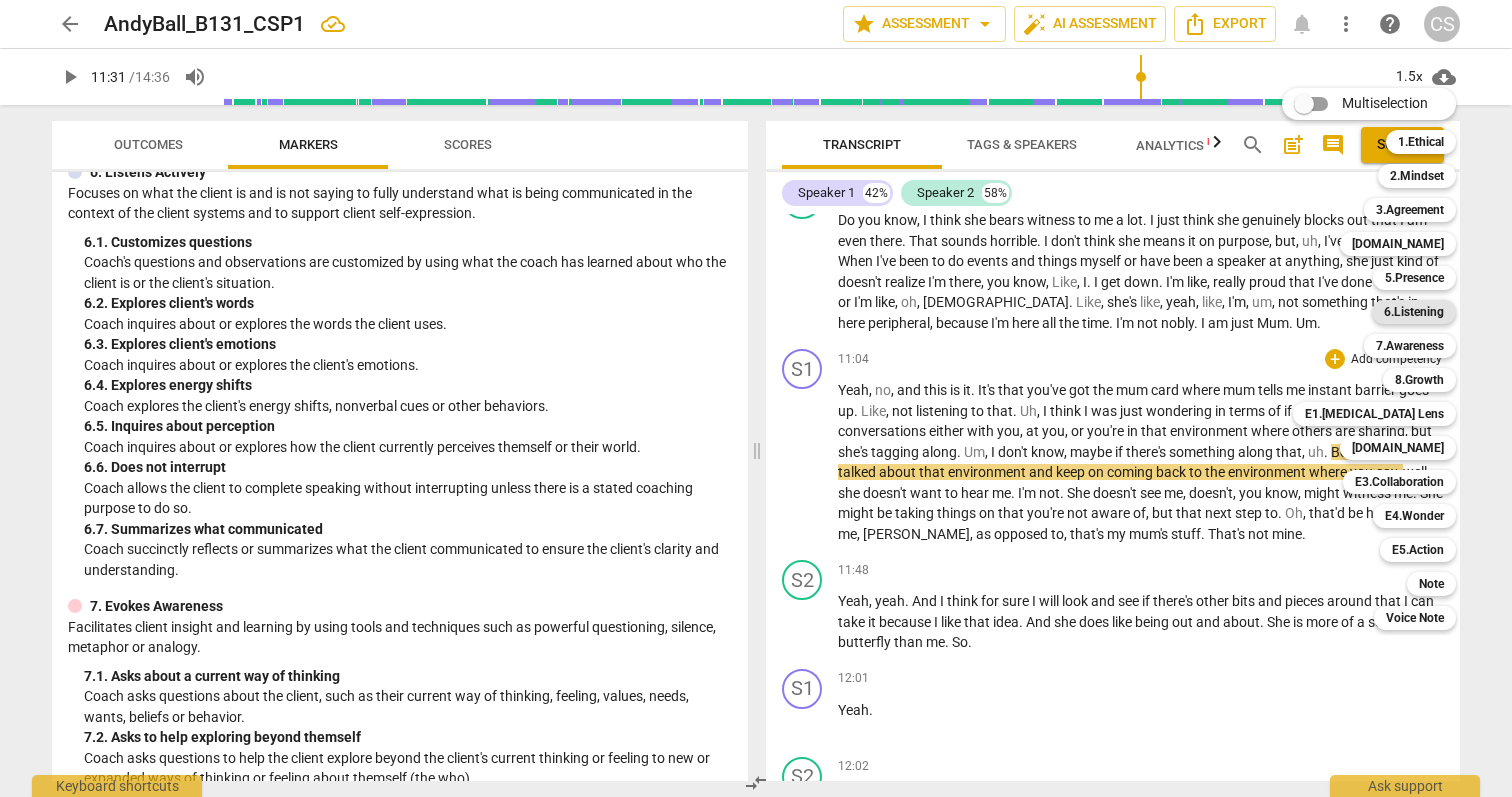 click on "6.Listening" at bounding box center (1414, 312) 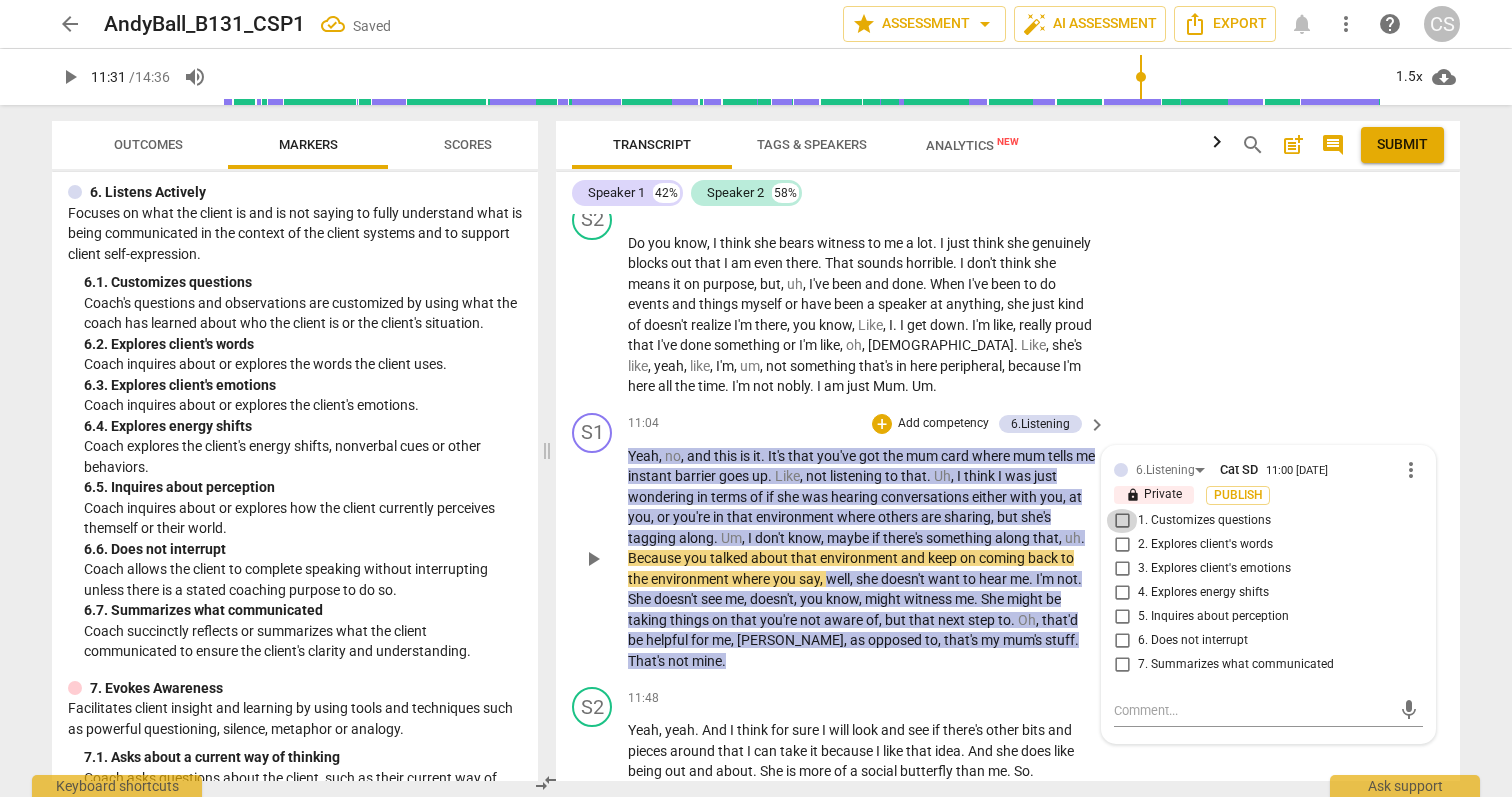 click on "1. Customizes questions" at bounding box center [1122, 521] 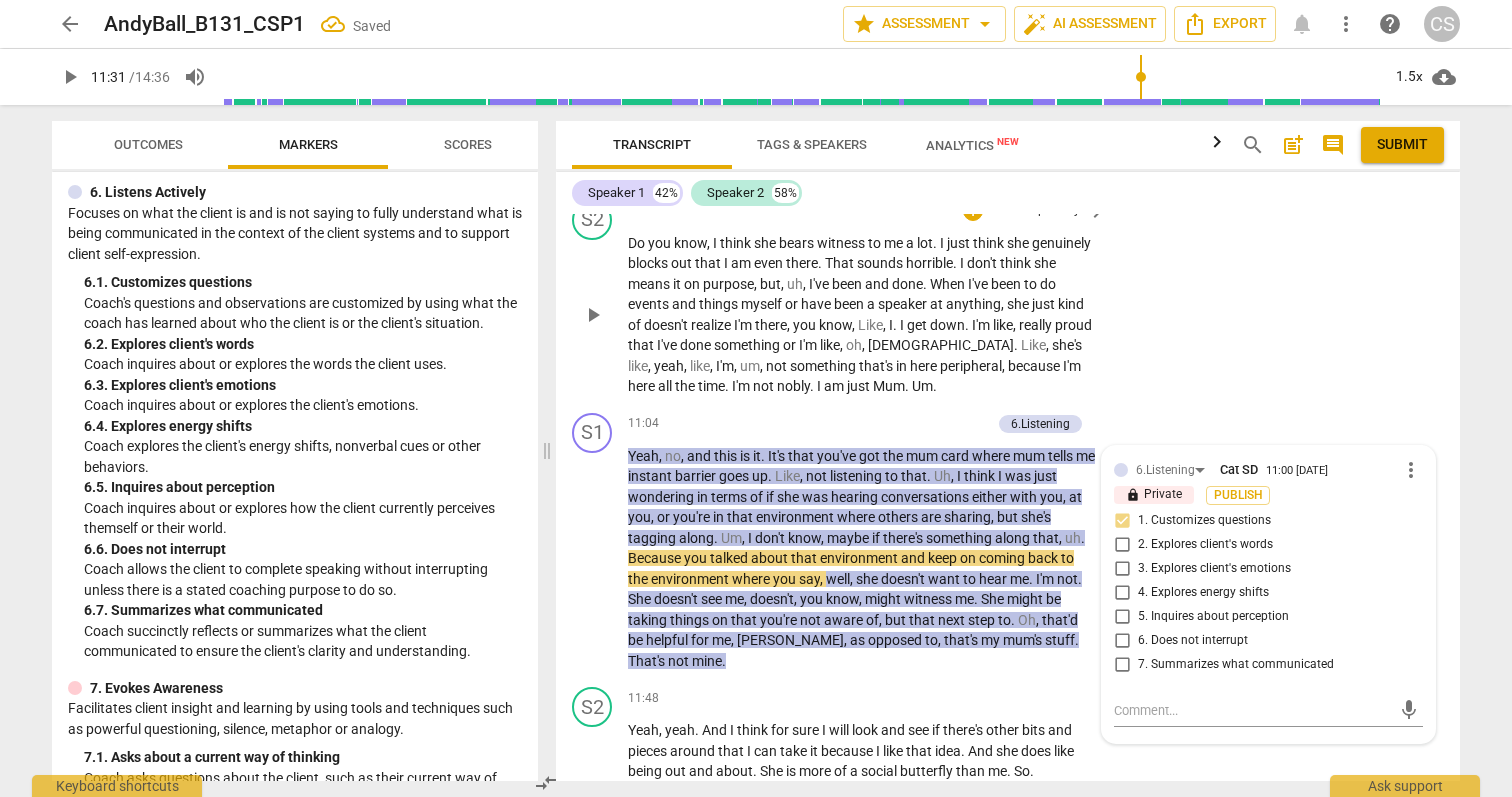 click on "S2 play_arrow pause 10:28 + Add competency keyboard_arrow_right Do   you   know ,   I   think   she   bears   witness   to   me   a   lot .   I   just   think   she   genuinely   blocks   out   that   I   am   even   there .   That   sounds   horrible .   I   don't   think   she   means   it   on   purpose ,   but ,   uh ,   I've   been   and   done .   When   I've   been   to   do   events   and   things   myself   or   have   been   a   speaker   at   anything ,   she   just   kind   of   doesn't   realize   I'm   there ,   you   know ,   Like ,   I .   I   get   down .   I'm   like ,   really   proud   that   I've   done   something   or   I'm   like ,   oh ,   God .   Like ,   she's   like ,   yeah ,   like ,   I'm ,   um ,   not   something   that's   in   here   peripheral ,   because   I'm   here   all   the   time .   I'm   not   nobly .   I   am   just   Mum .   Um ." at bounding box center [1008, 298] 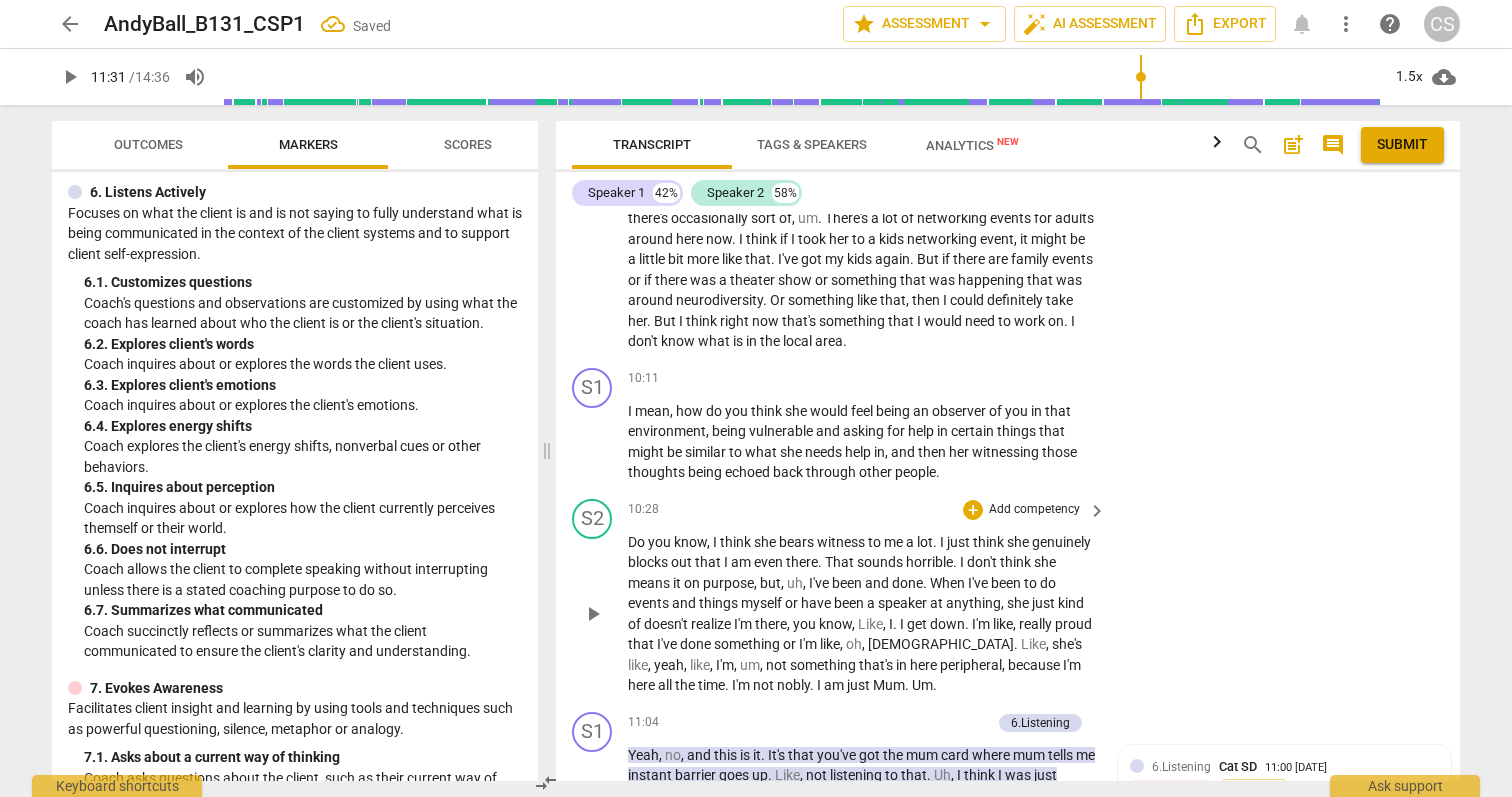 scroll, scrollTop: 4942, scrollLeft: 0, axis: vertical 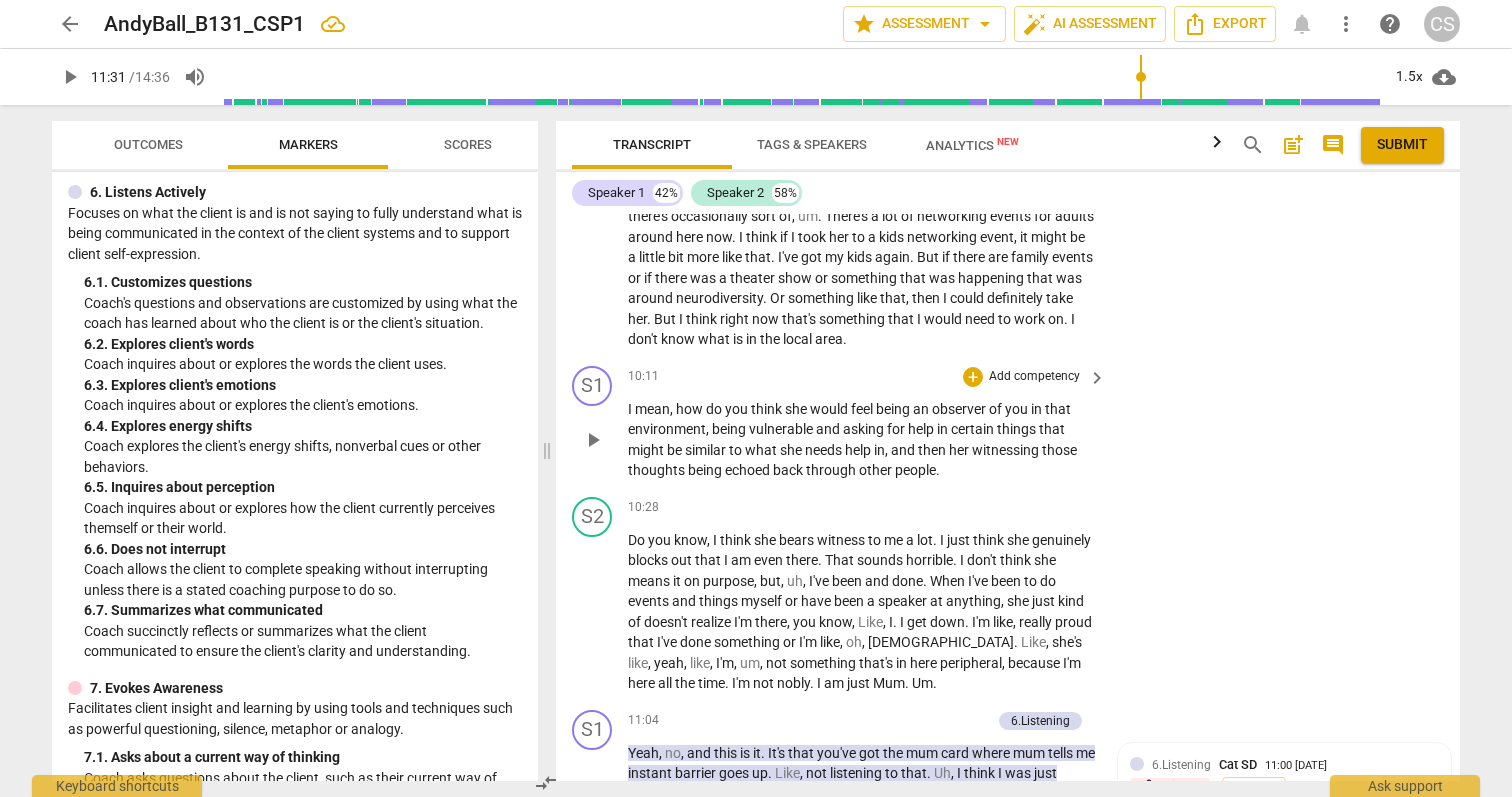 drag, startPoint x: 972, startPoint y: 362, endPoint x: 974, endPoint y: 431, distance: 69.02898 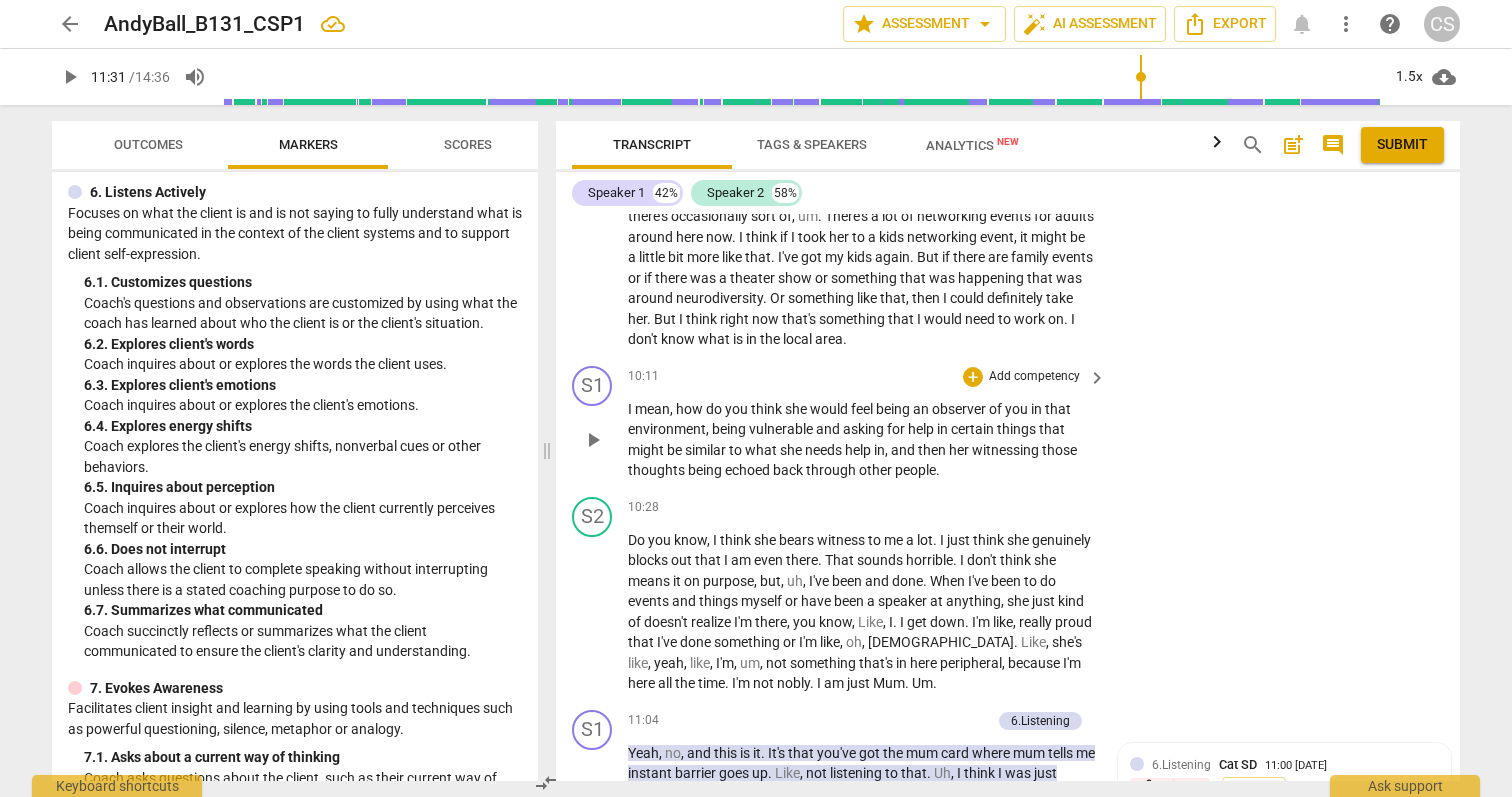 click on "10:11 + Add competency keyboard_arrow_right I   mean ,   how   do   you   think   she   would   feel   being   an   observer   of   you   in   that   environment ,   being   vulnerable   and   asking   for   help   in   certain   things   that   might   be   similar   to   what   she   needs   help   in ,   and   then   her   witnessing   those   thoughts   being   echoed   back   through   other   people ." at bounding box center [868, 423] 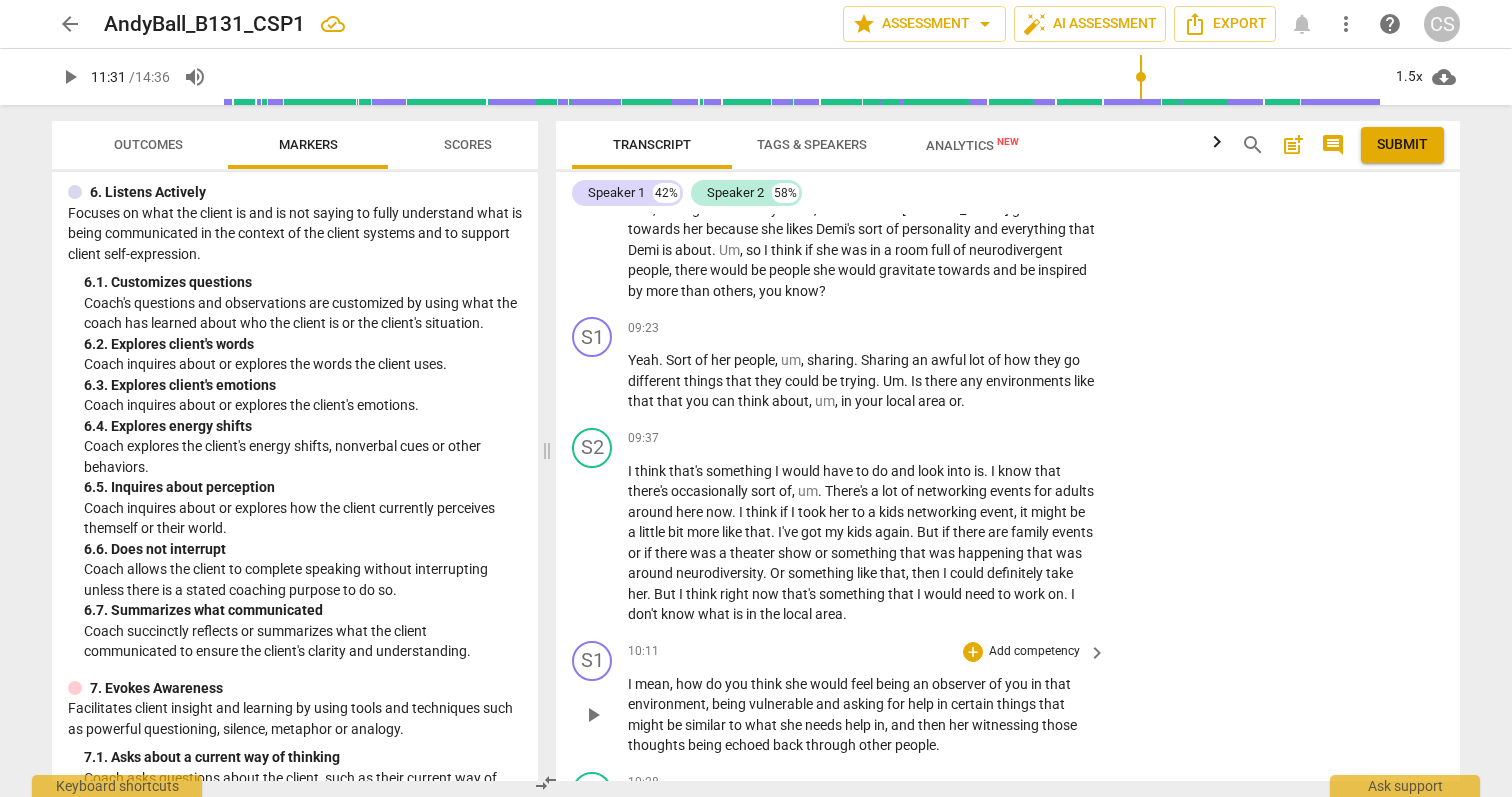 scroll, scrollTop: 4674, scrollLeft: 0, axis: vertical 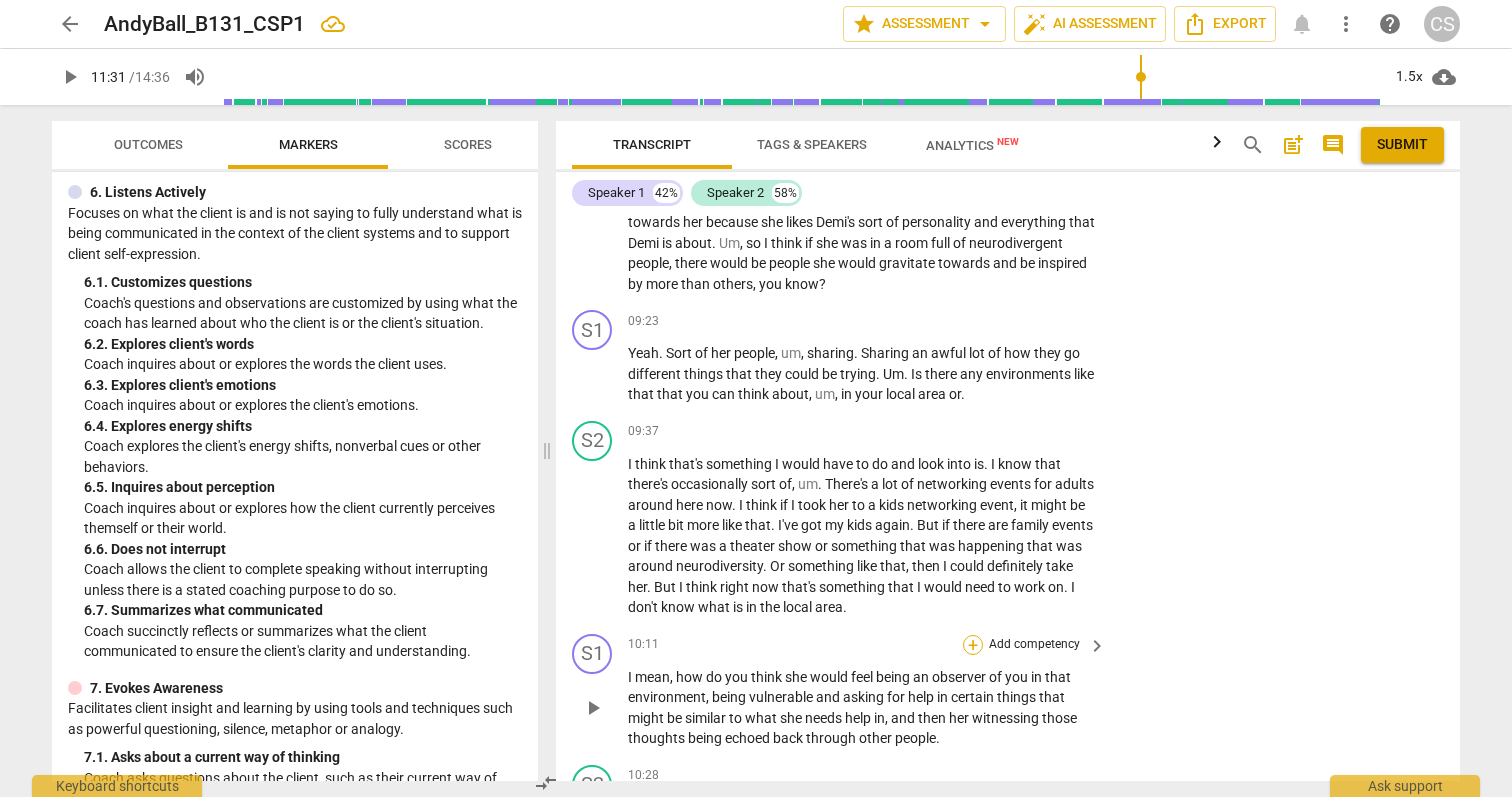 click on "+" at bounding box center [973, 645] 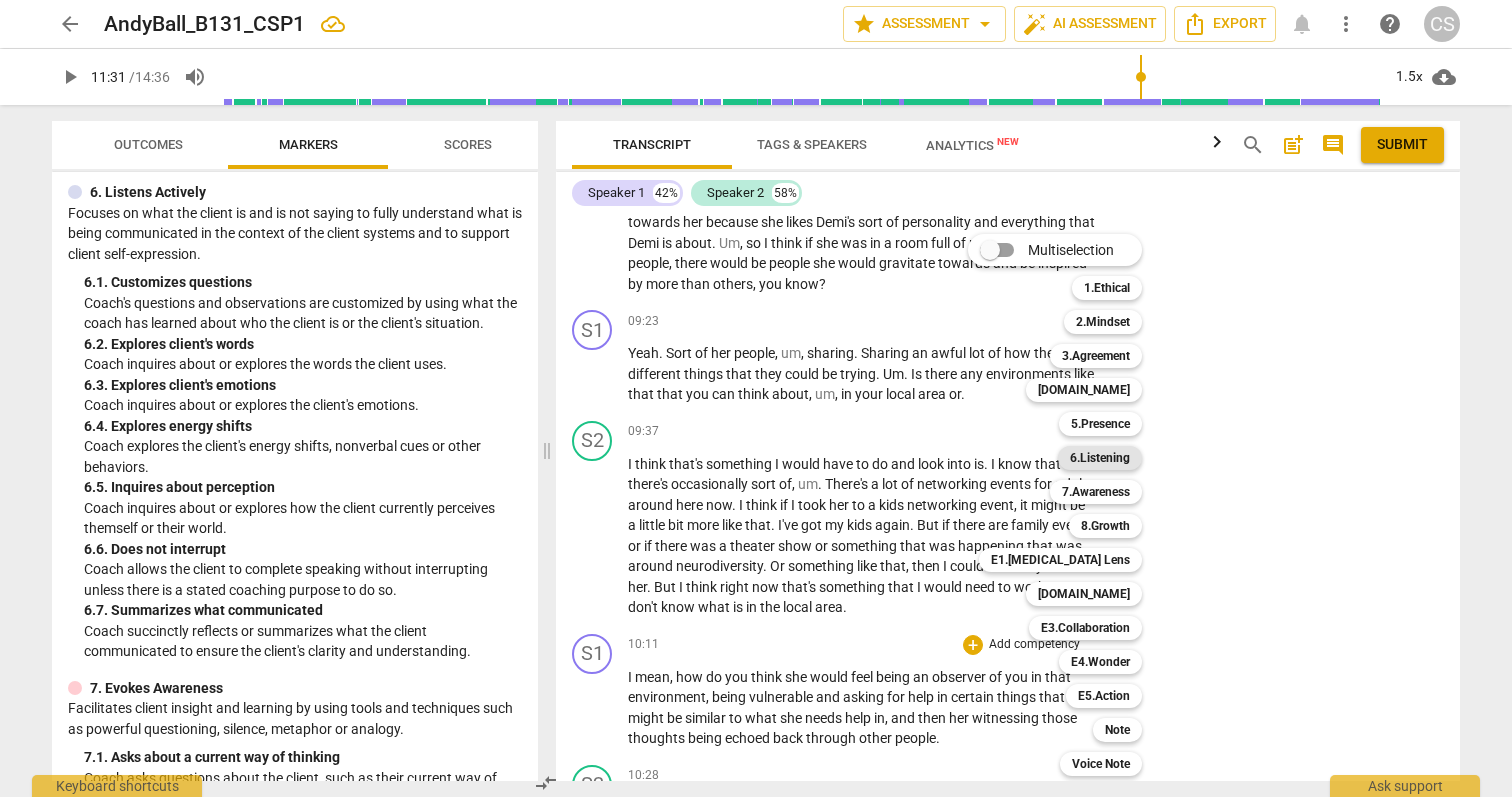 click on "6.Listening" at bounding box center [1100, 458] 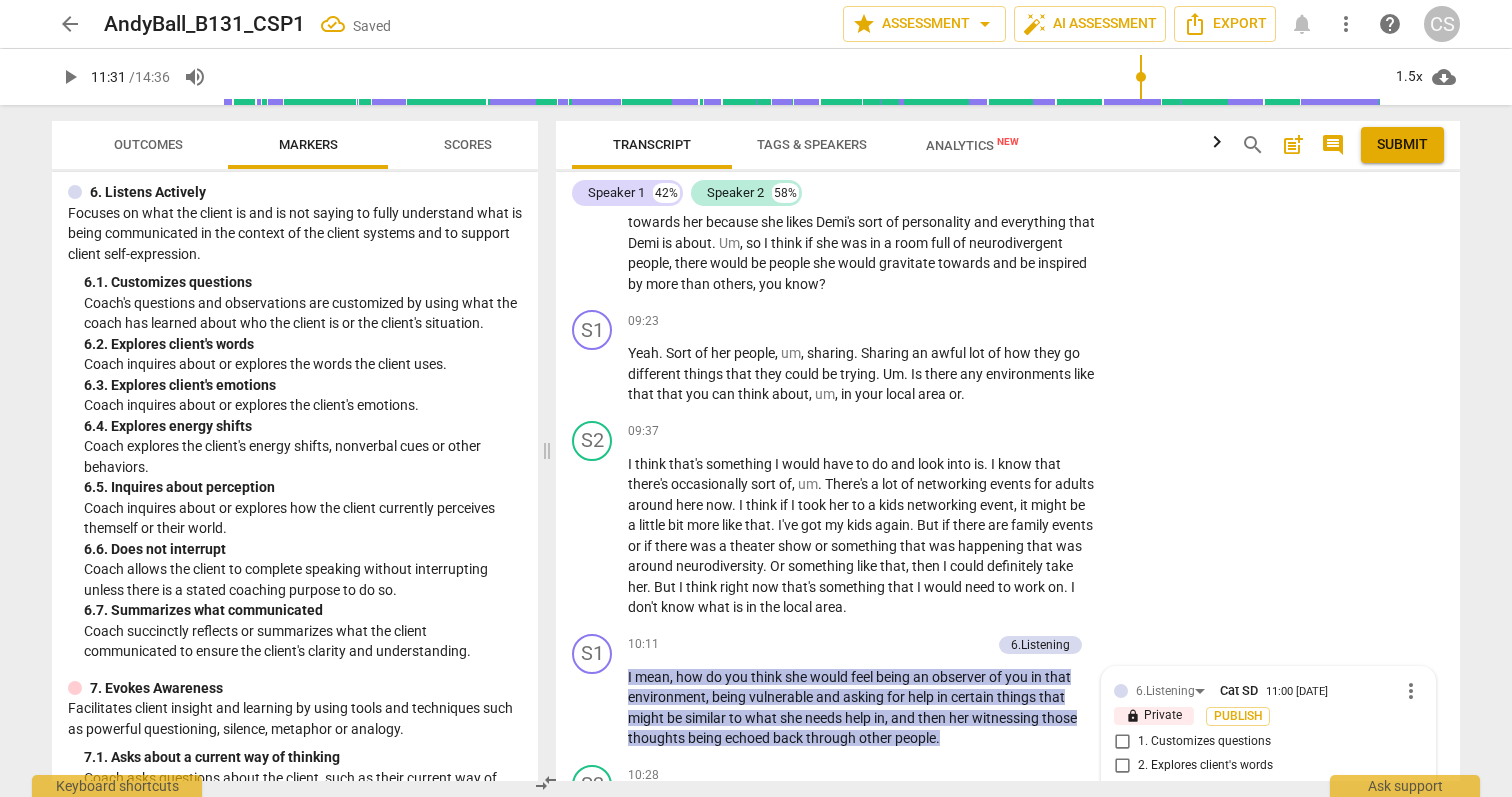 scroll, scrollTop: 5087, scrollLeft: 0, axis: vertical 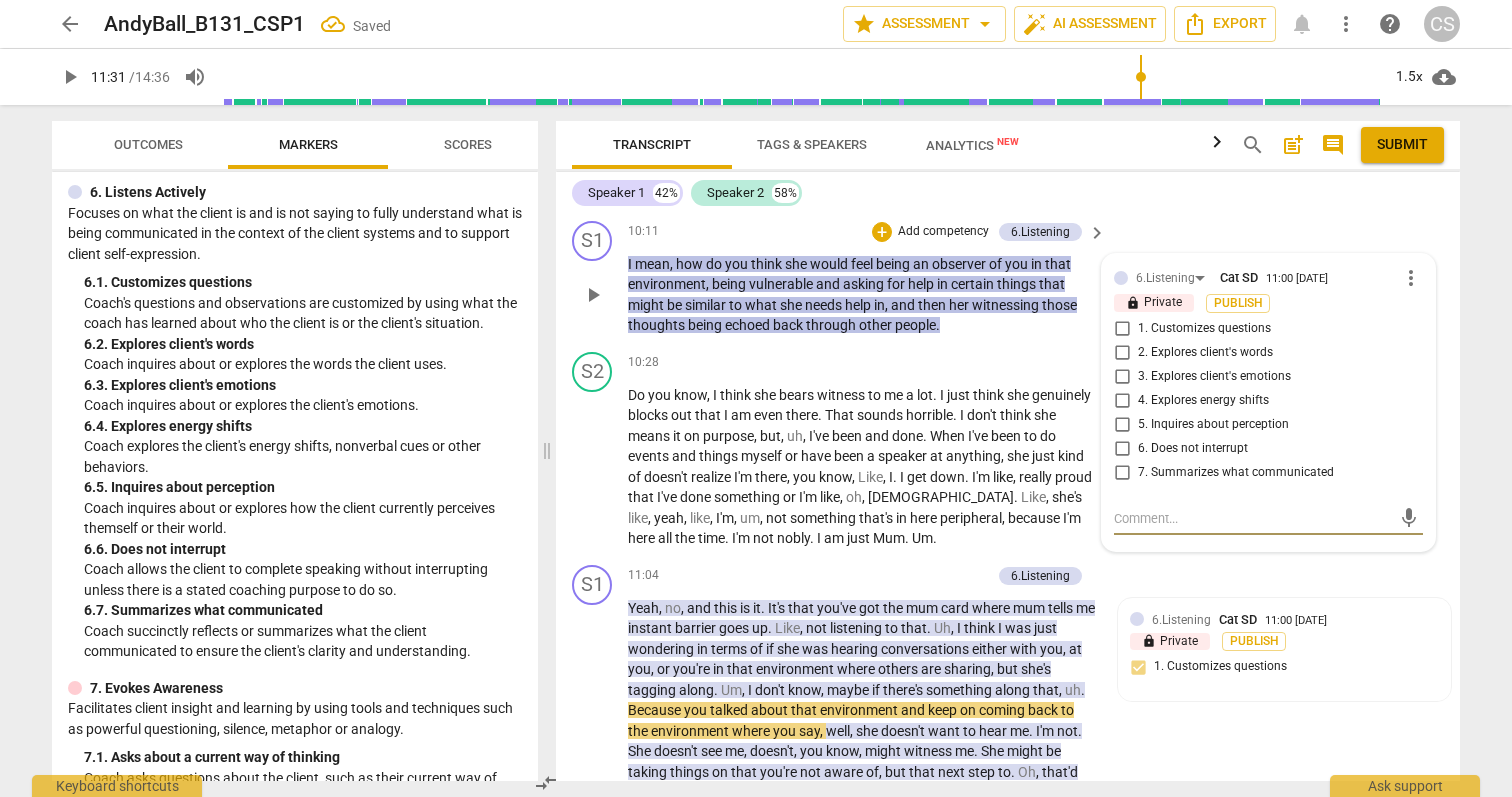 click on "1. Customizes questions" at bounding box center [1122, 329] 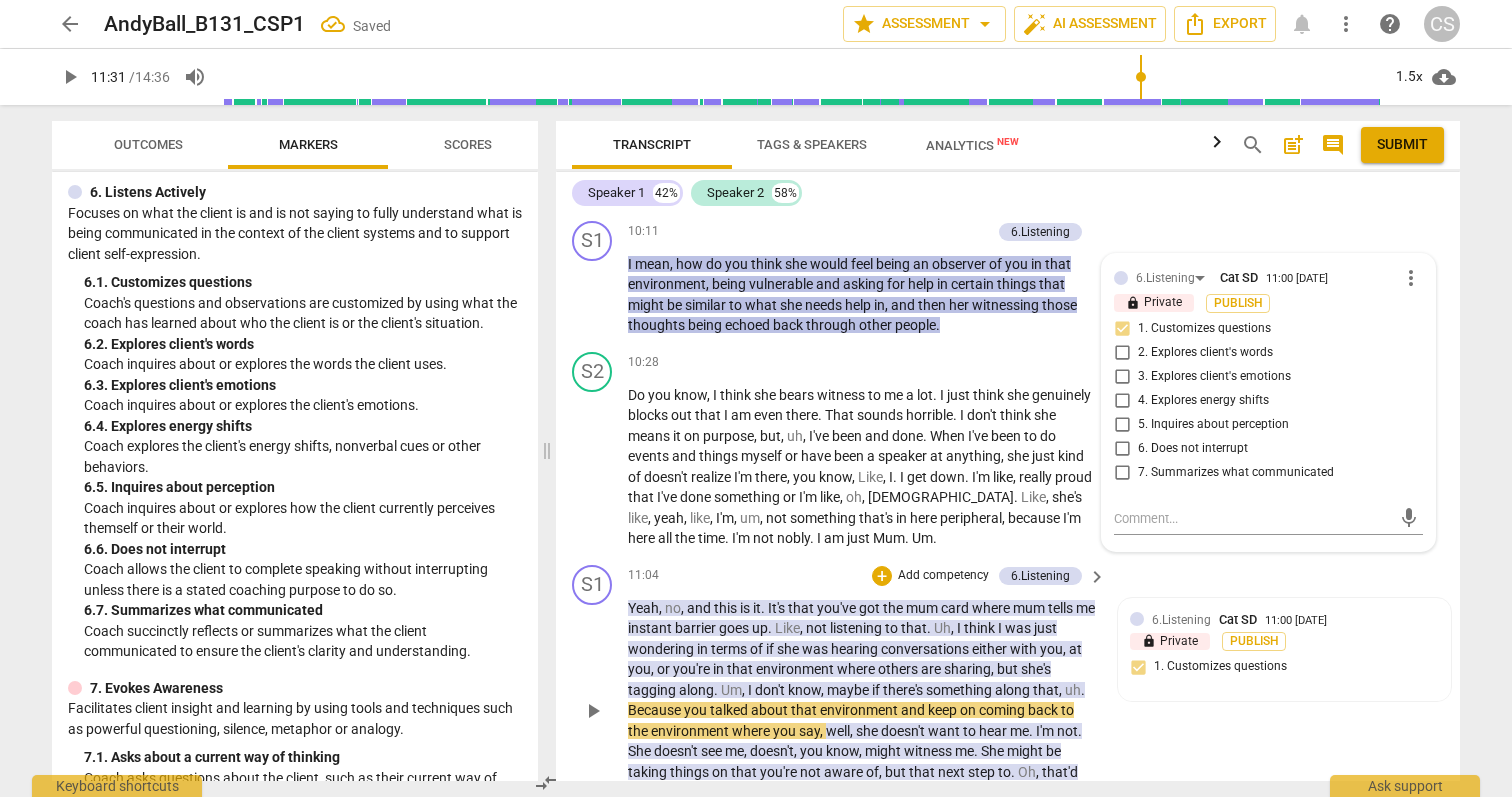 click on "S1 play_arrow pause 11:04 + Add competency 6.Listening keyboard_arrow_right Yeah ,   no ,   and   this   is   it .   It's   that   you've   got   the   mum   card   where   mum   tells   me   instant   barrier   goes   up .   Like ,   not   listening   to   that .   Uh ,   I   think   I   was   just   wondering   in   terms   of   if   she   was   hearing   conversations   either   with   you ,   at   you ,   or   you're   in   that   environment   where   others   are   sharing ,   but   she's   tagging   along .   Um ,   I   don't   know ,   maybe   if   there's   something   along   that ,   uh .   Because   you   talked   about   that   environment   and   keep   on   coming   back   to   the   environment   where   you   say ,   well ,   she   doesn't   want   to   hear   me .   I'm   not .   She   doesn't   see   me ,   doesn't ,   you   know ,   might   witness   me .   She   might   be   taking   things   on   that   you're   not   aware   of ,   but   that   next   step   to .   Oh ,   that'd   be" at bounding box center (1008, 694) 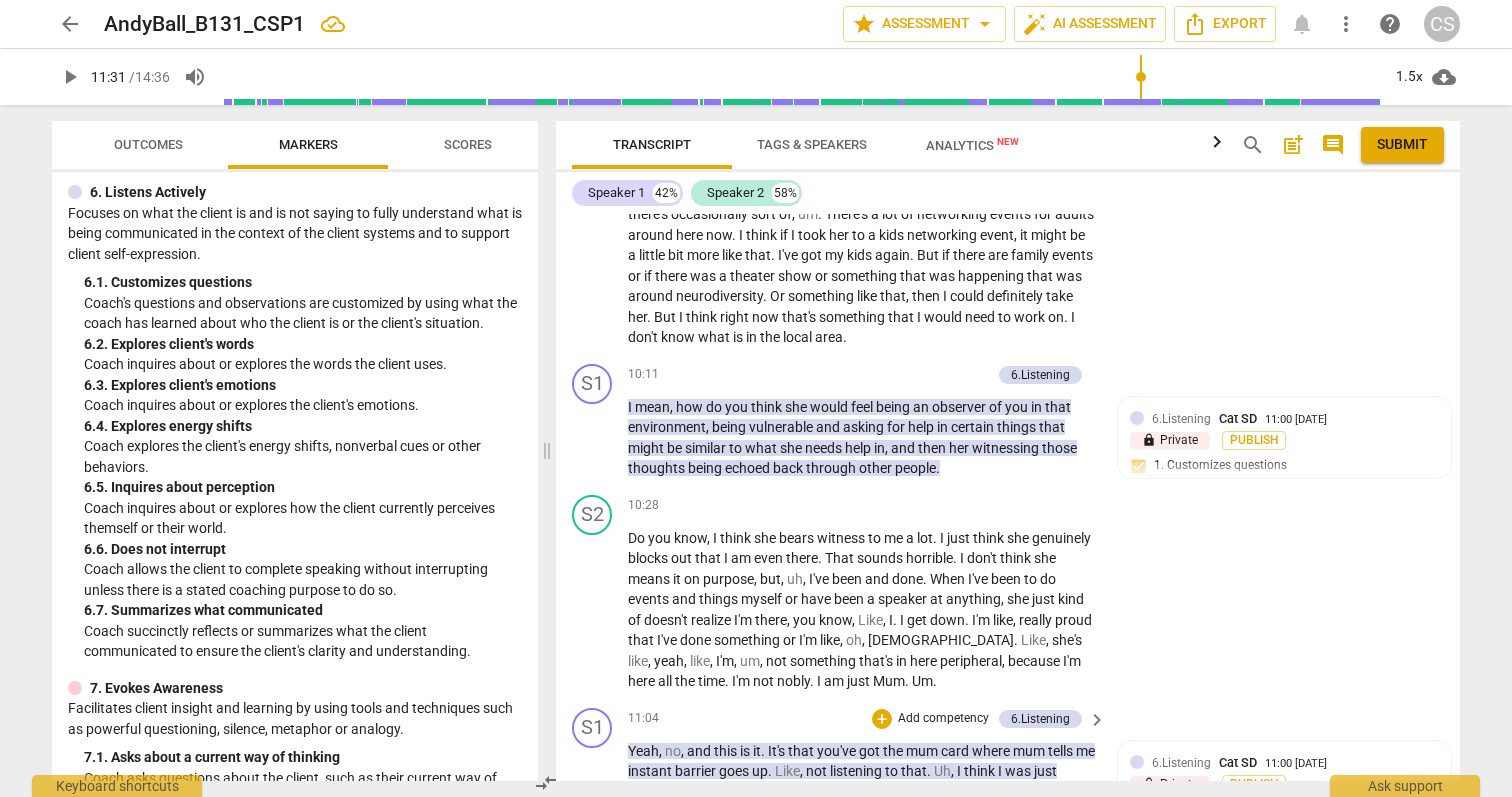 scroll, scrollTop: 4943, scrollLeft: 0, axis: vertical 